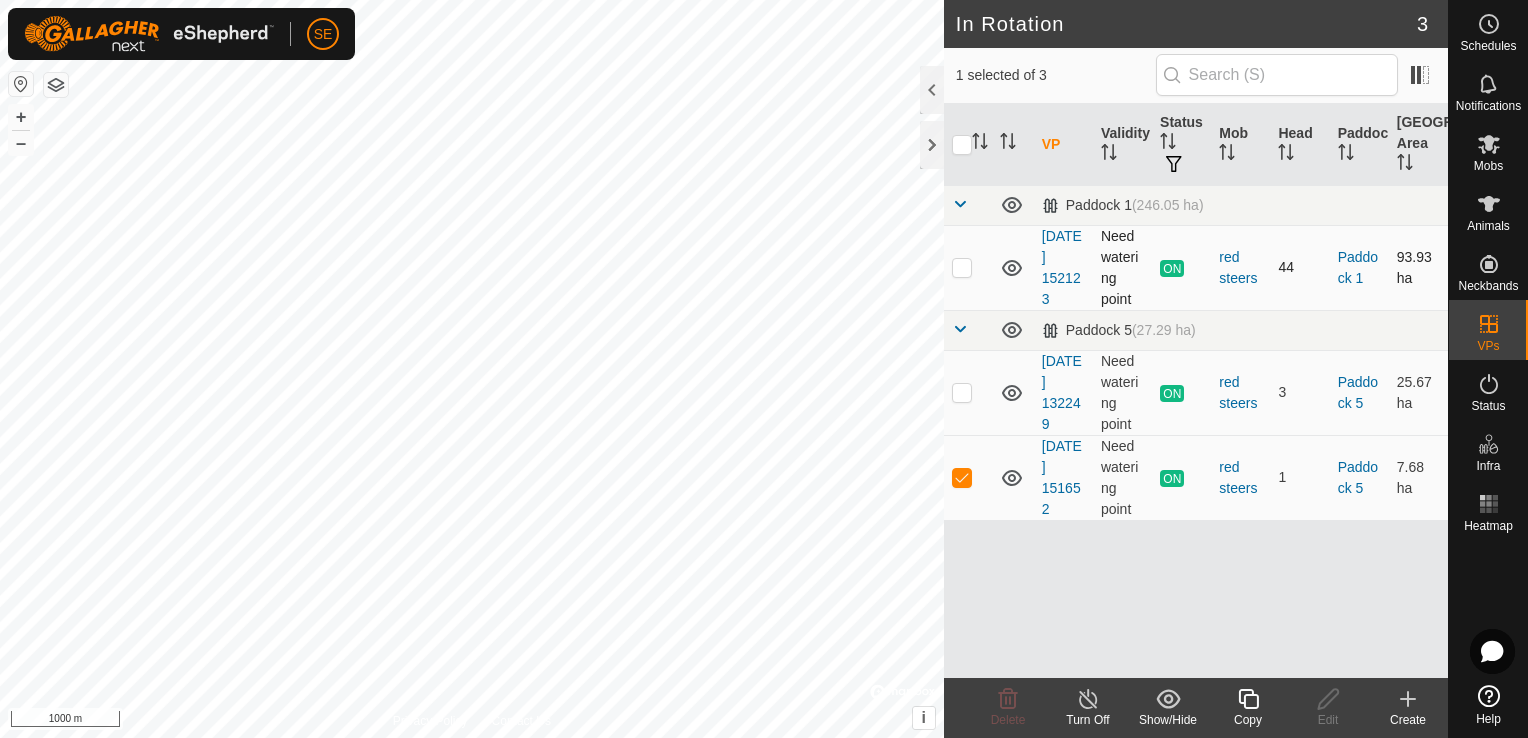 scroll, scrollTop: 0, scrollLeft: 0, axis: both 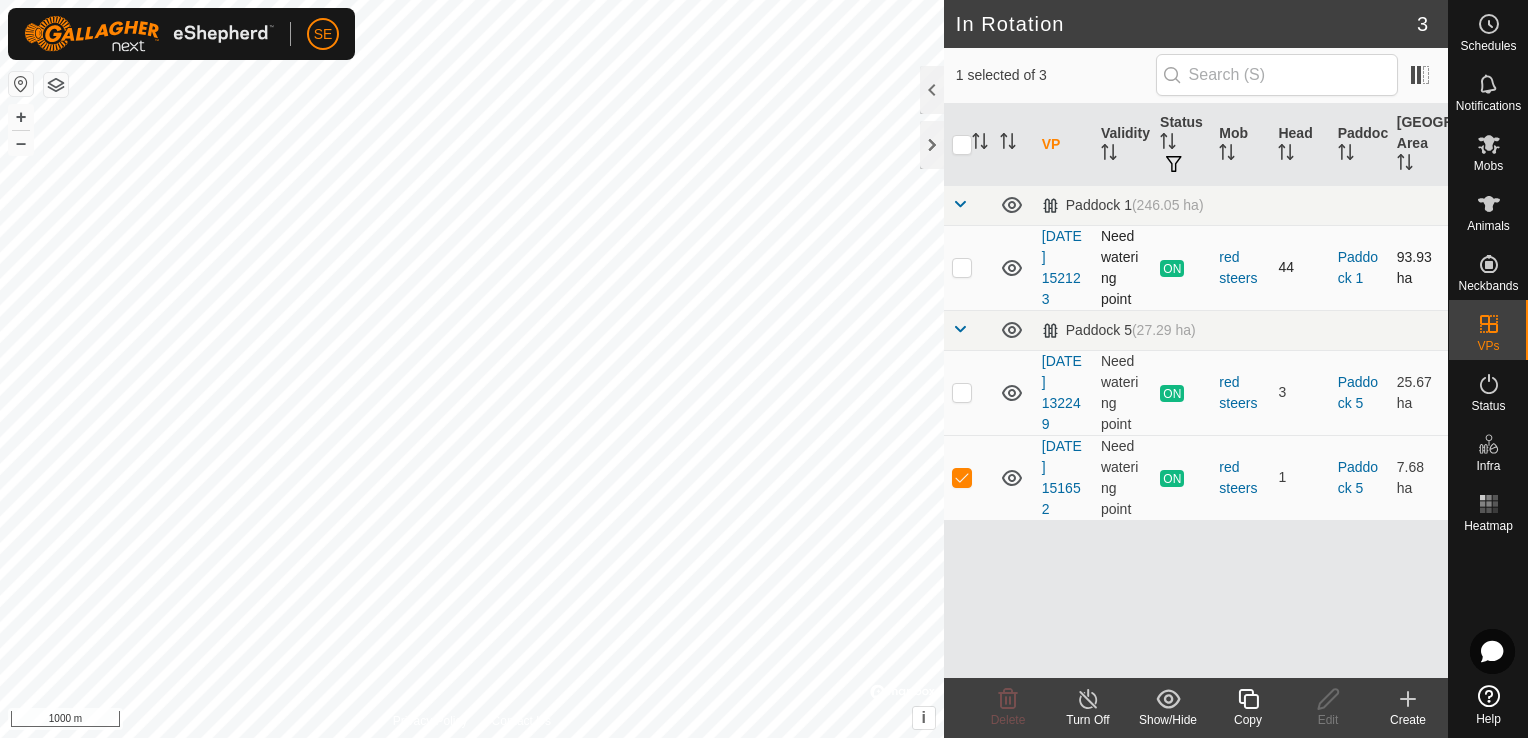 click at bounding box center [962, 267] 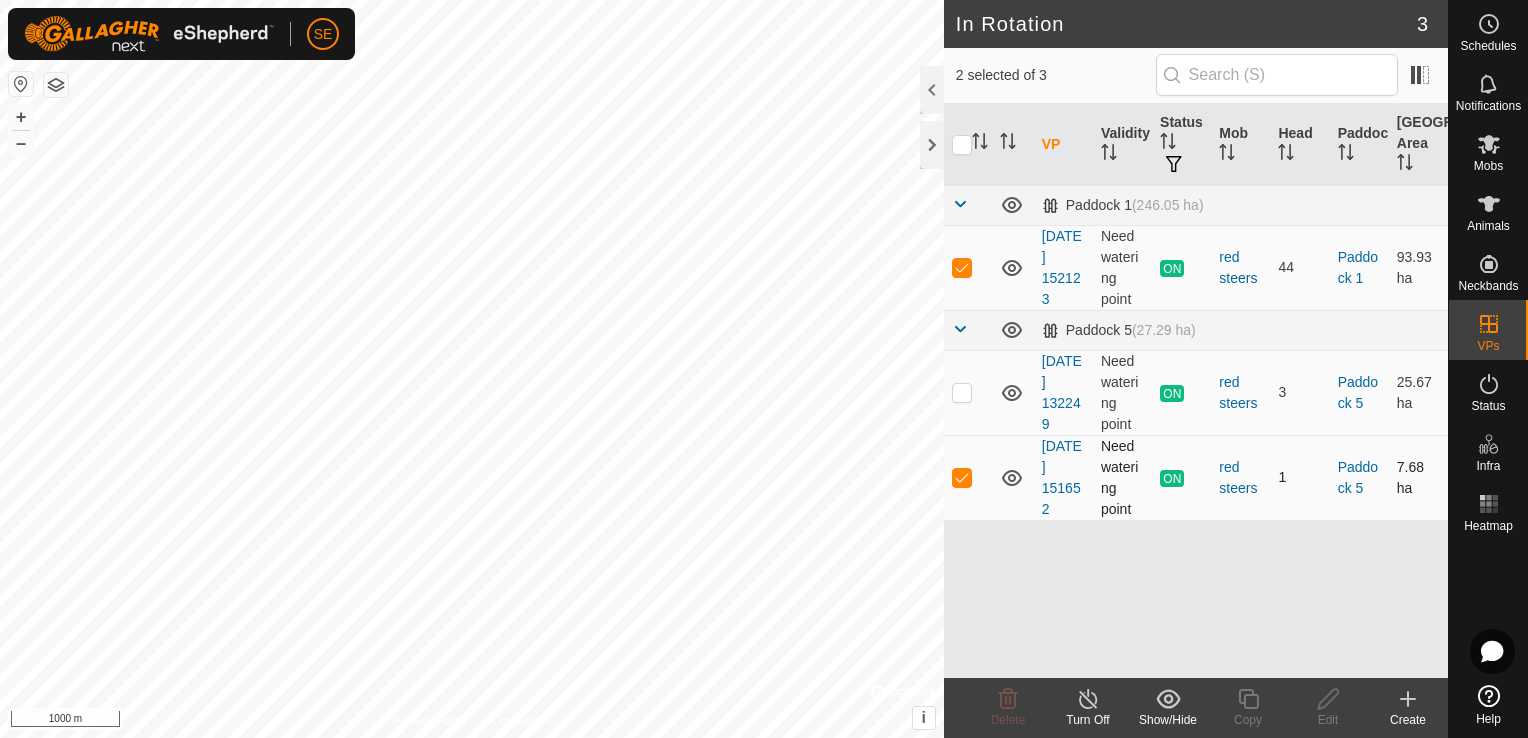 click at bounding box center (962, 477) 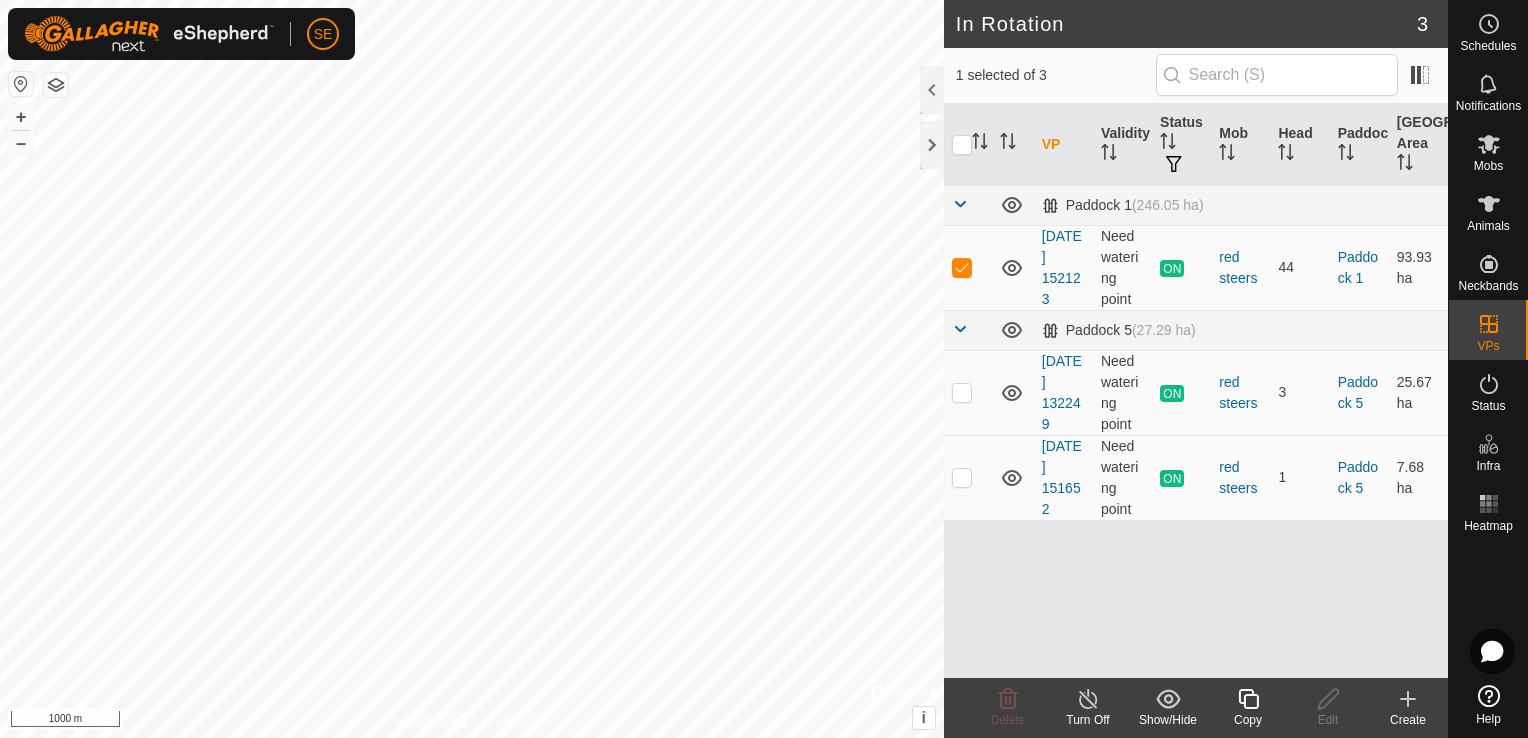 click 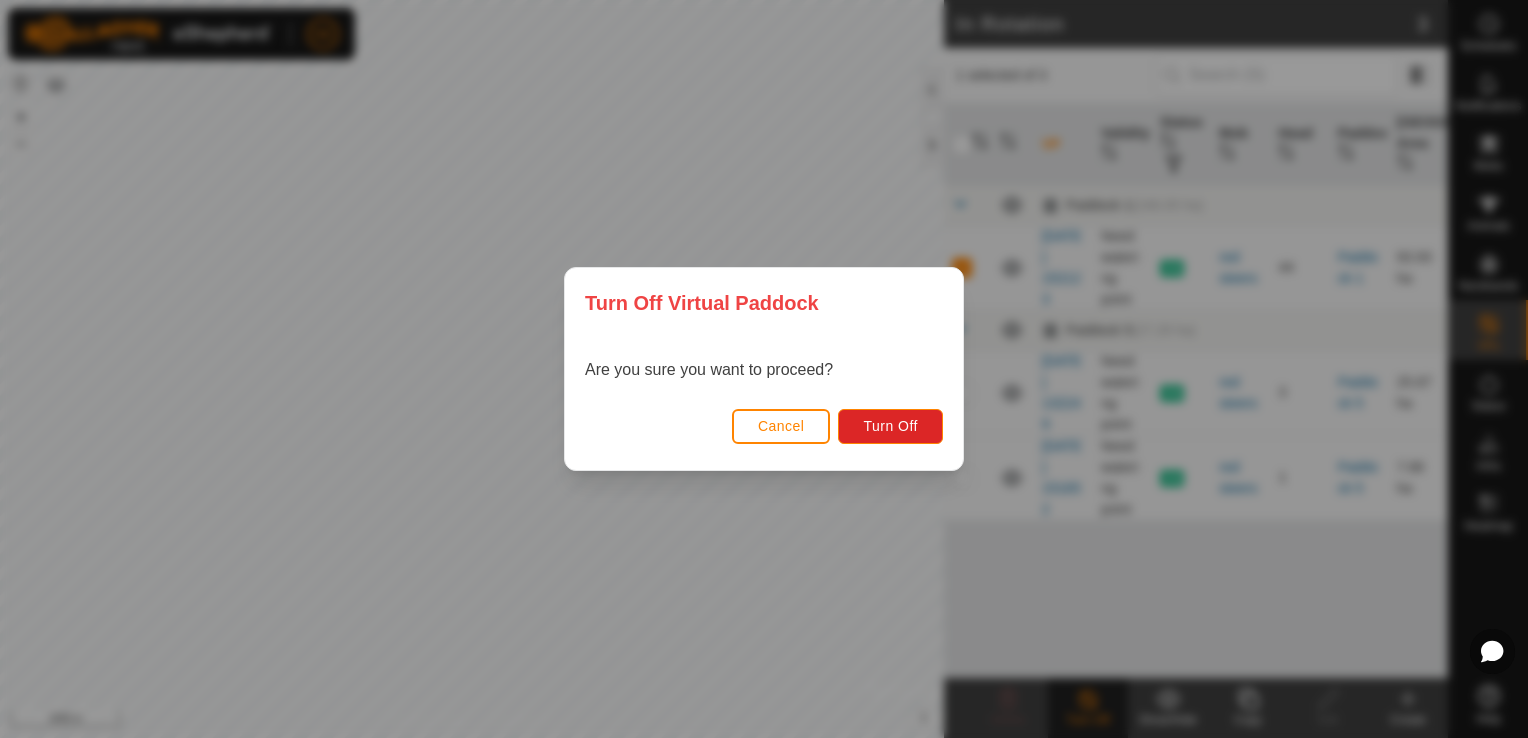 click on "Turn Off Virtual Paddock" at bounding box center (764, 303) 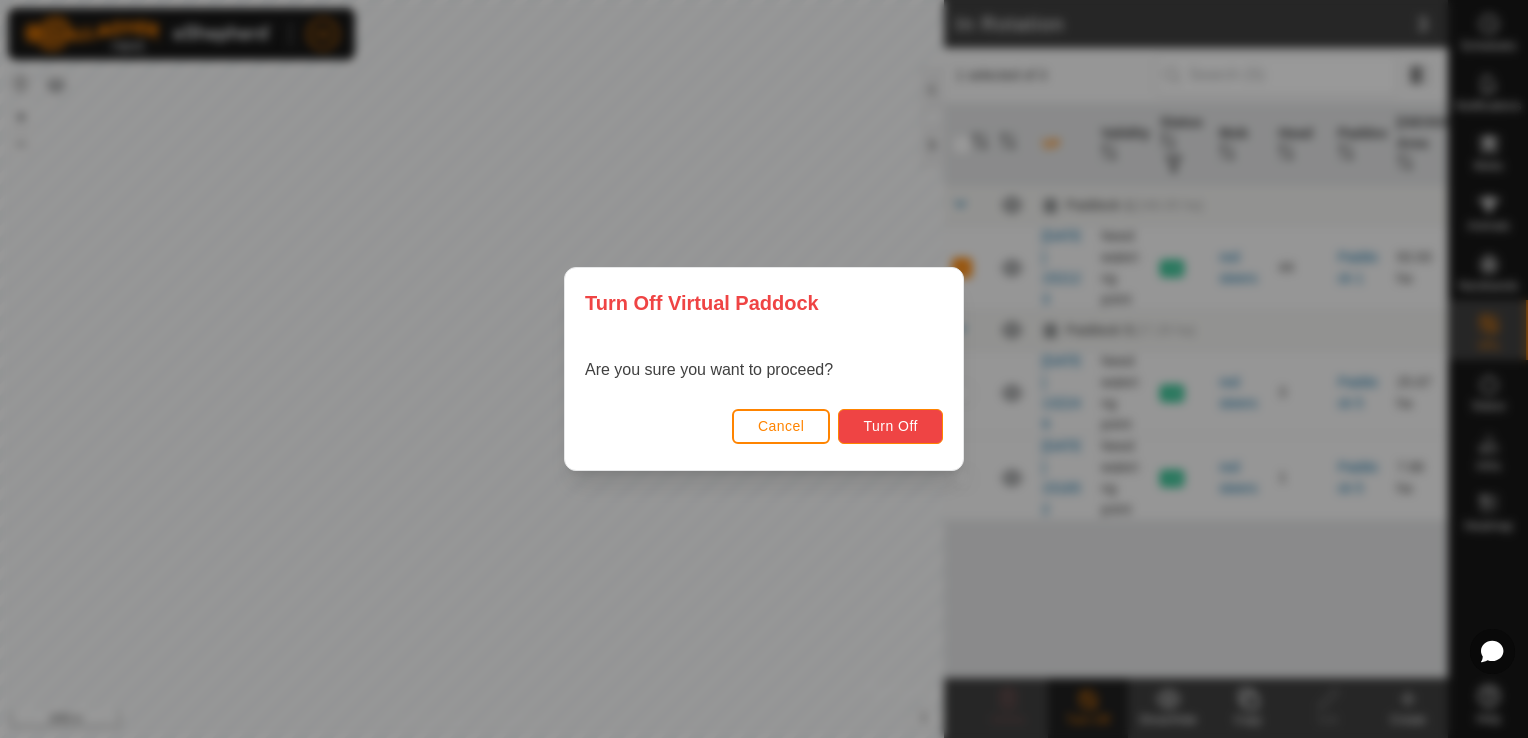 click on "Turn Off" at bounding box center [890, 426] 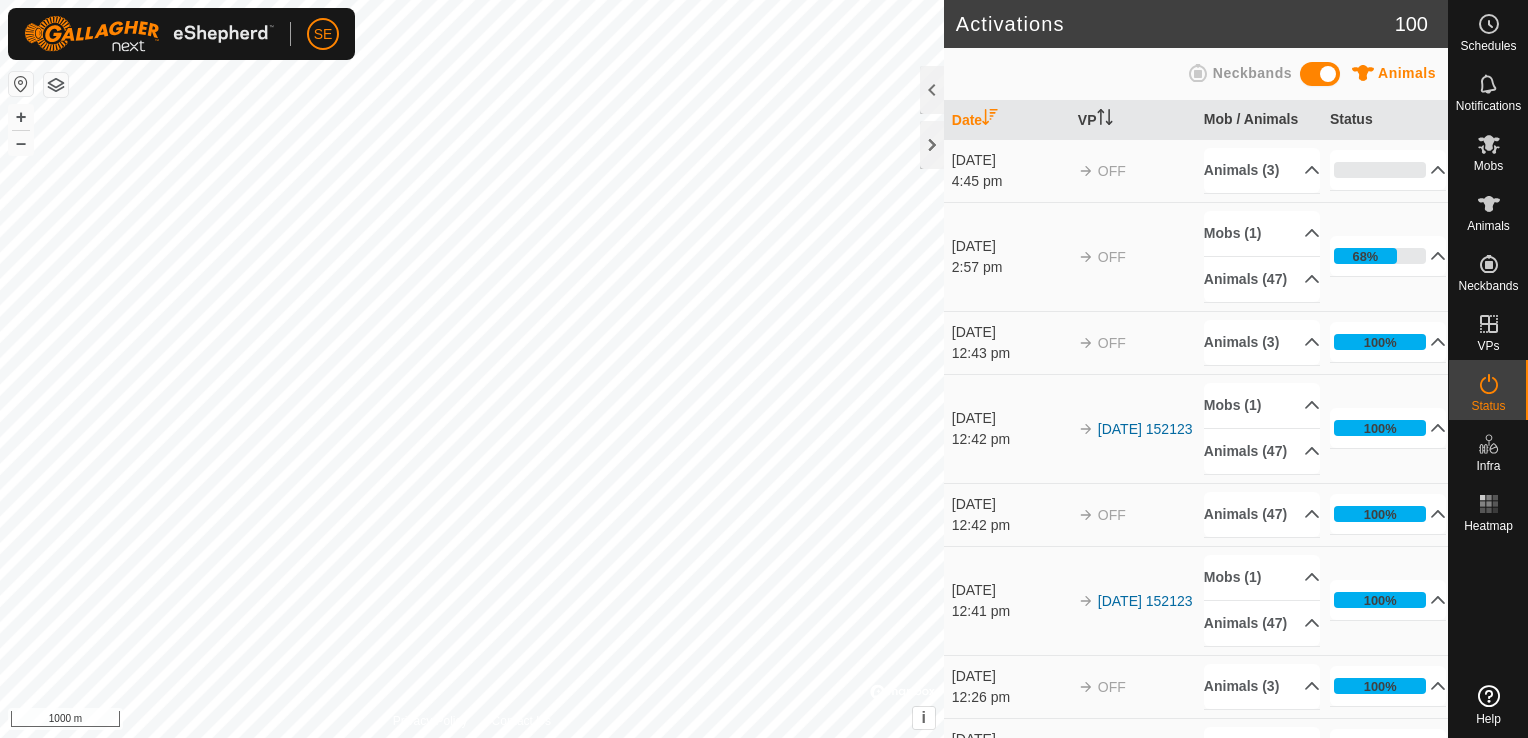 scroll, scrollTop: 0, scrollLeft: 0, axis: both 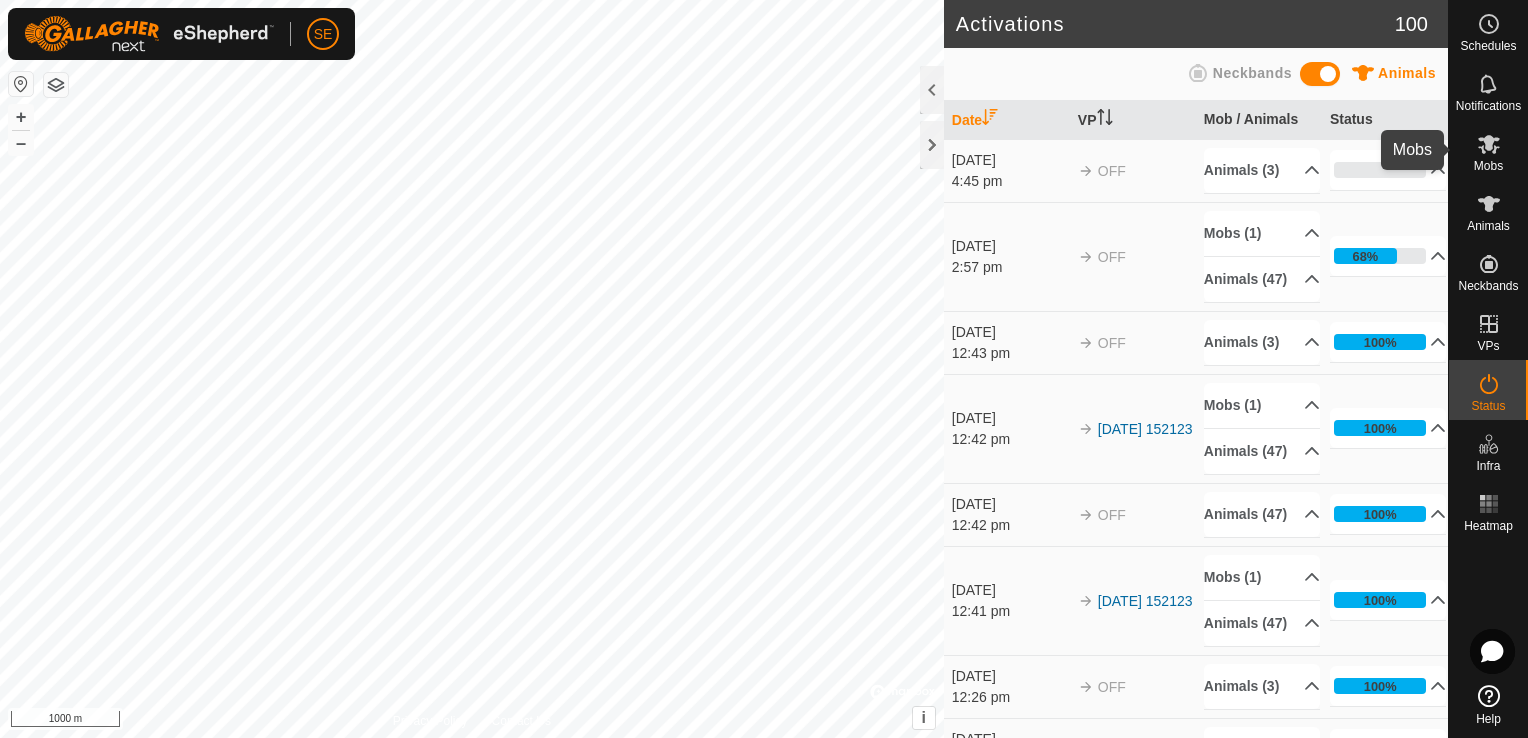 click on "Mobs" at bounding box center (1488, 166) 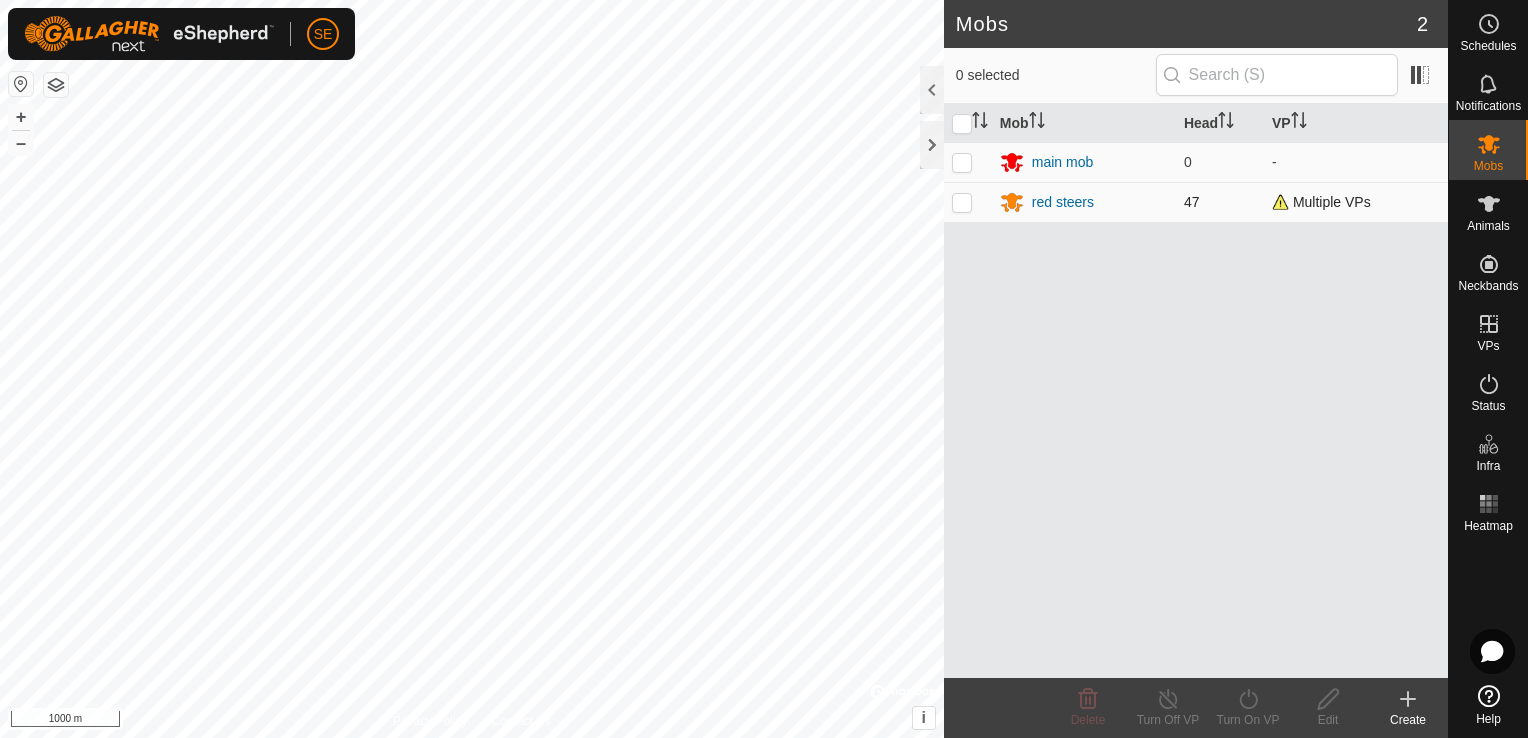 click at bounding box center (962, 202) 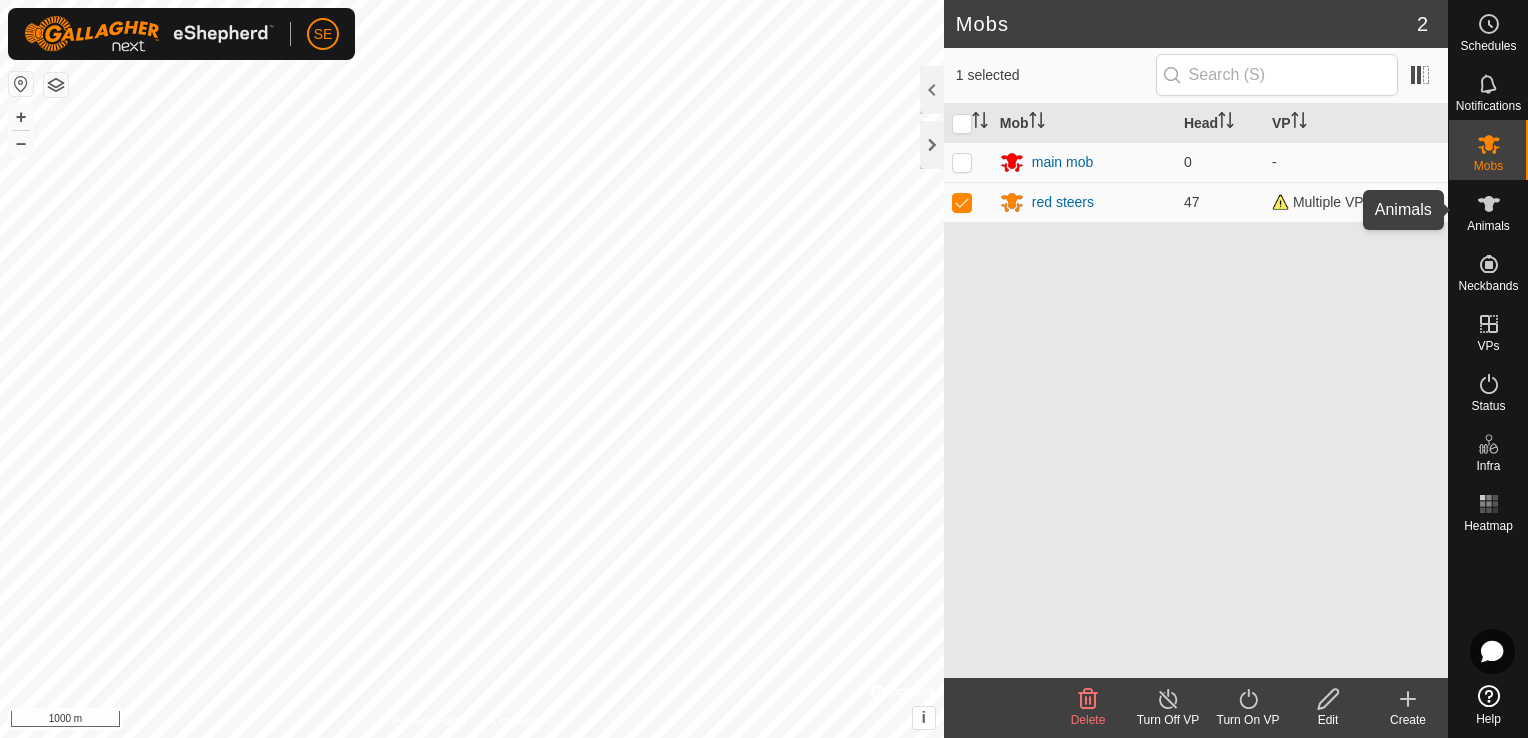 click 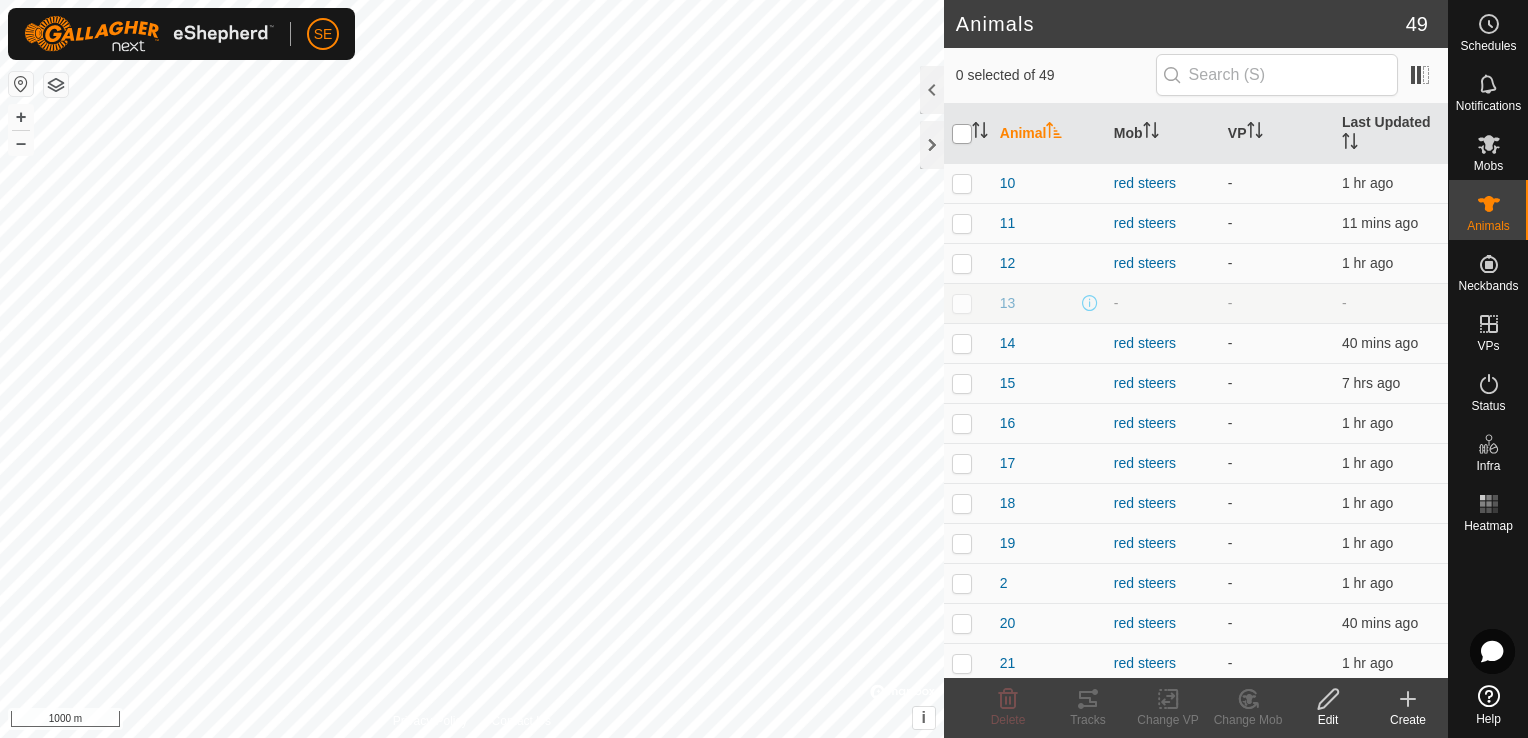 click at bounding box center [962, 134] 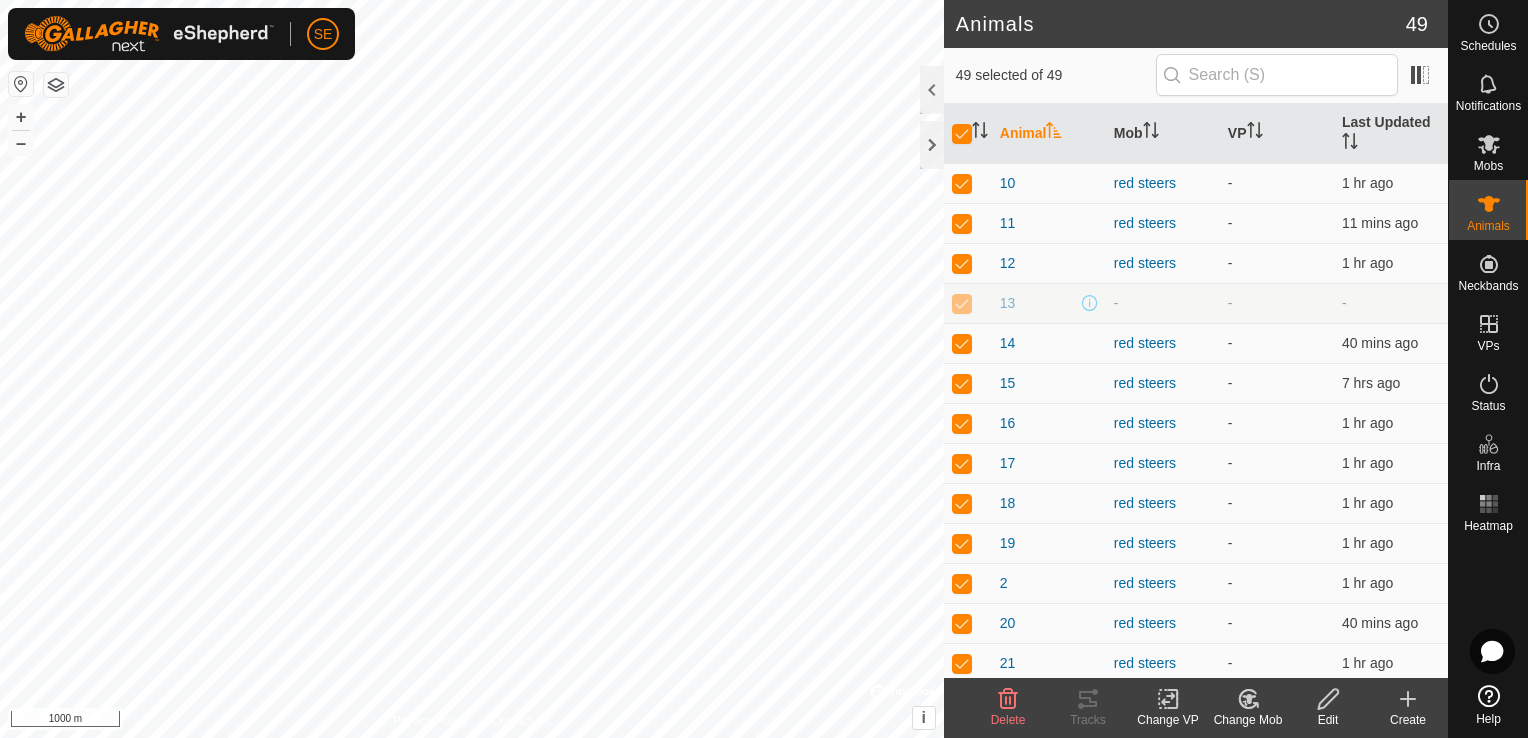 click on "Change VP" 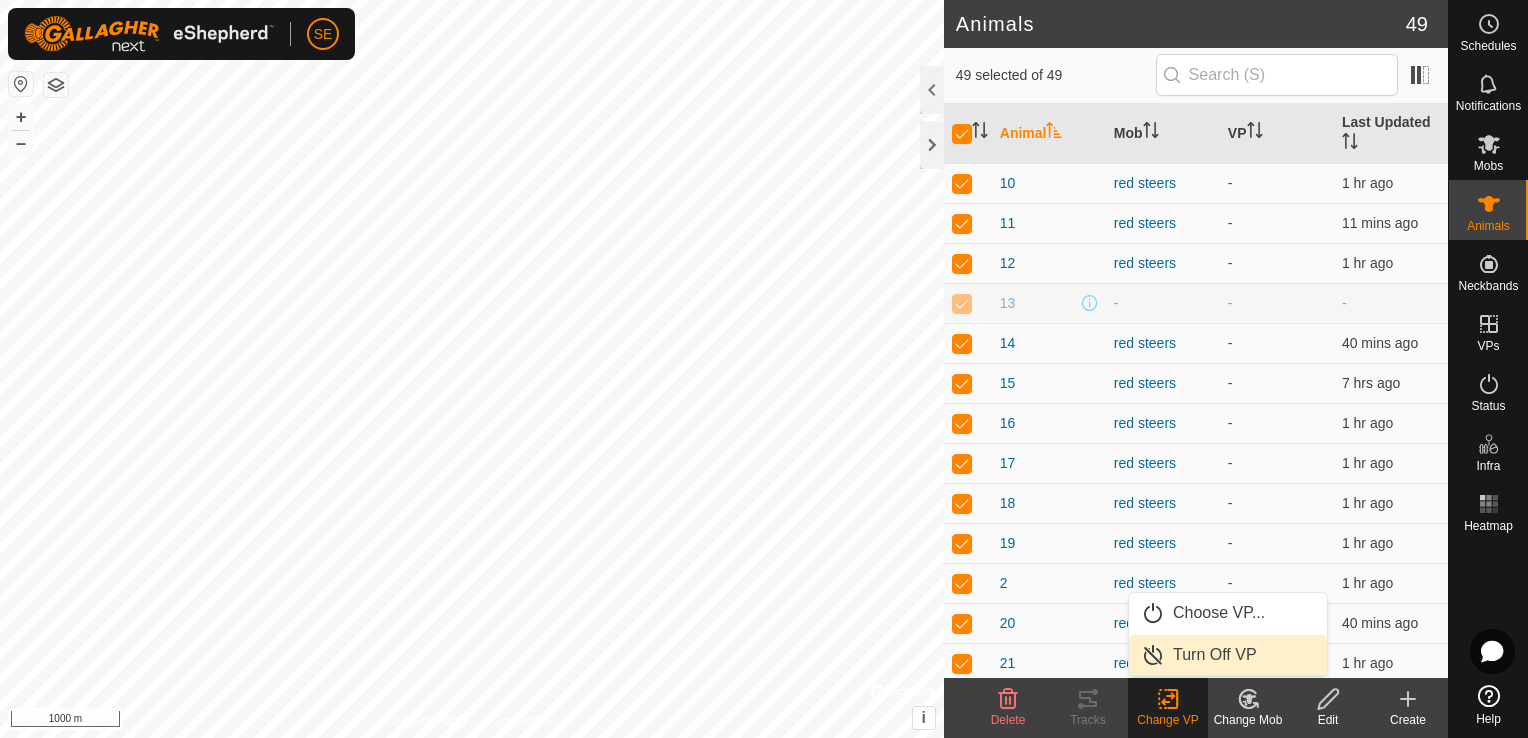 click on "Turn Off VP" at bounding box center (1228, 655) 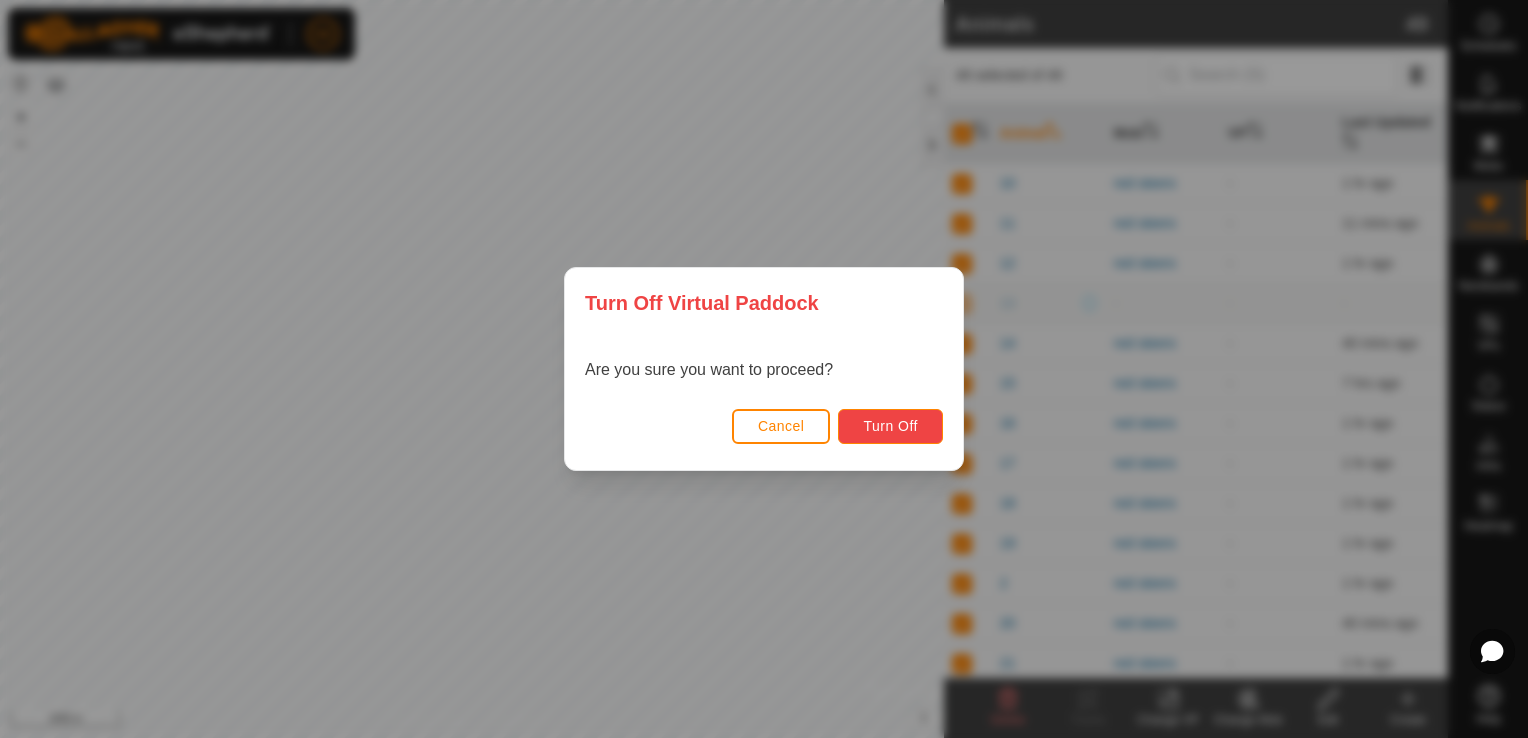 click on "Turn Off" at bounding box center [890, 426] 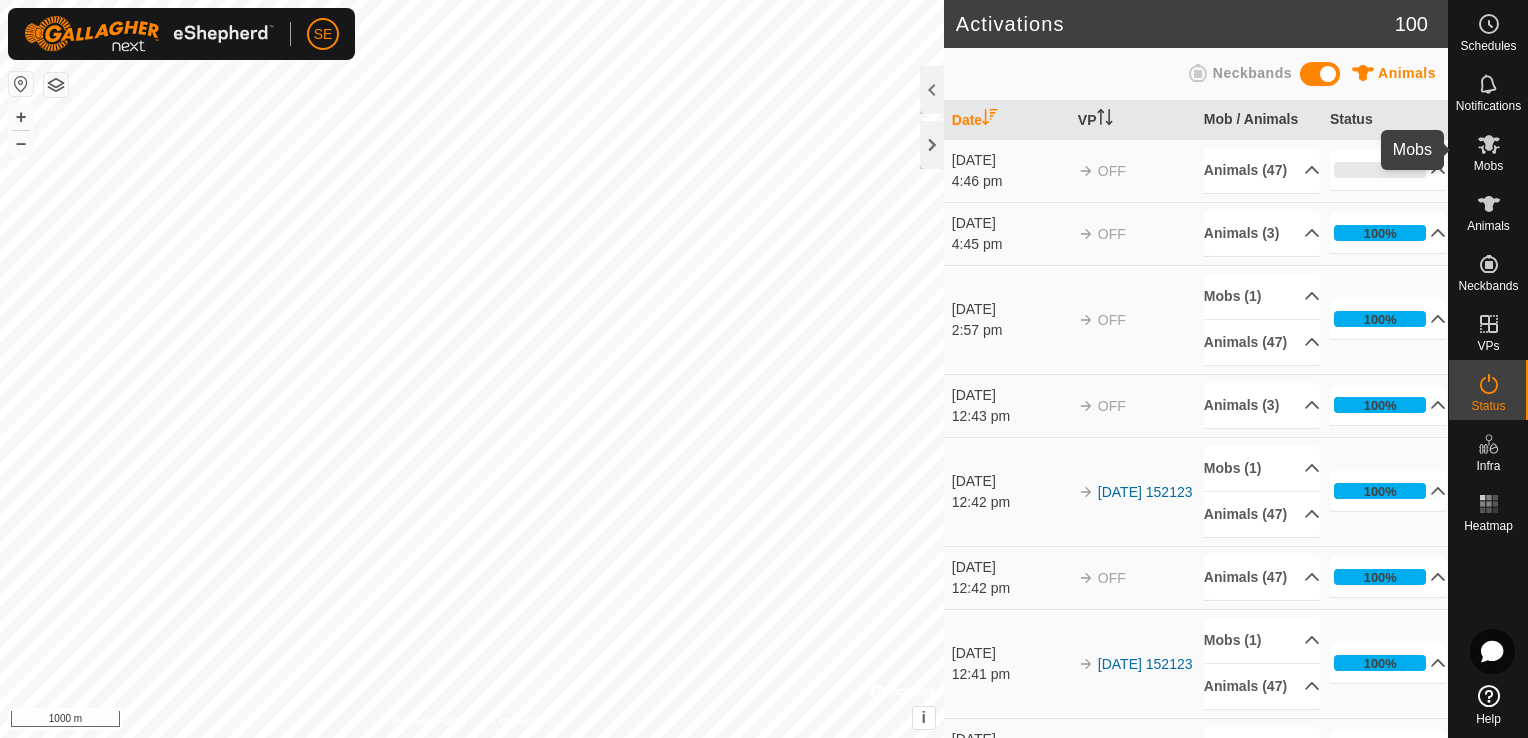 click 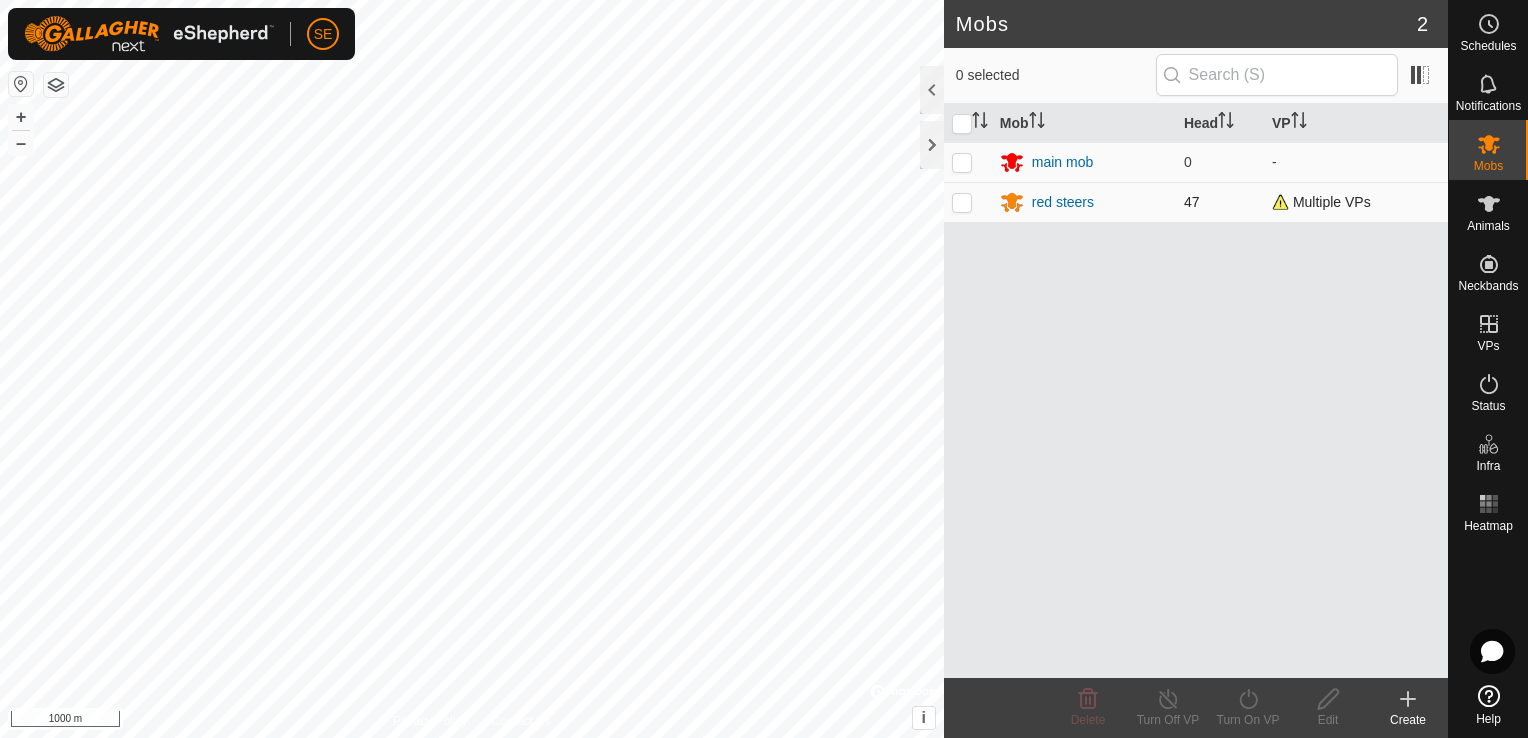 click at bounding box center [962, 202] 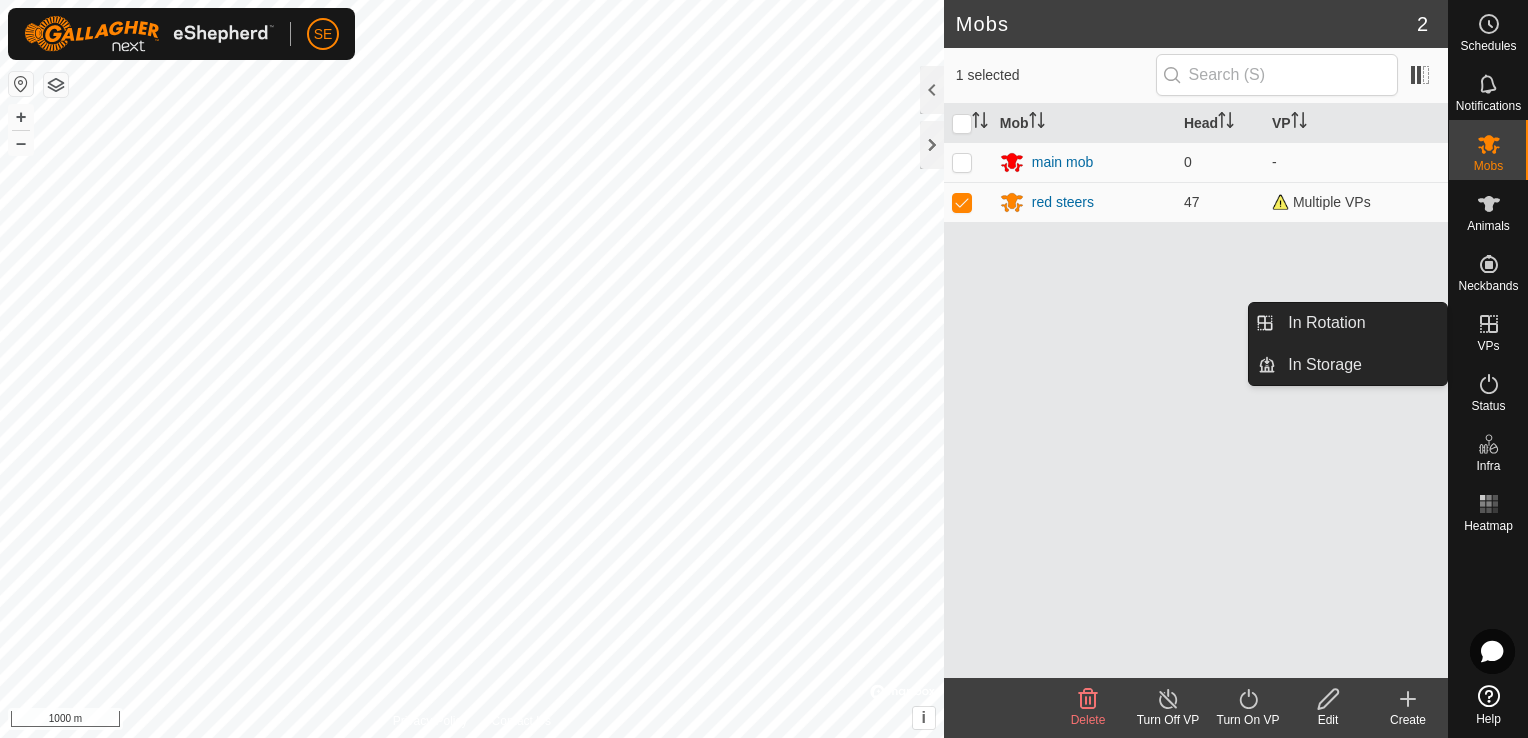 click 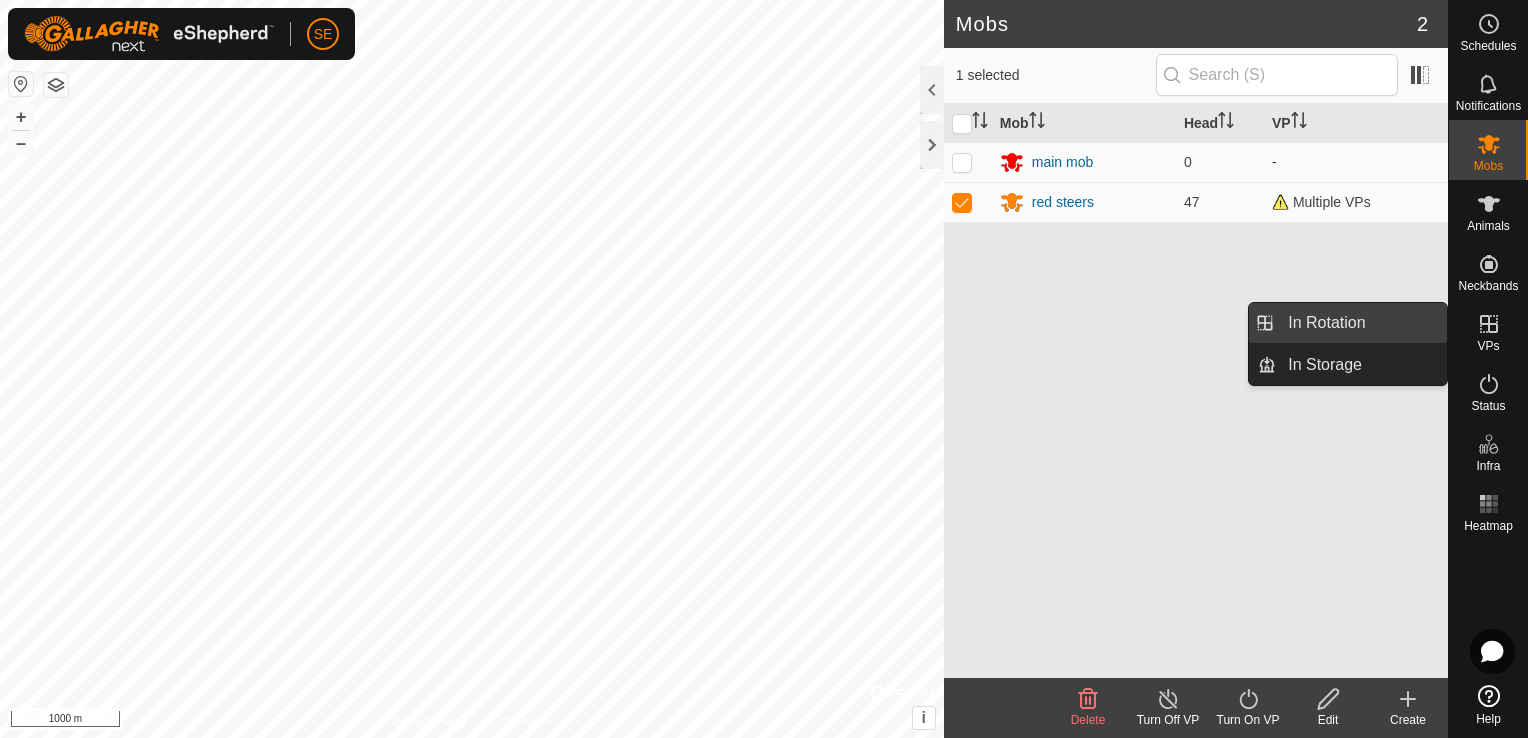 click on "In Rotation" at bounding box center (1361, 323) 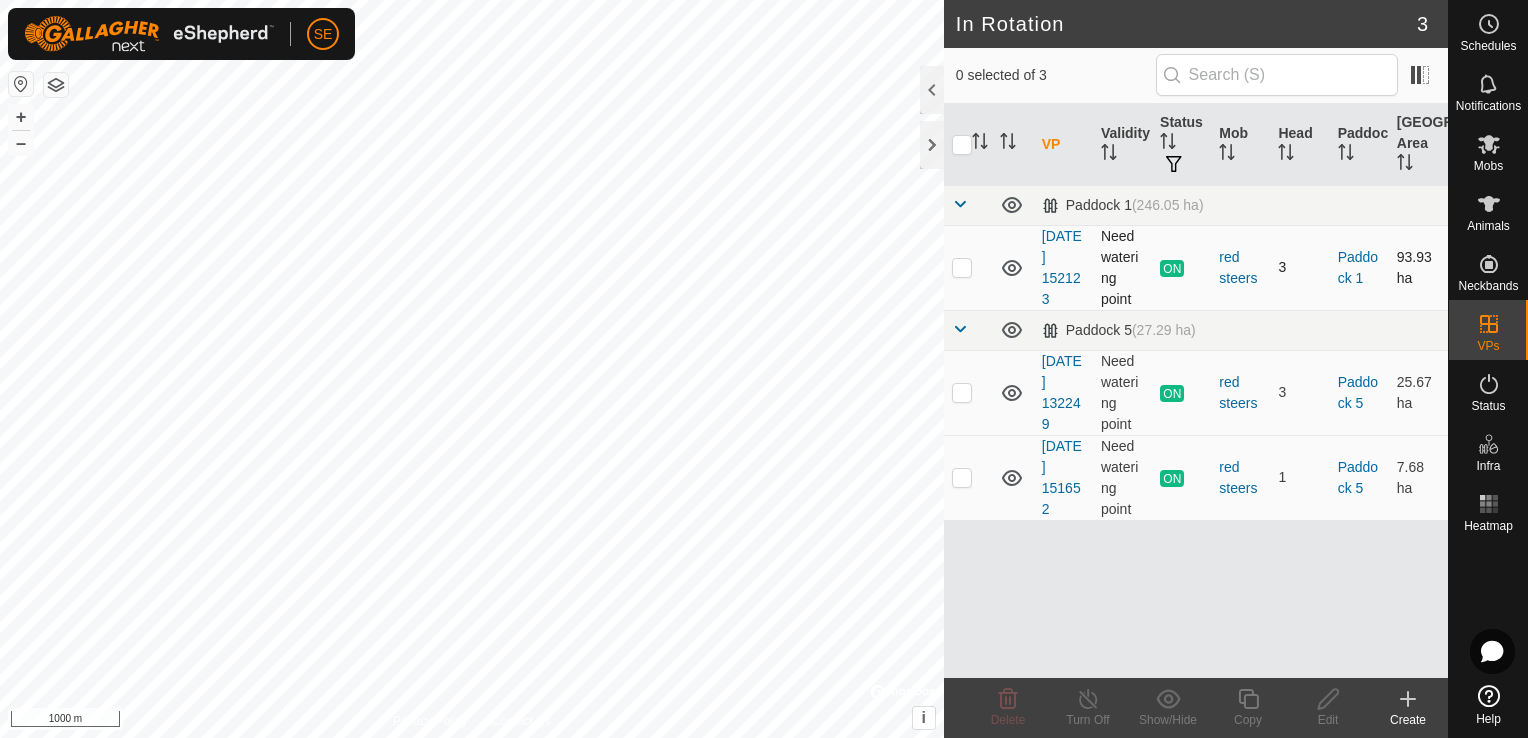 click at bounding box center [962, 267] 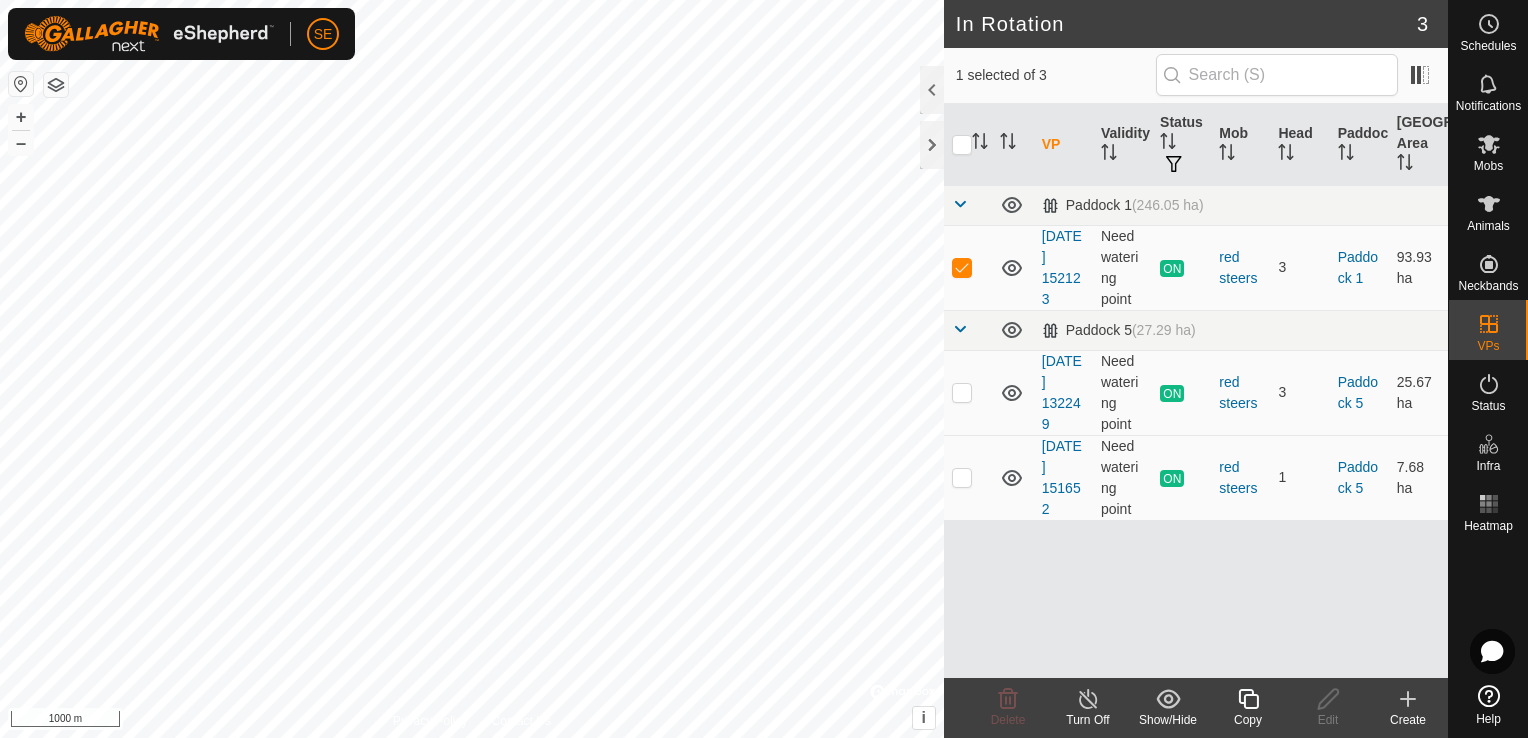 click 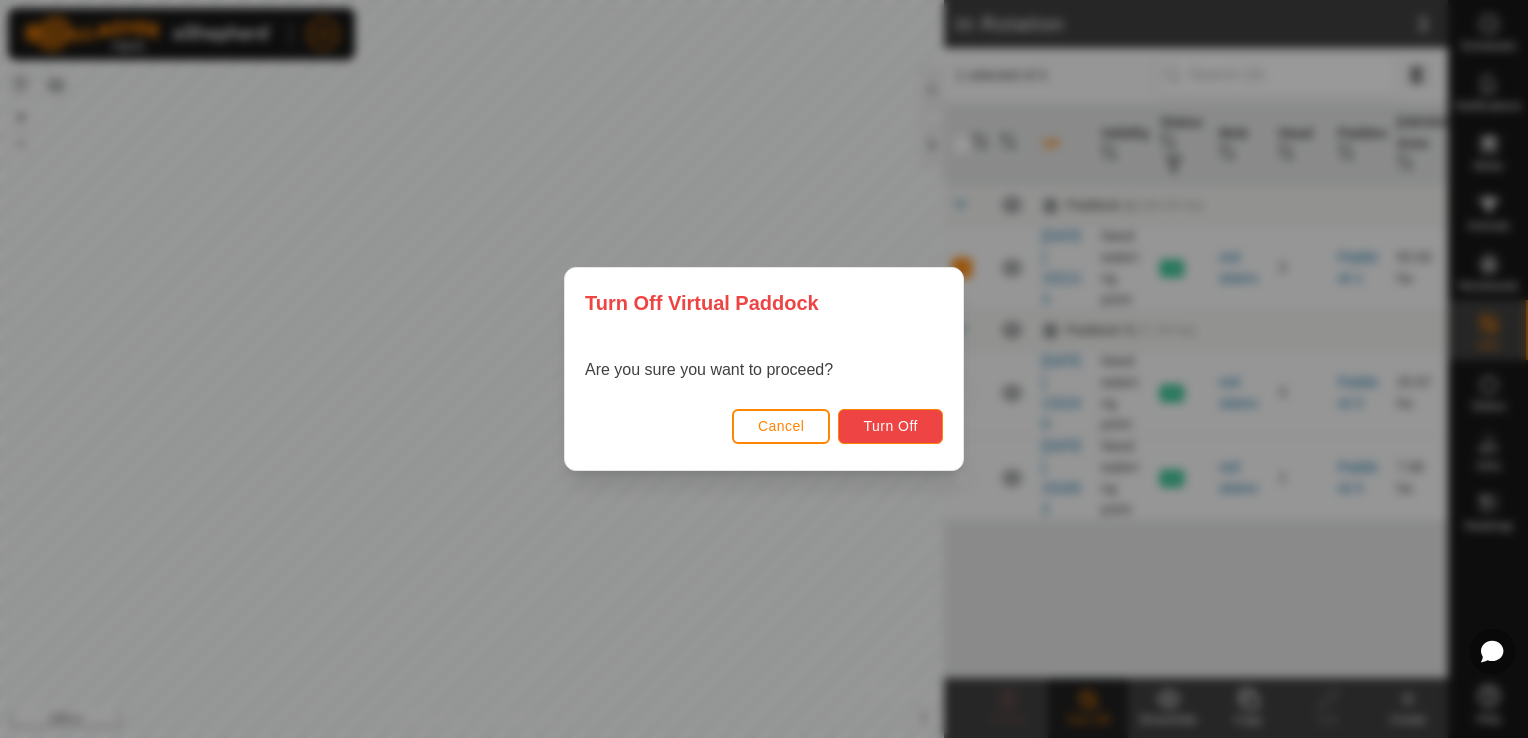 click on "Turn Off" at bounding box center (890, 426) 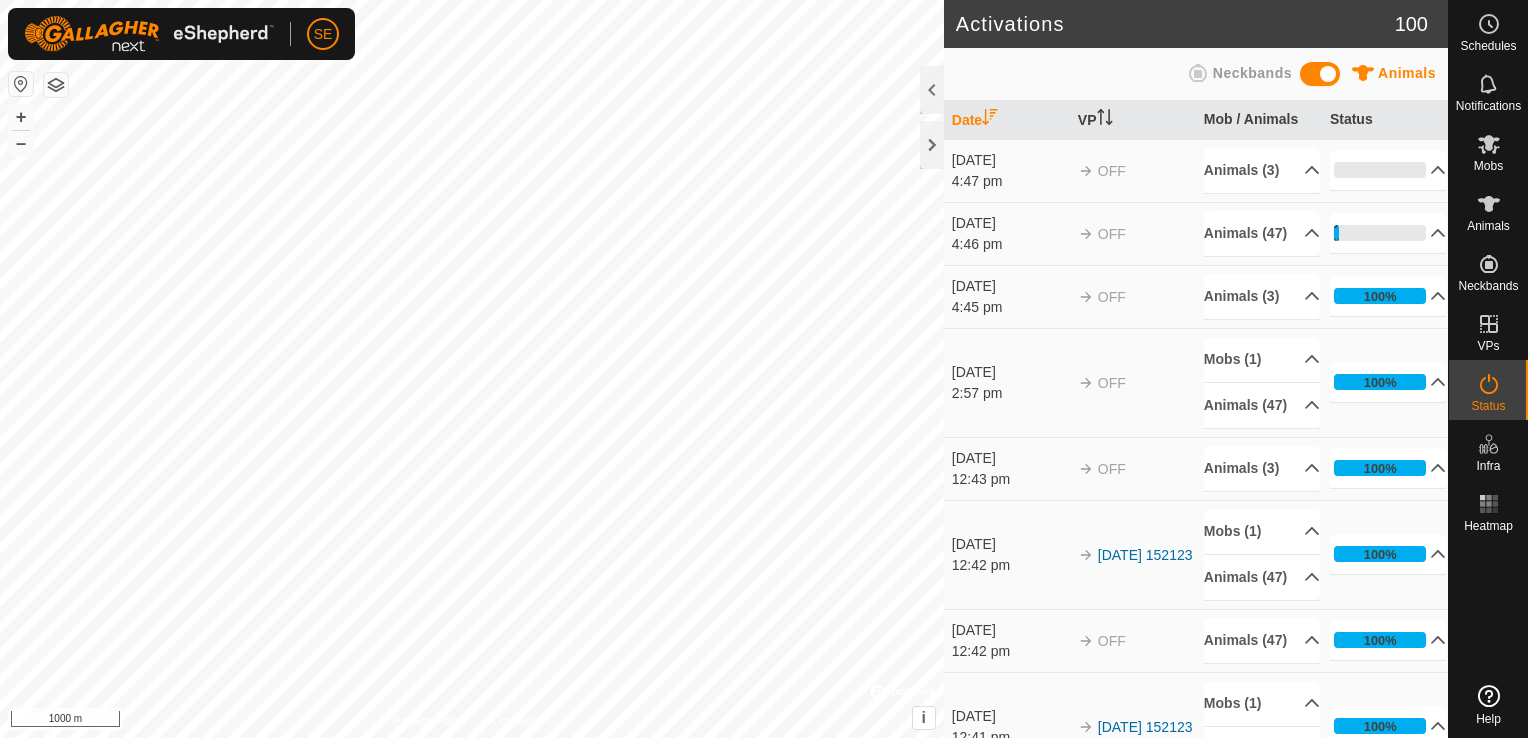 scroll, scrollTop: 0, scrollLeft: 0, axis: both 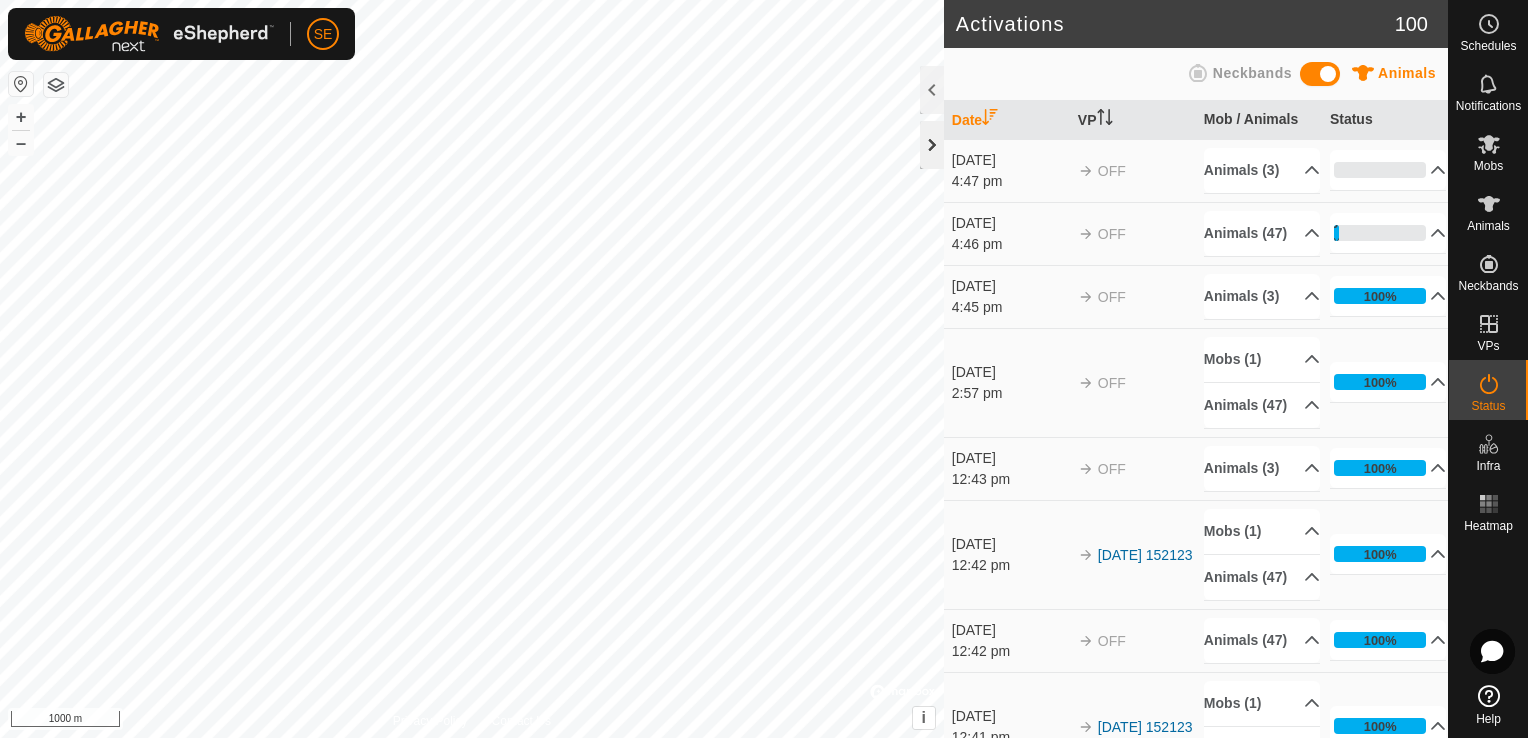 click 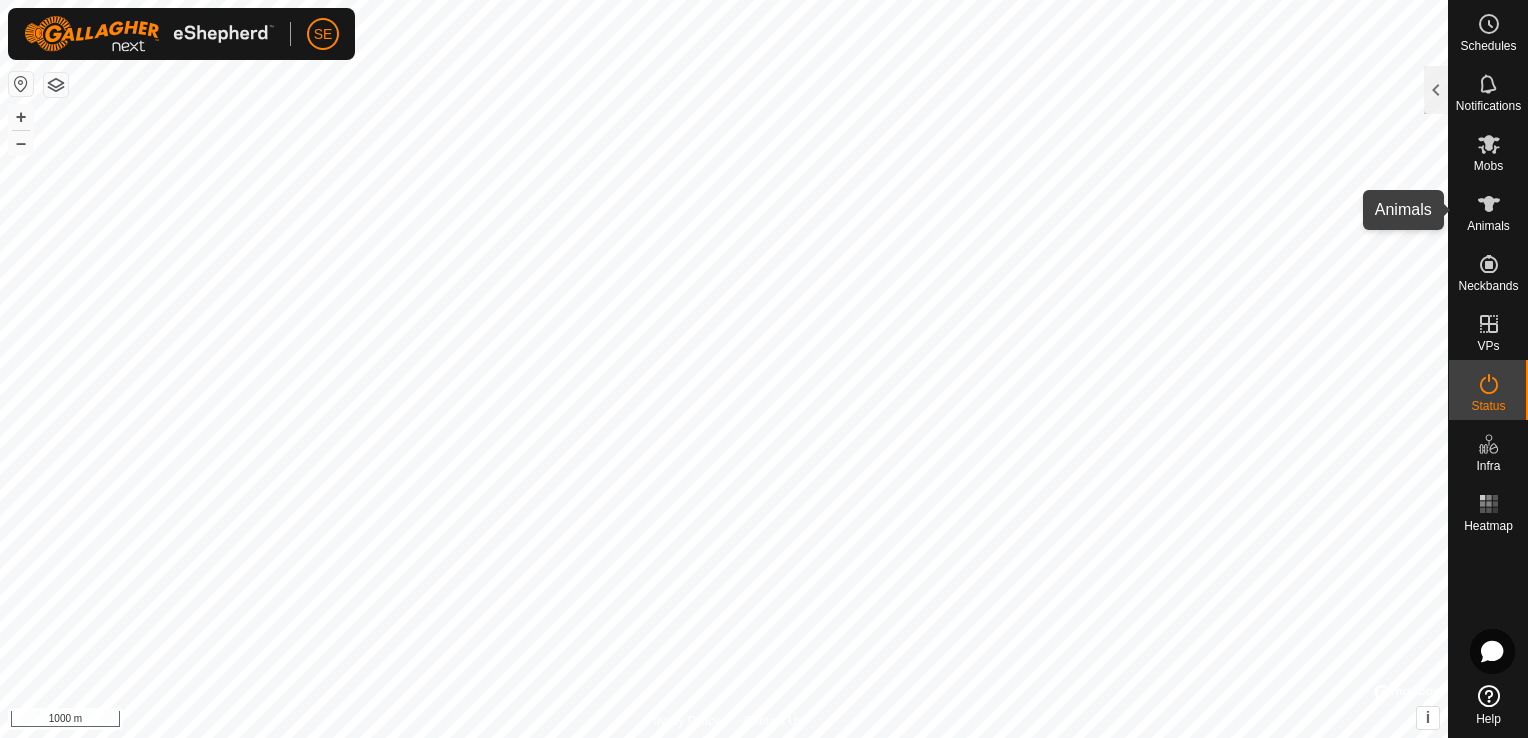 click 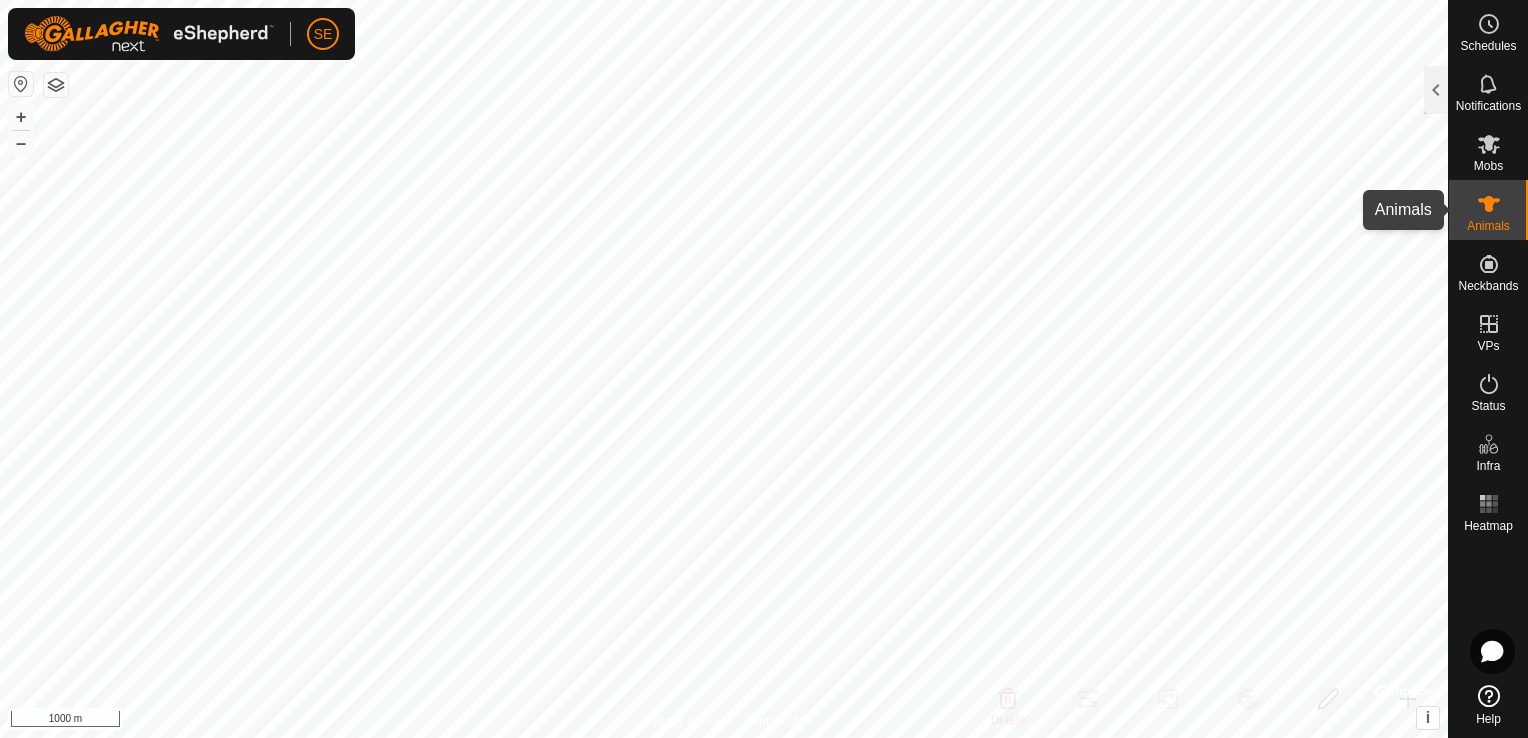 click 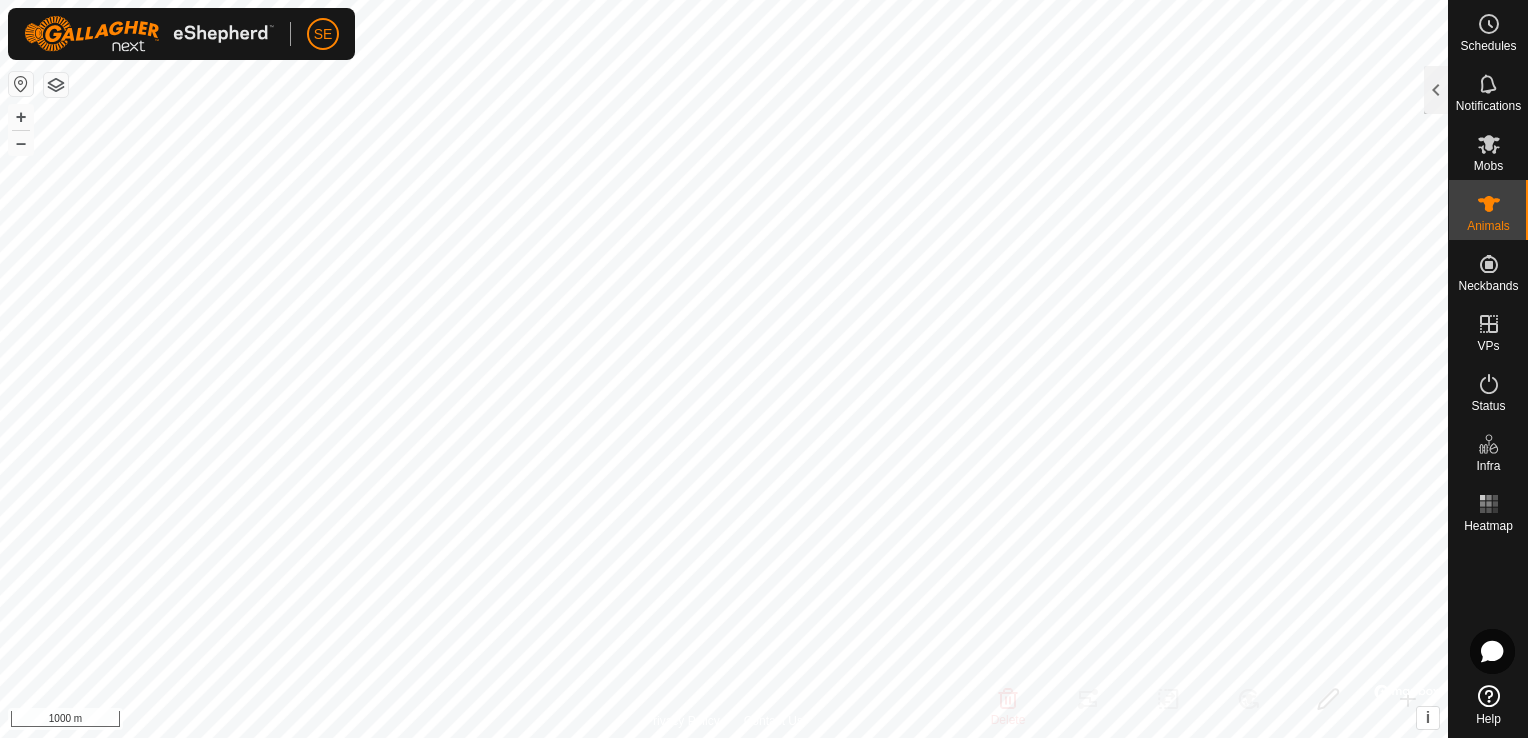 click on "Animals" at bounding box center (1488, 226) 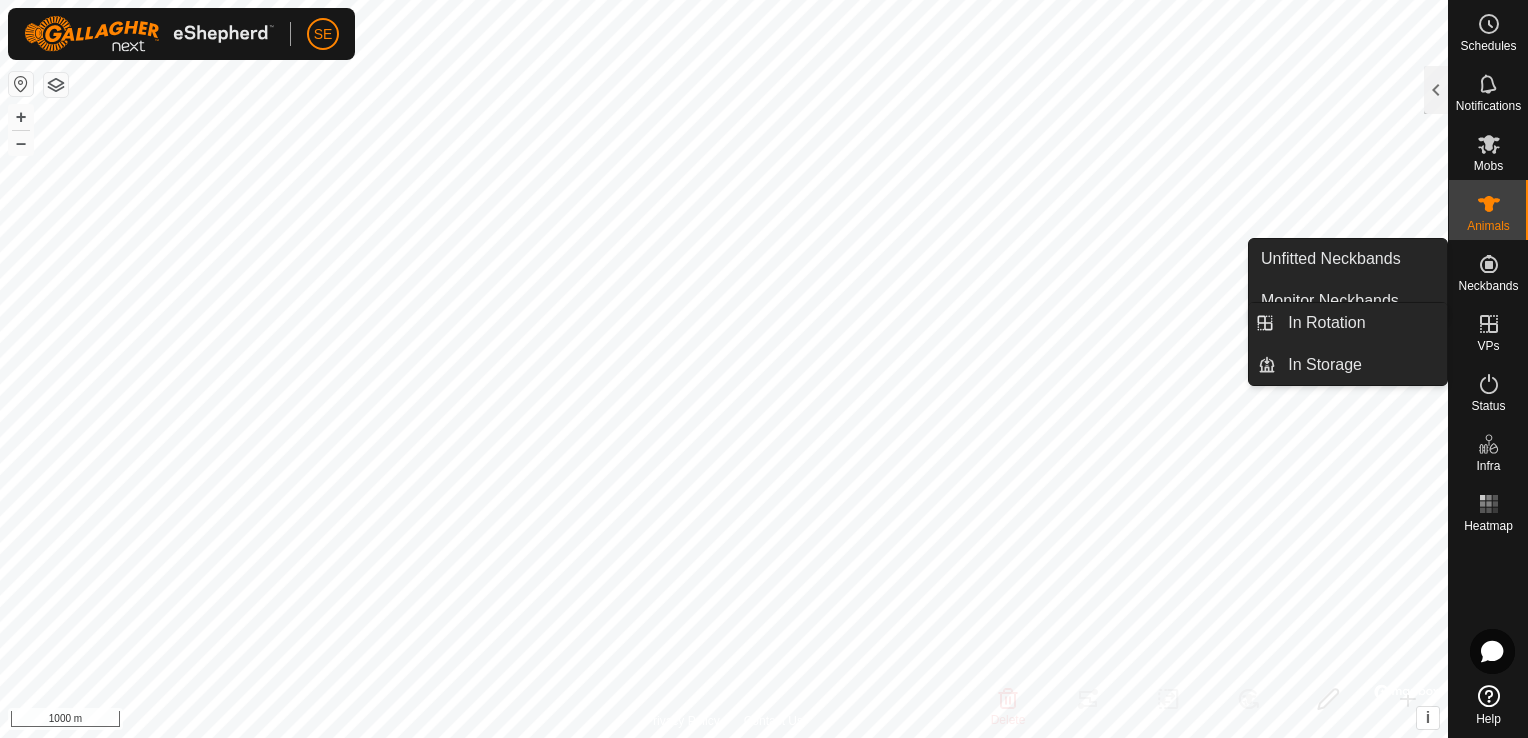 click 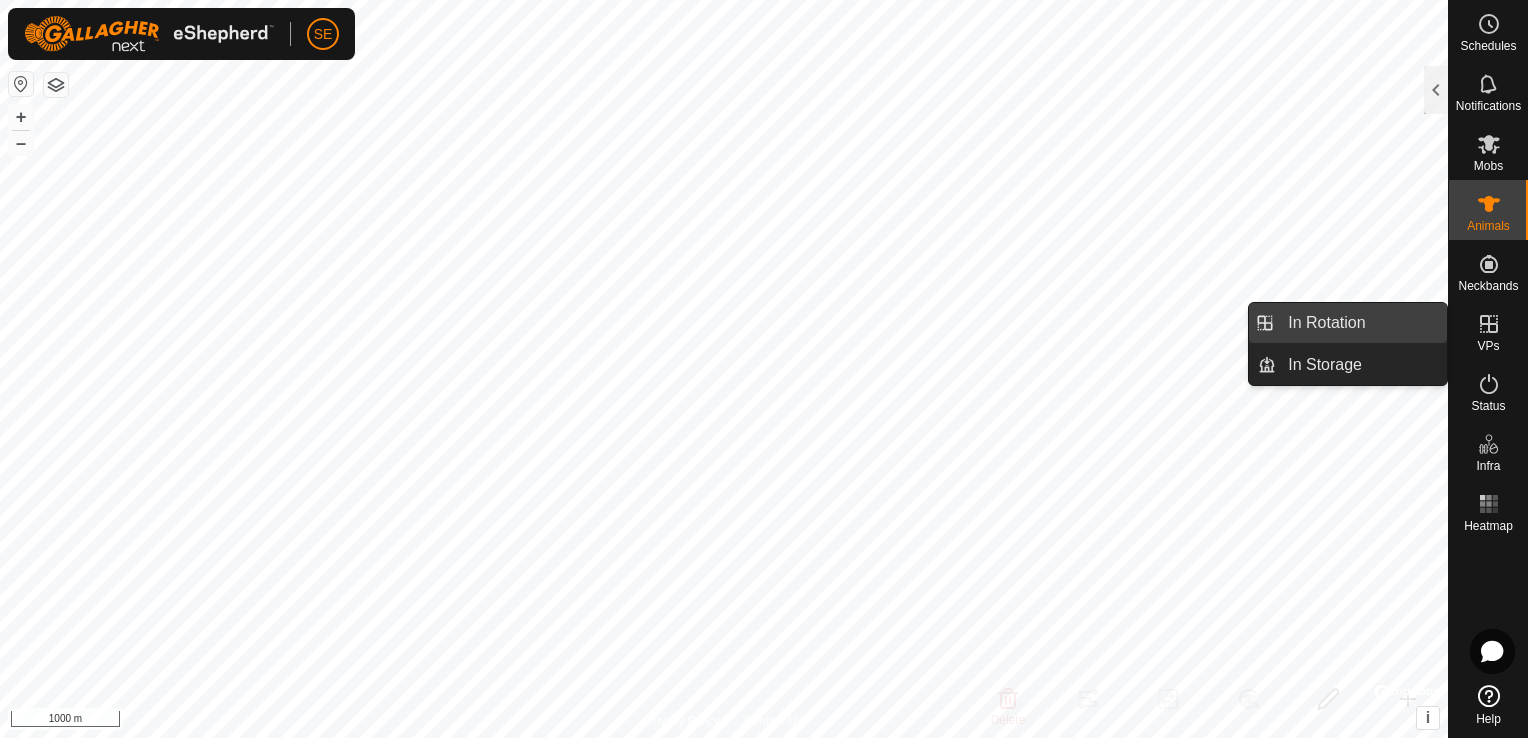 click on "In Rotation" at bounding box center [1361, 323] 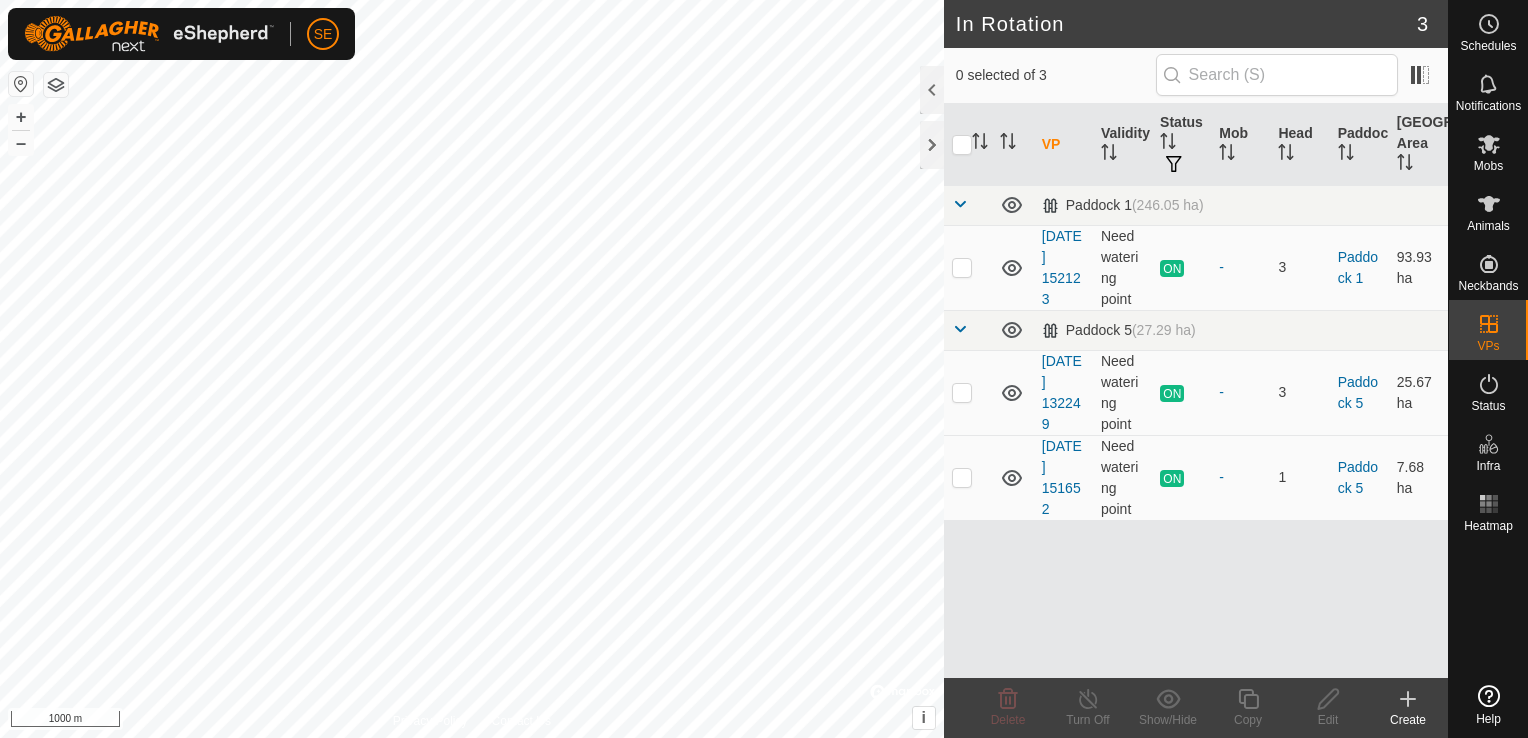 scroll, scrollTop: 0, scrollLeft: 0, axis: both 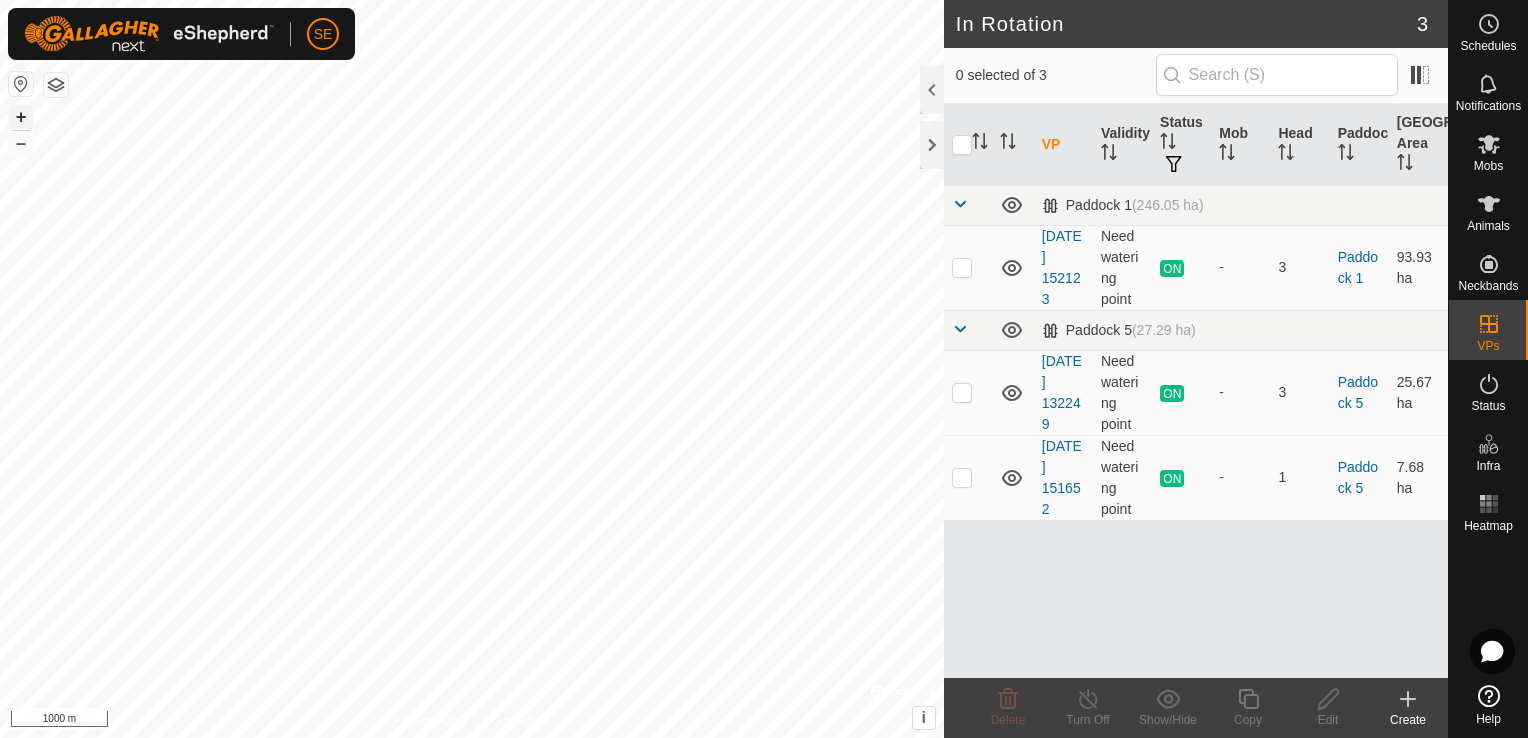 click on "+" at bounding box center [21, 117] 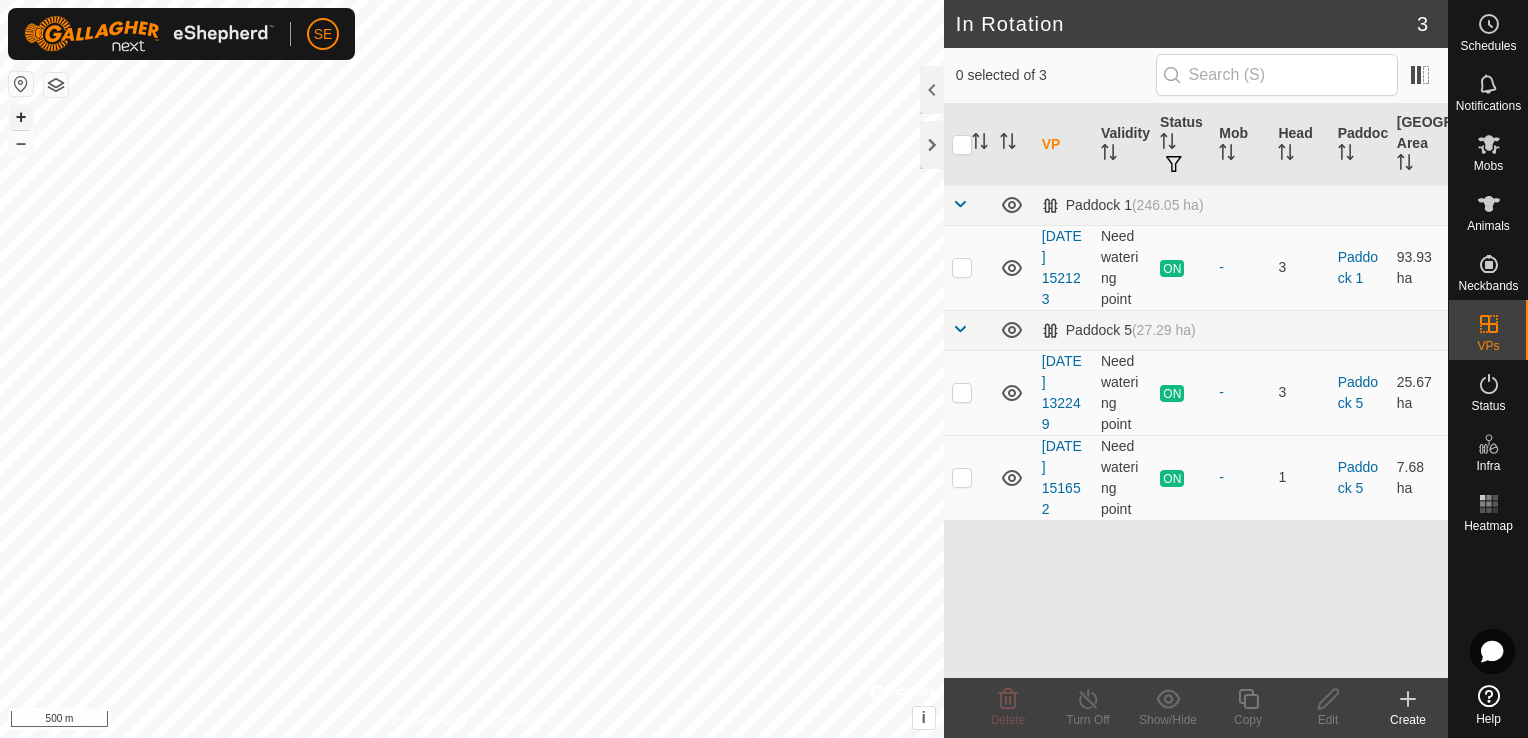click on "+" at bounding box center (21, 117) 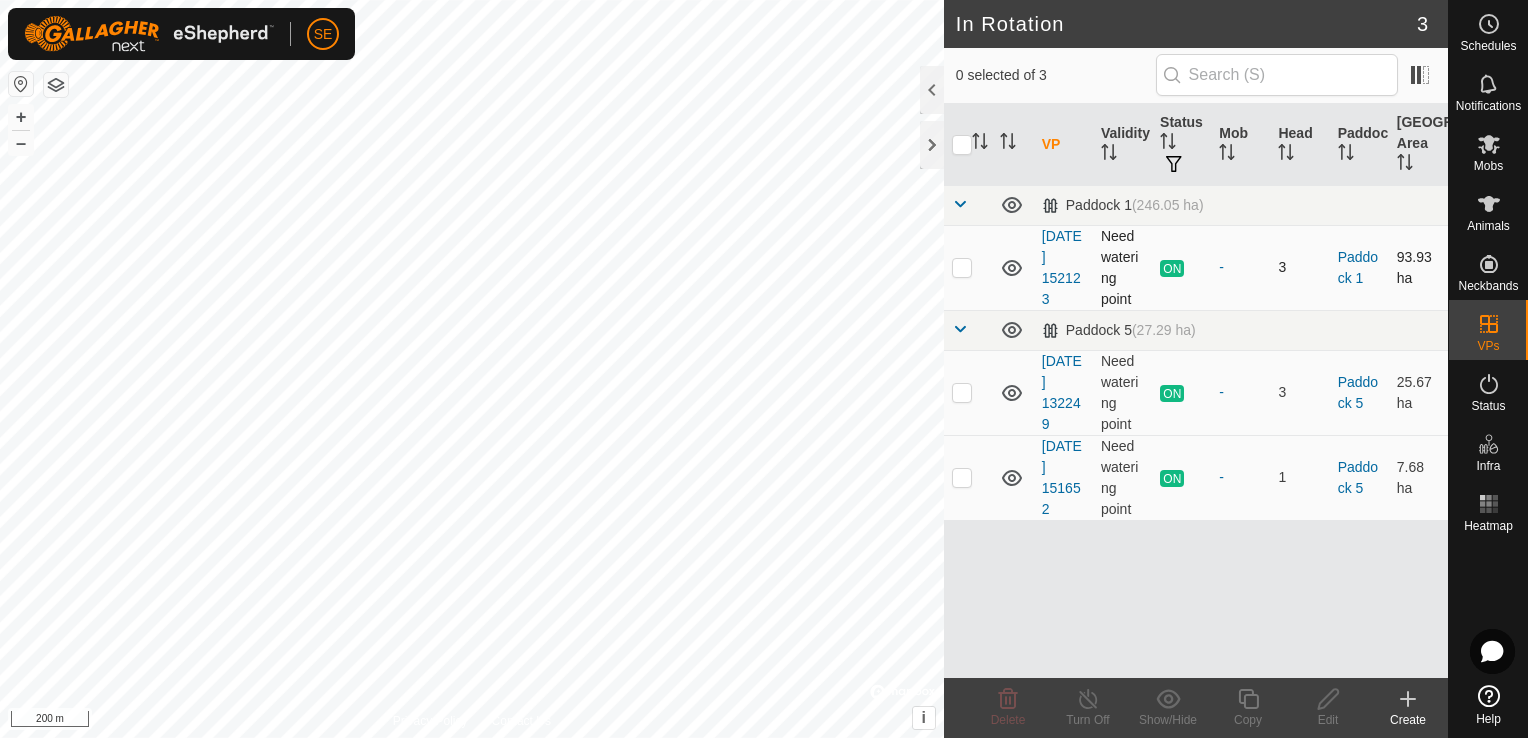 click at bounding box center [968, 267] 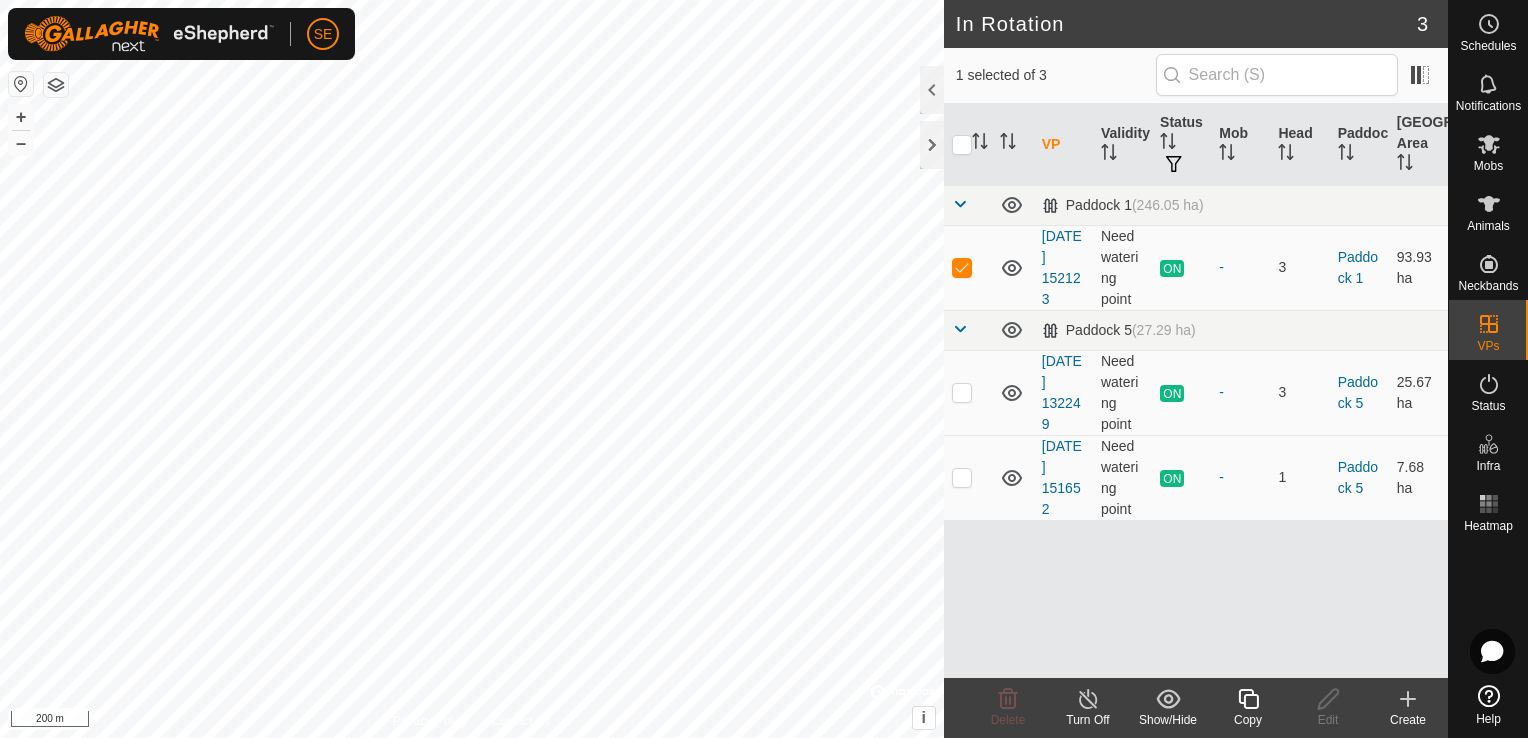 click 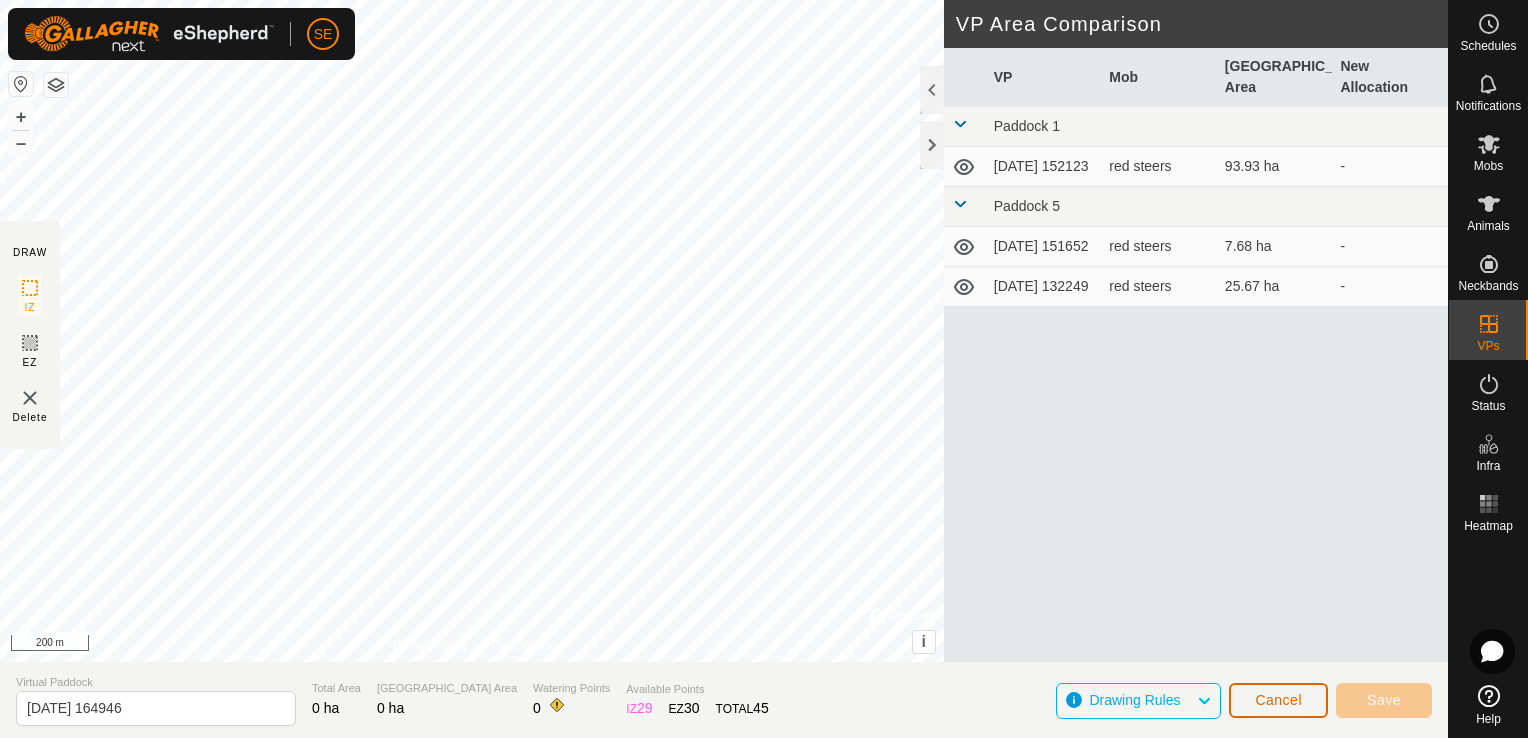 click on "Cancel" 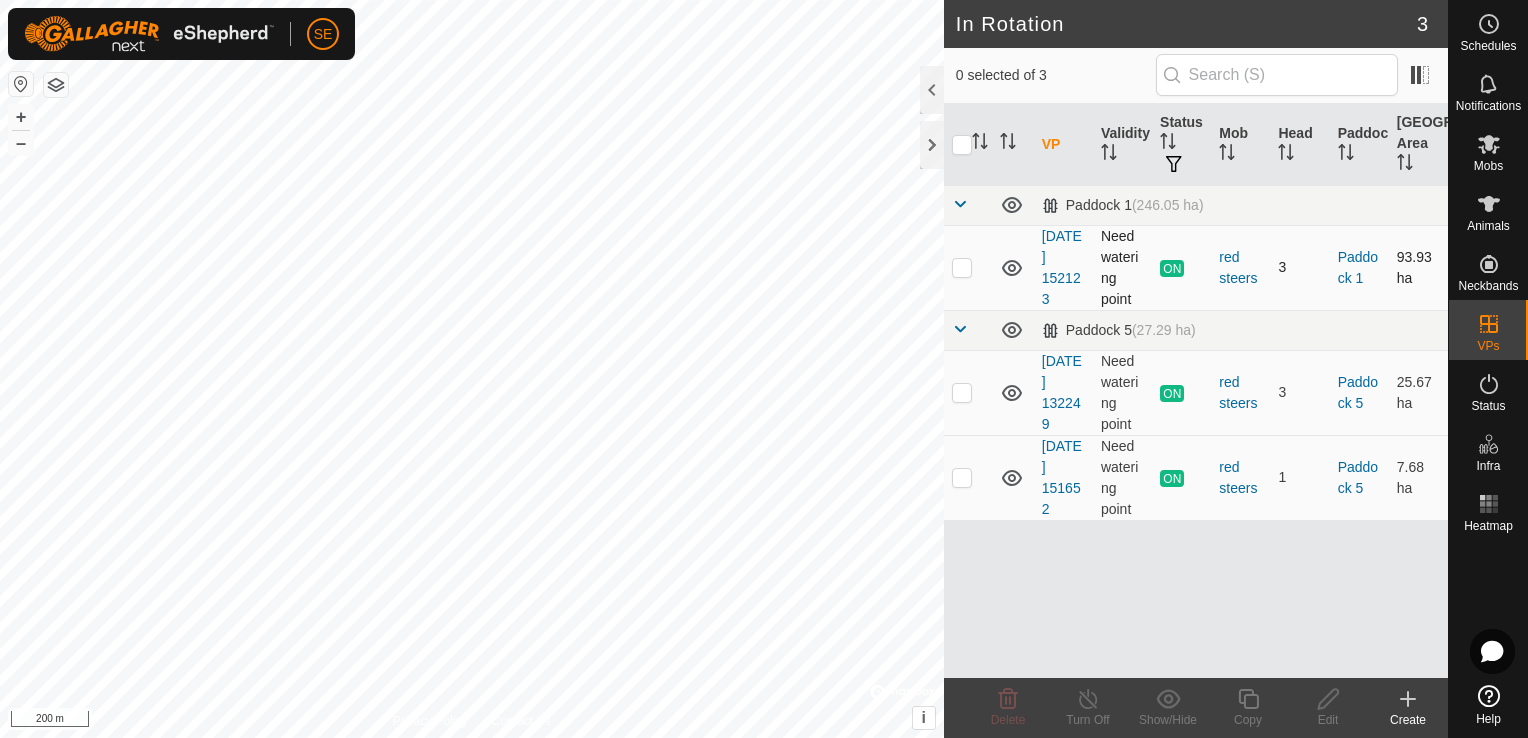 click at bounding box center [962, 267] 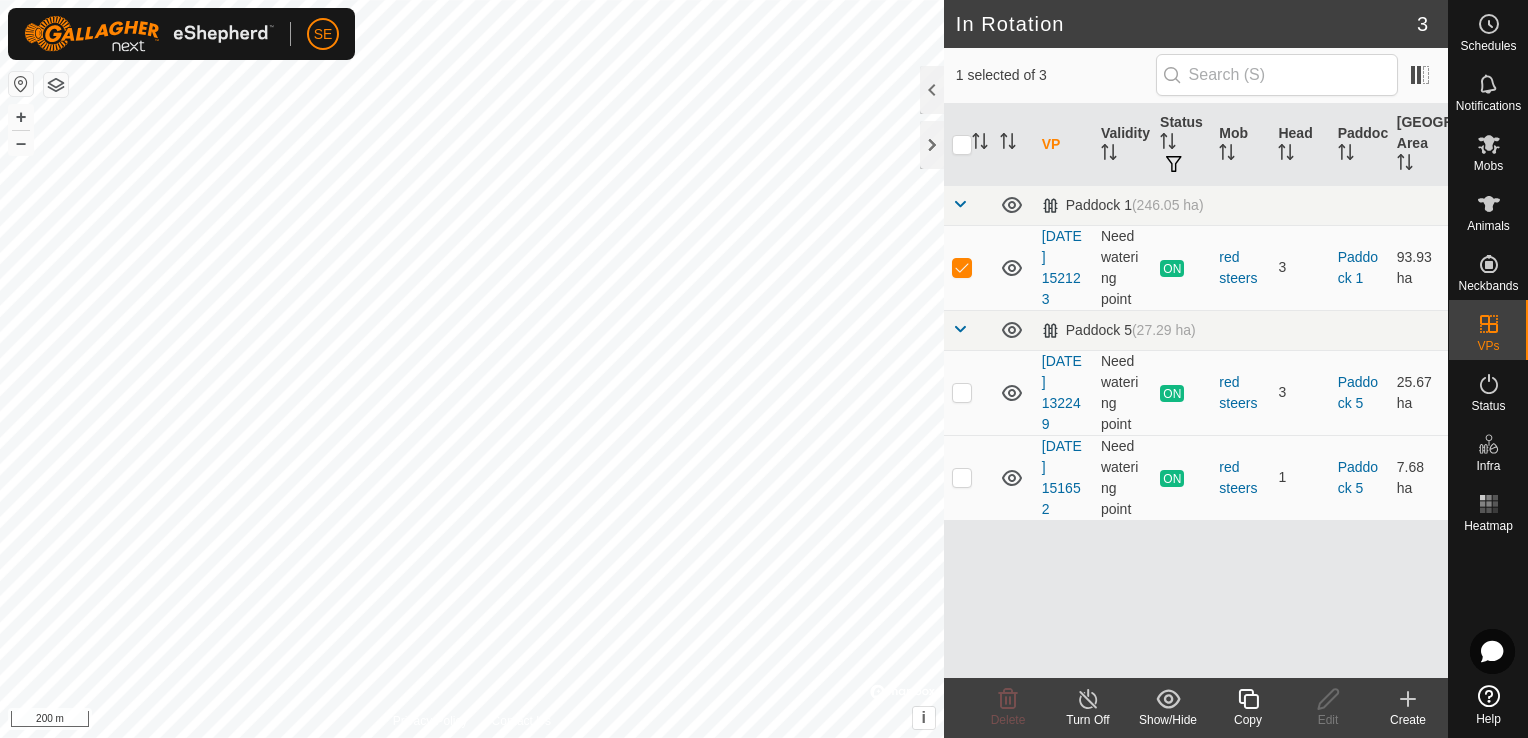 click 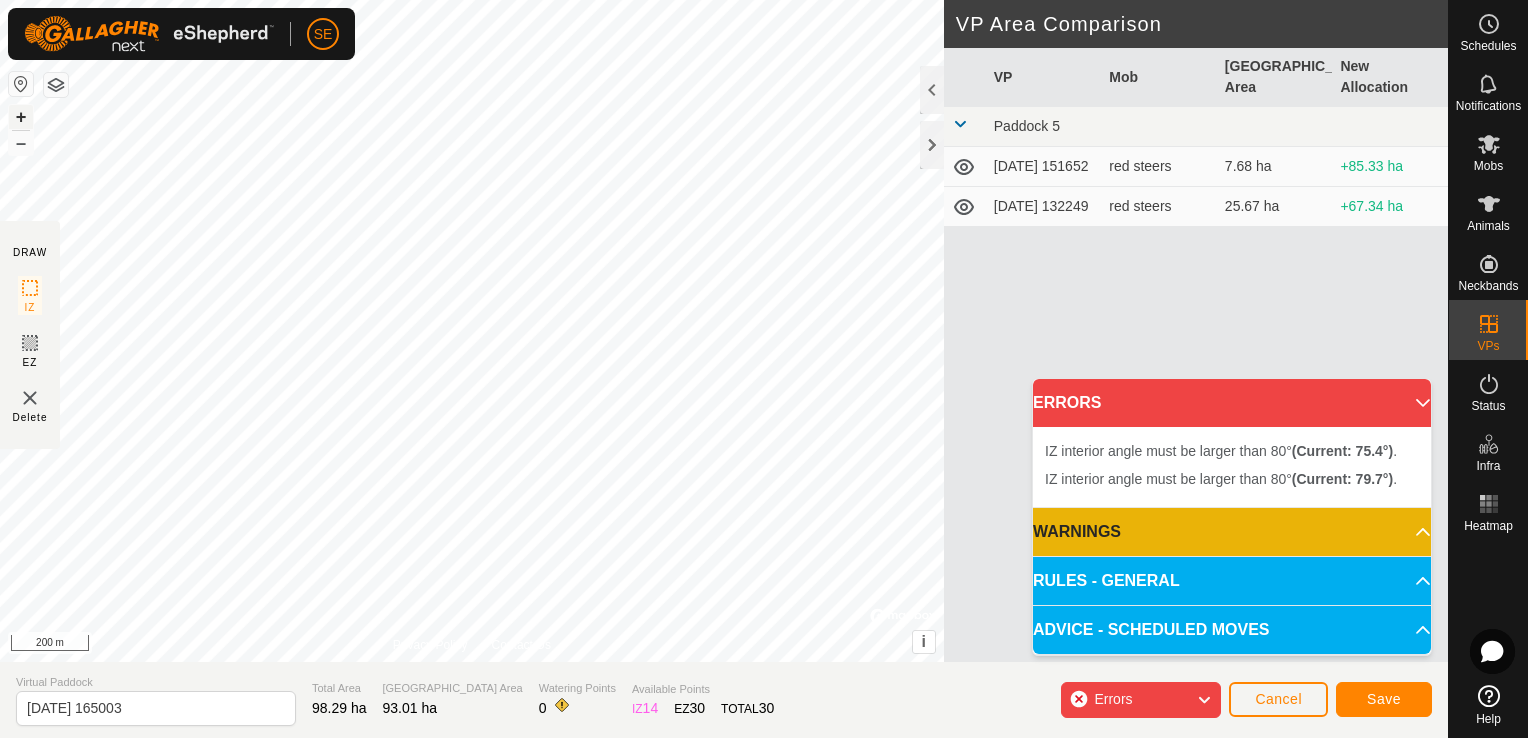 click on "+" at bounding box center [21, 117] 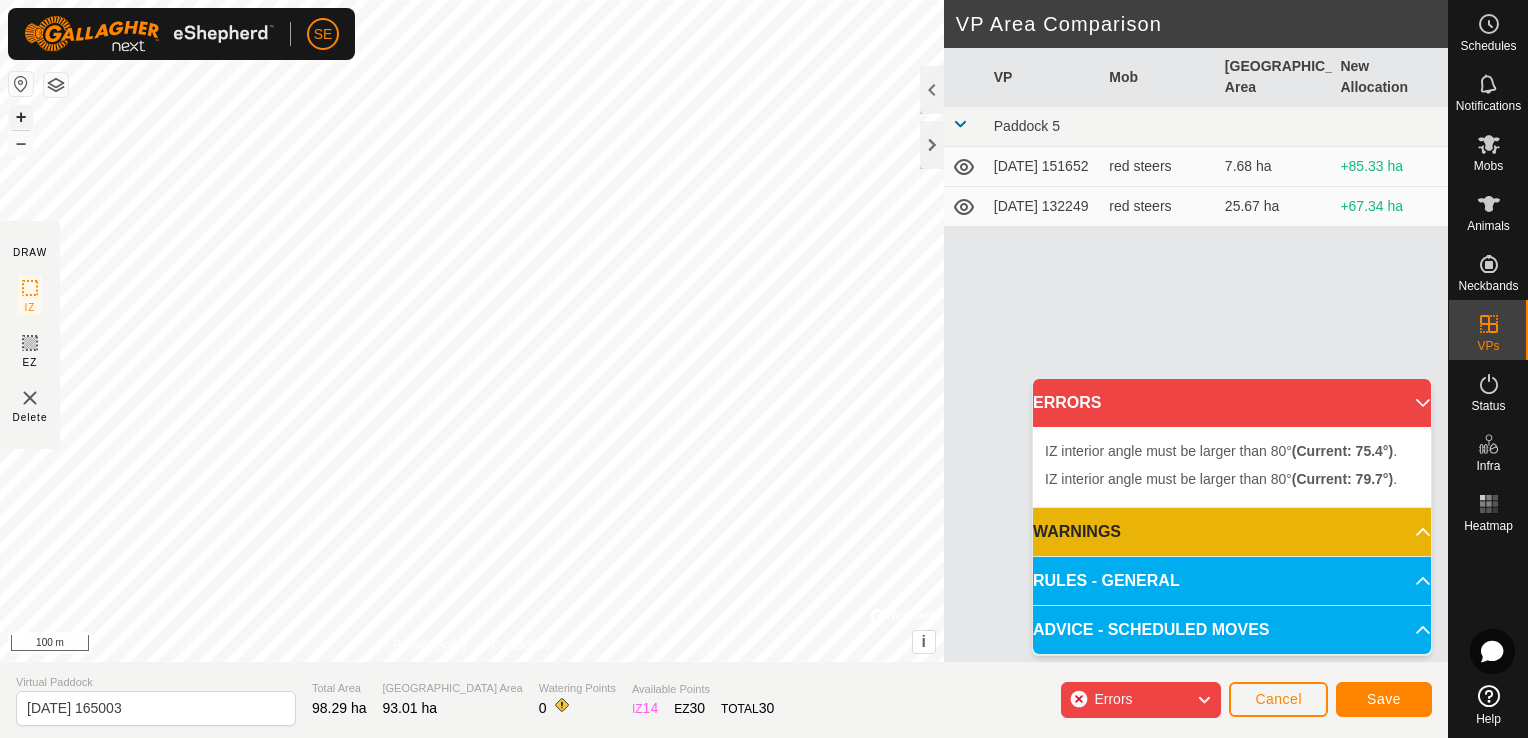 click on "+" at bounding box center [21, 117] 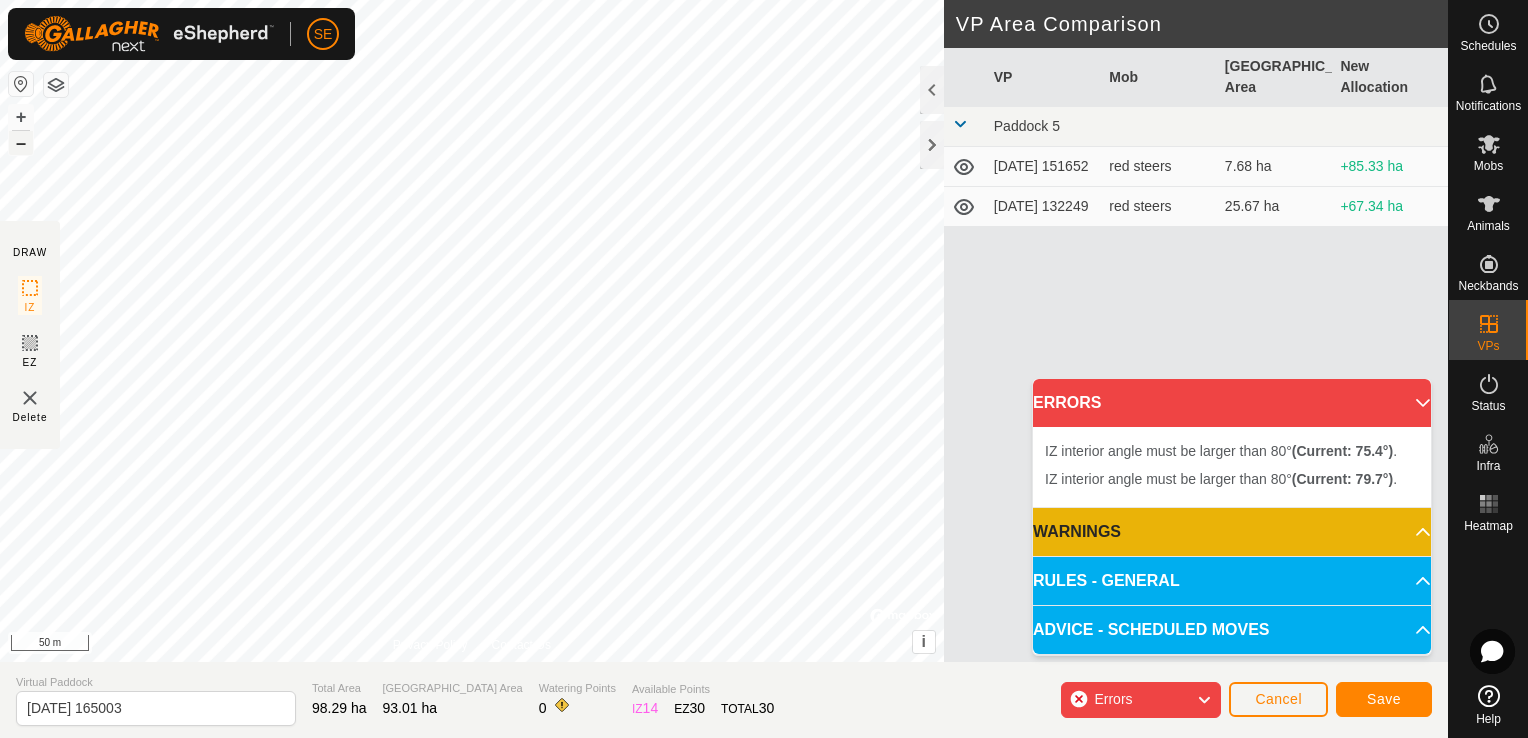 click on "–" at bounding box center (21, 143) 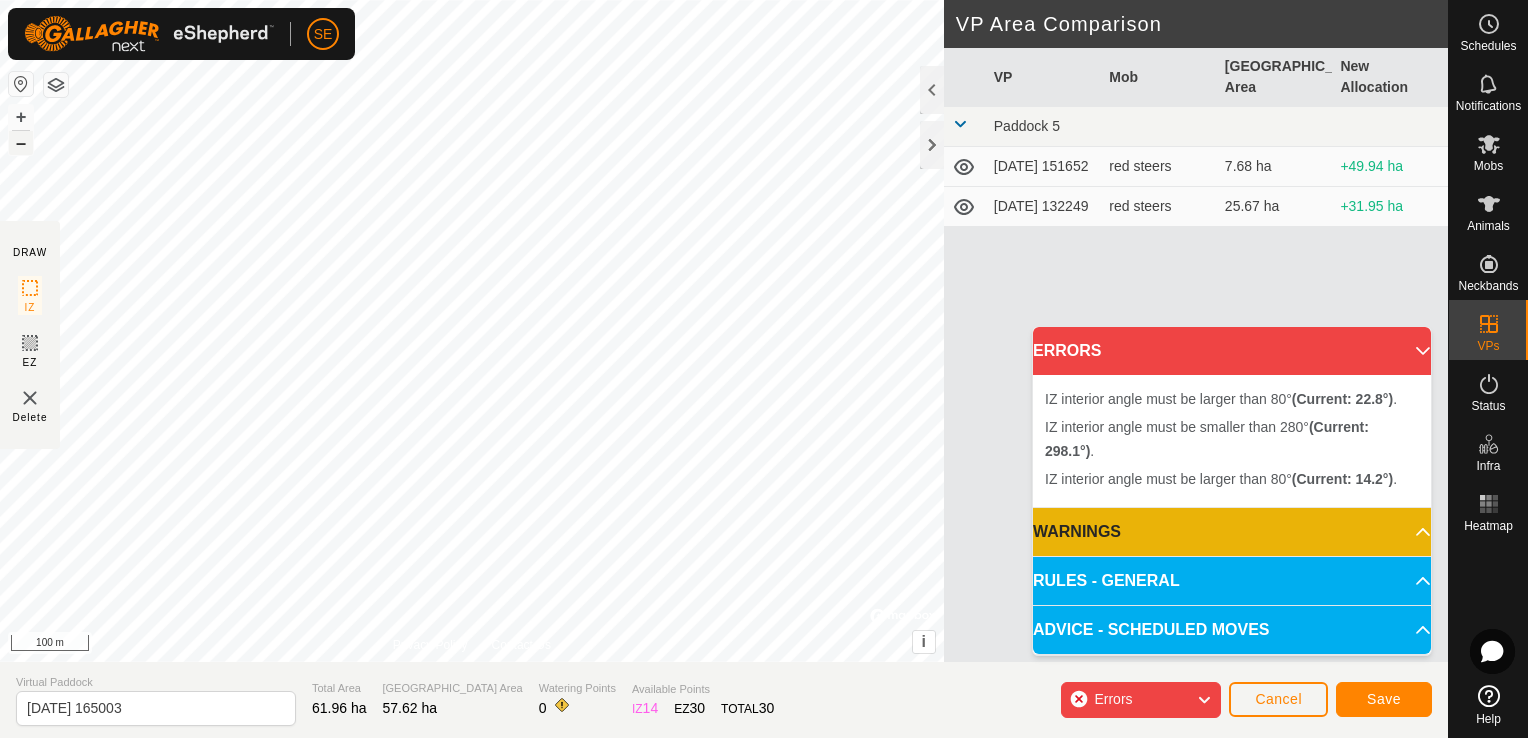 click on "–" at bounding box center [21, 143] 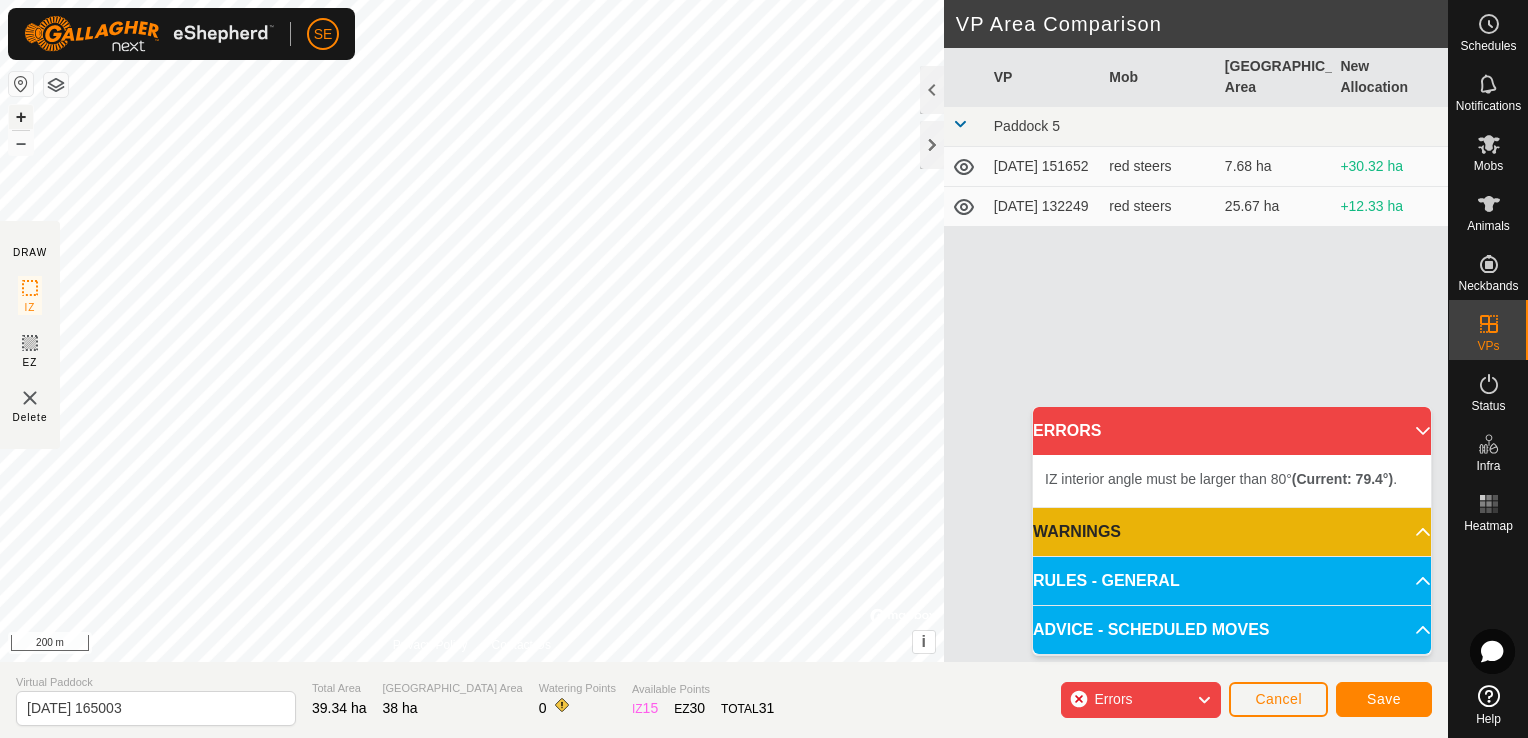 click on "+" at bounding box center (21, 117) 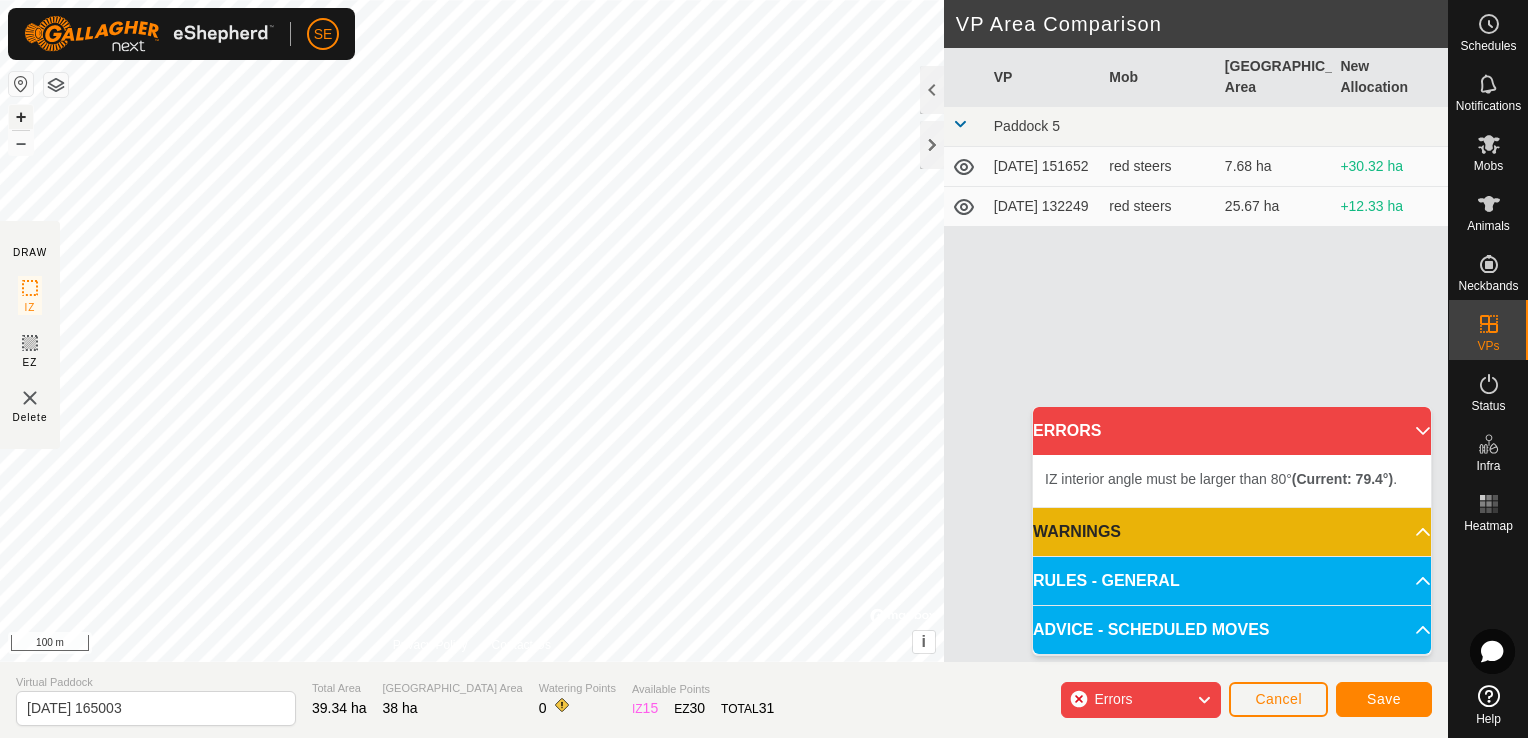 click on "+" at bounding box center [21, 117] 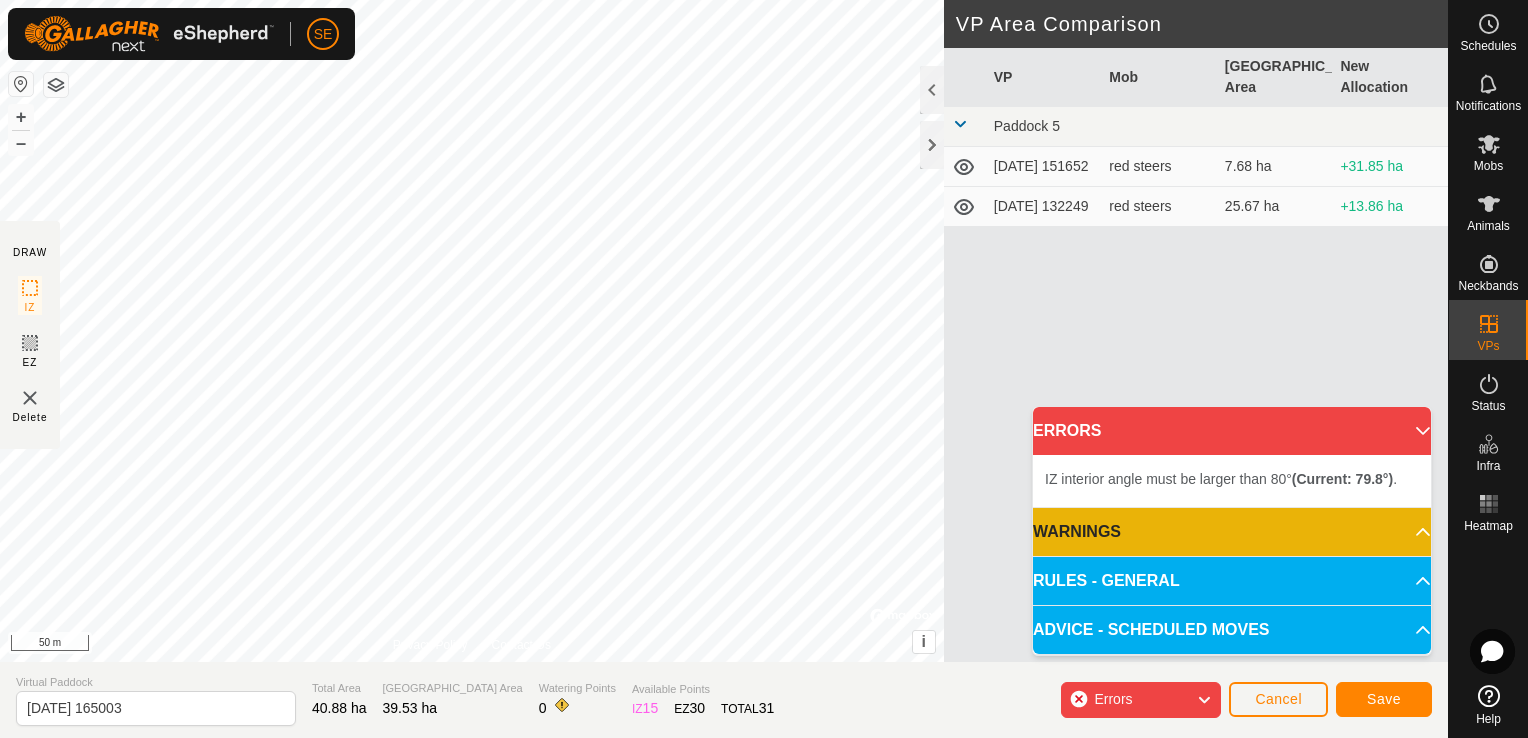 click on "SE Schedules Notifications Mobs Animals Neckbands VPs Status Infra Heatmap Help DRAW IZ EZ Delete Privacy Policy Contact Us IZ interior angle must be larger than 80°  (Current: 69.0°) . + – ⇧ i ©  Mapbox , ©  OpenStreetMap ,  Improve this map 50 m VP Area Comparison     VP   Mob   Grazing Area   New Allocation  Paddock 5  2025-06-24 151652   red steers   7.68 ha  +31.85 ha  2025-06-26 132249   red steers   25.67 ha  +13.86 ha Virtual Paddock 2025-07-28 165003 Total Area 40.88 ha Grazing Area 39.53 ha Watering Points 0 Available Points  IZ   15  EZ  30  TOTAL   31 Errors Cancel Save" 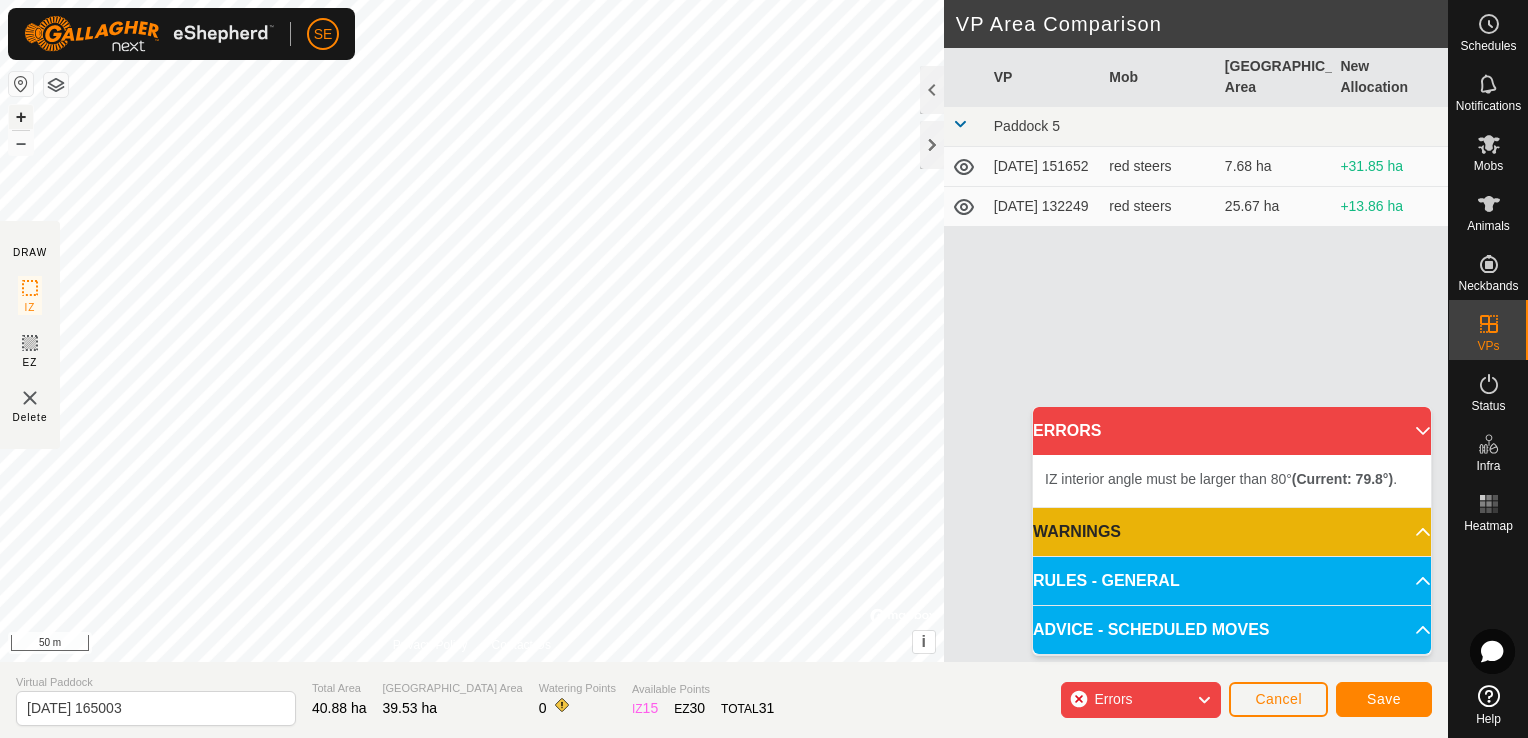 click on "+" at bounding box center [21, 117] 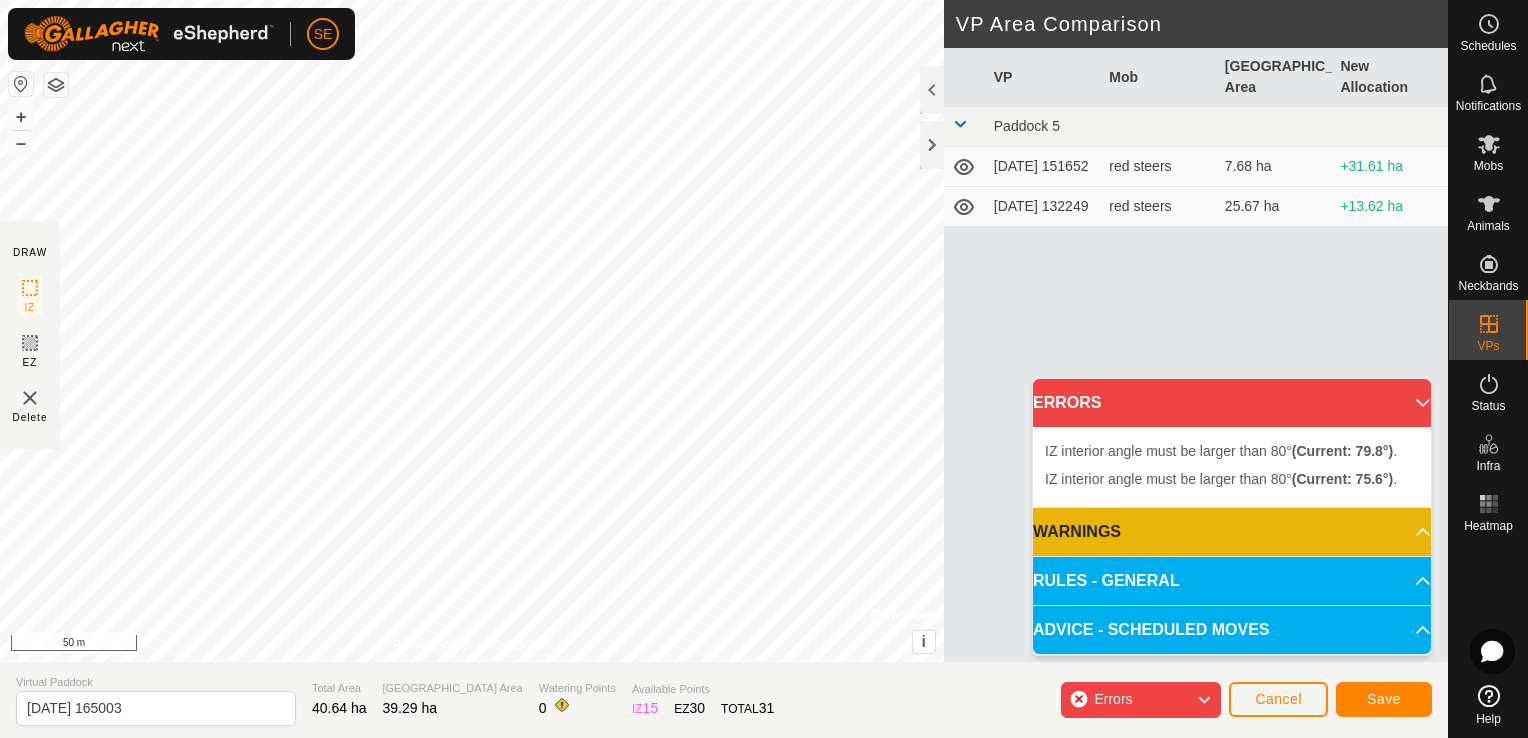 click on "SE Schedules Notifications Mobs Animals Neckbands VPs Status Infra Heatmap Help DRAW IZ EZ Delete Privacy Policy Contact Us IZ interior angle must be larger than 80°  (Current: 69.0°) . + – ⇧ i ©  Mapbox , ©  OpenStreetMap ,  Improve this map 50 m VP Area Comparison     VP   Mob   Grazing Area   New Allocation  Paddock 5  2025-06-24 151652   red steers   7.68 ha  +31.61 ha  2025-06-26 132249   red steers   25.67 ha  +13.62 ha Virtual Paddock 2025-07-28 165003 Total Area 40.64 ha Grazing Area 39.29 ha Watering Points 0 Available Points  IZ   15  EZ  30  TOTAL   31 Errors Cancel Save
ERRORS IZ interior angle must be larger than 80°  (Current: 79.8°) . IZ interior angle must be larger than 80°  (Current: 75.6°) . WARNINGS There are  no watering points  within the VP. RULES - GENERAL To make a VP valid for activation, it must meet the following requirements: No sharp corners: Each  IZ  angle must be larger than 80° – Use at least  4 points . Each  EZ 5 points . Boundaries: IZ EZs" at bounding box center (764, 369) 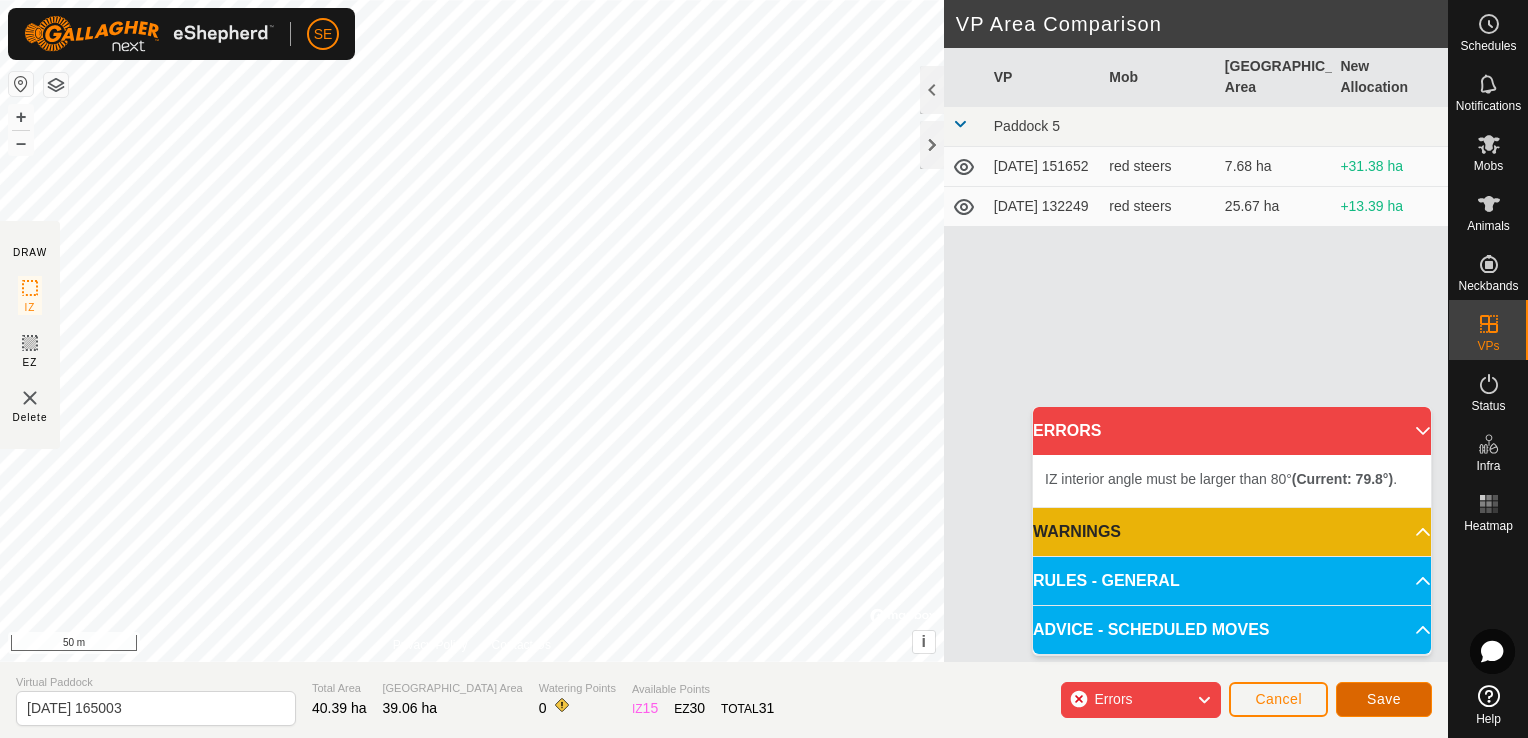 click on "Save" 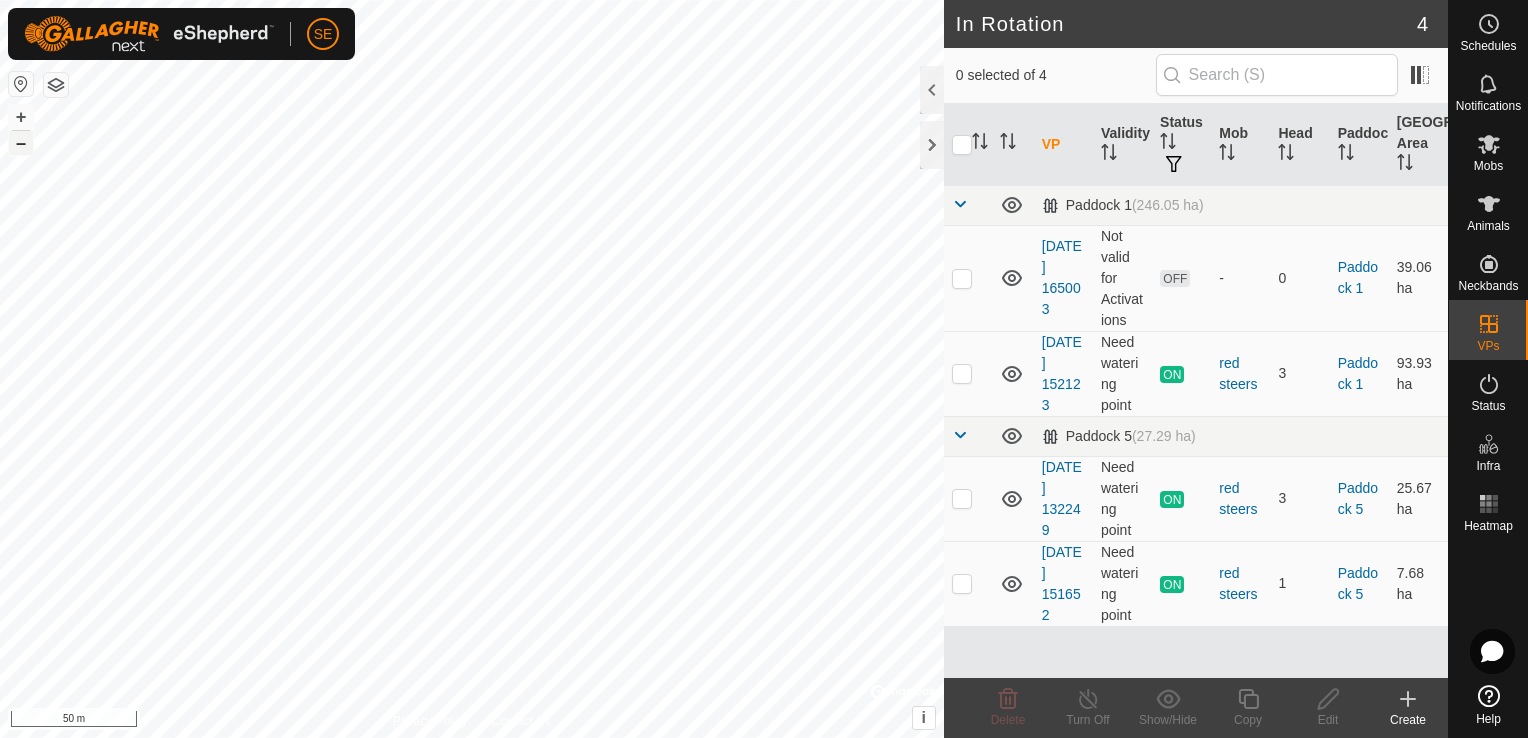 click on "–" at bounding box center [21, 143] 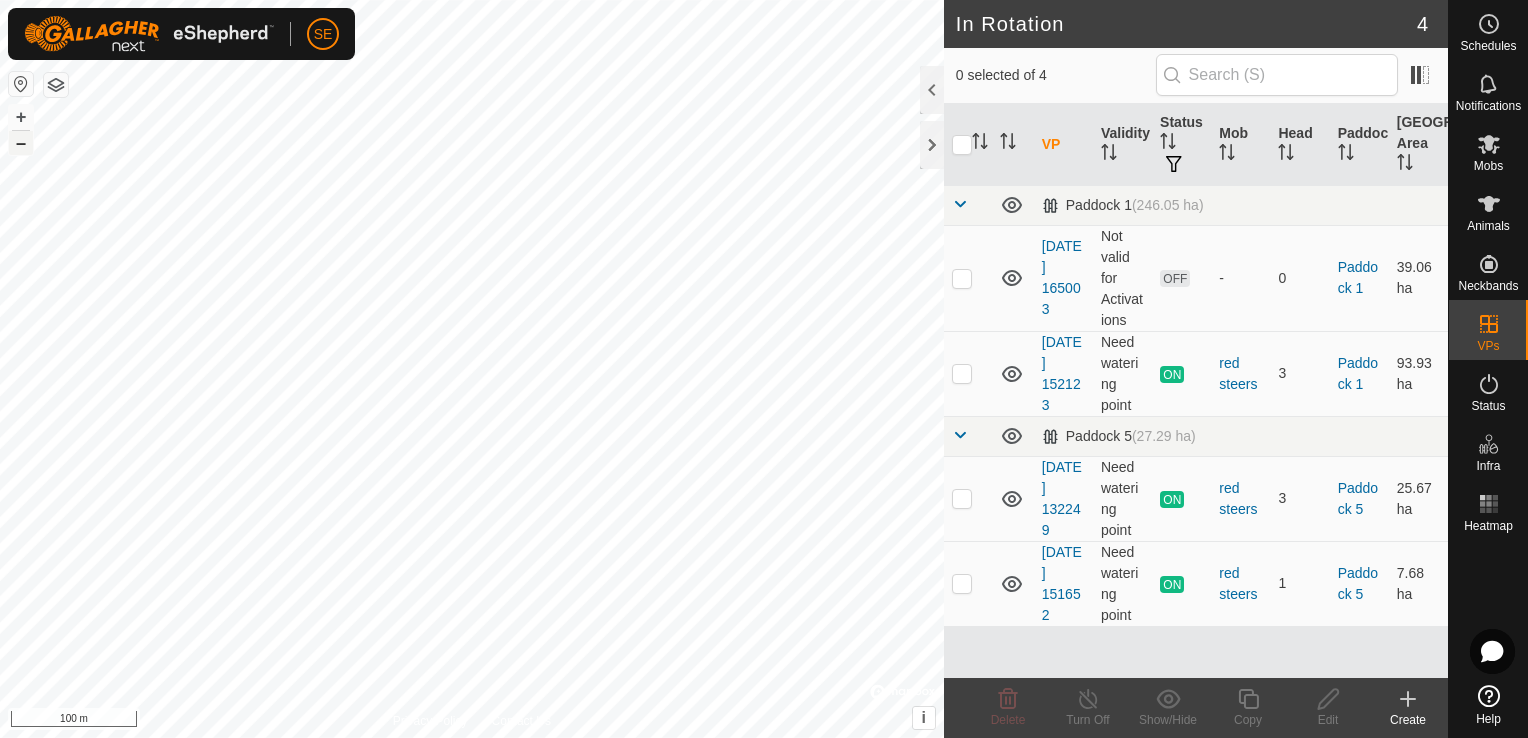 click on "–" at bounding box center (21, 143) 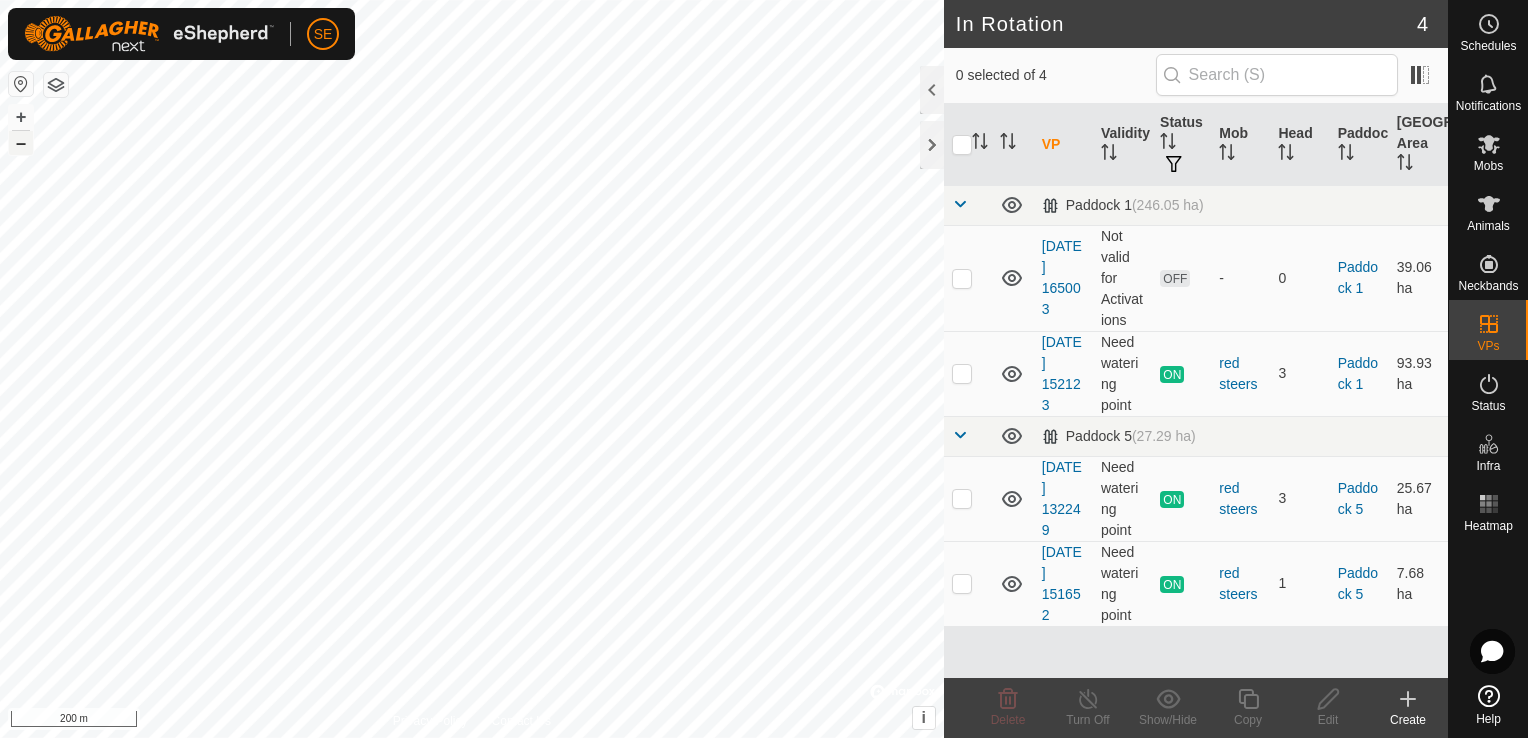 click on "–" at bounding box center (21, 143) 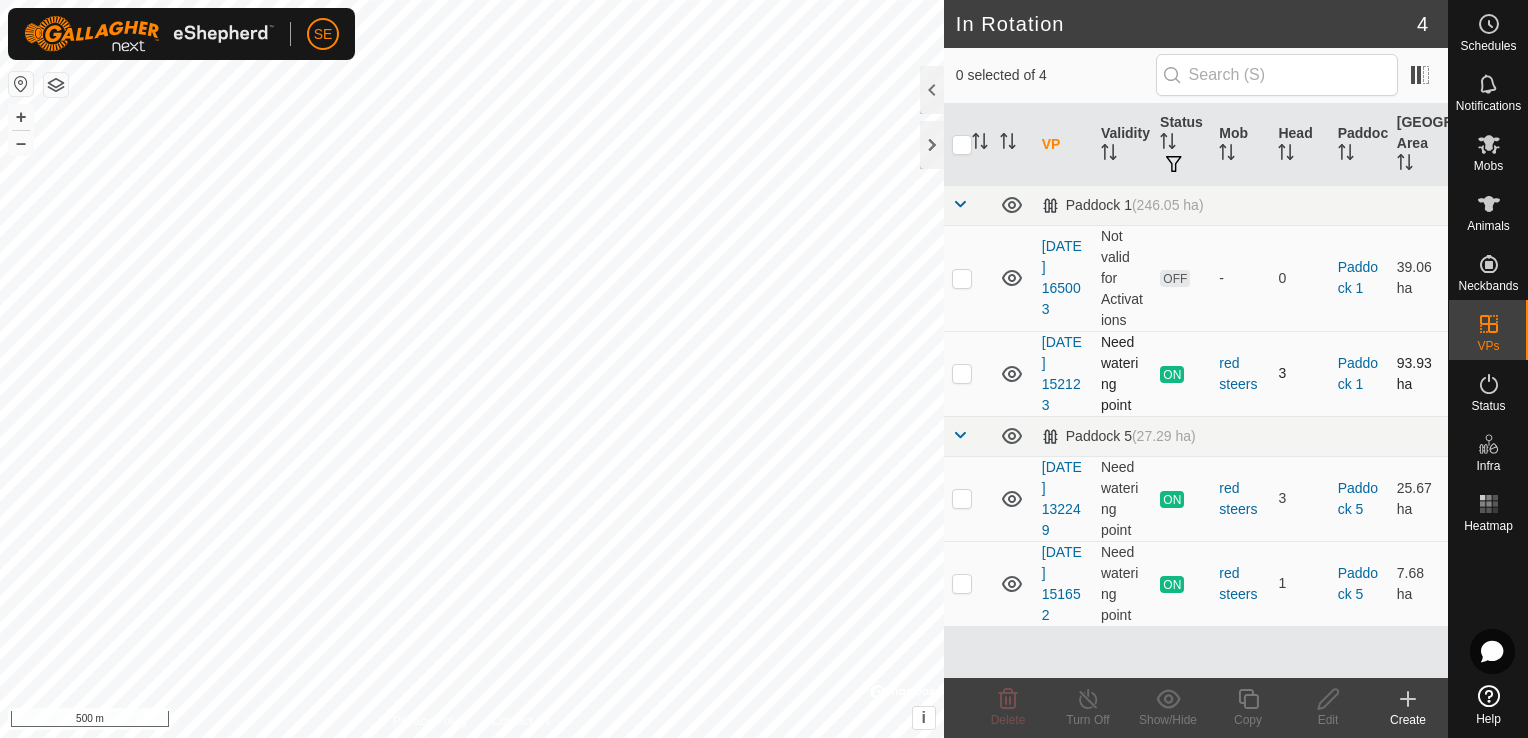 click at bounding box center (962, 373) 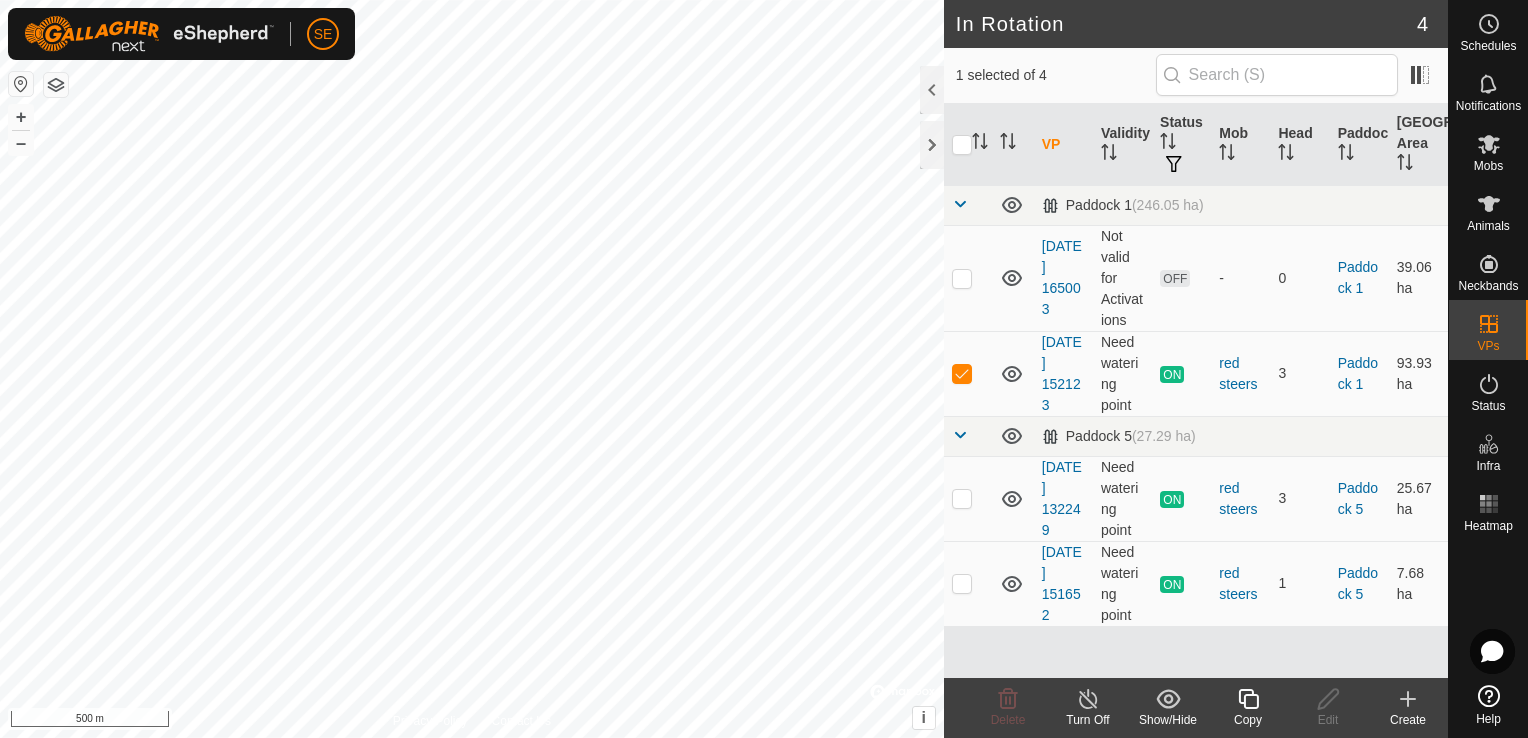 click 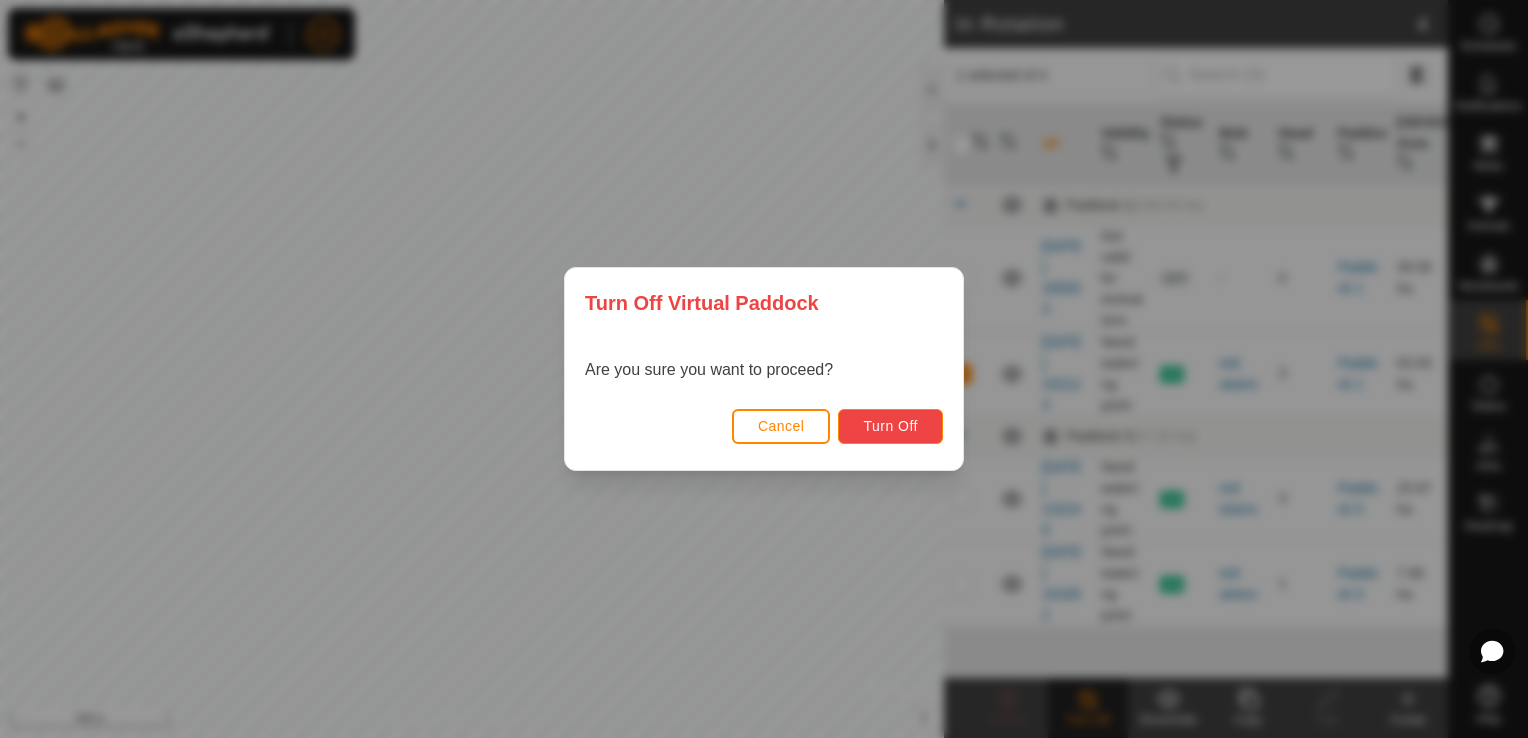 click on "Turn Off" at bounding box center (890, 426) 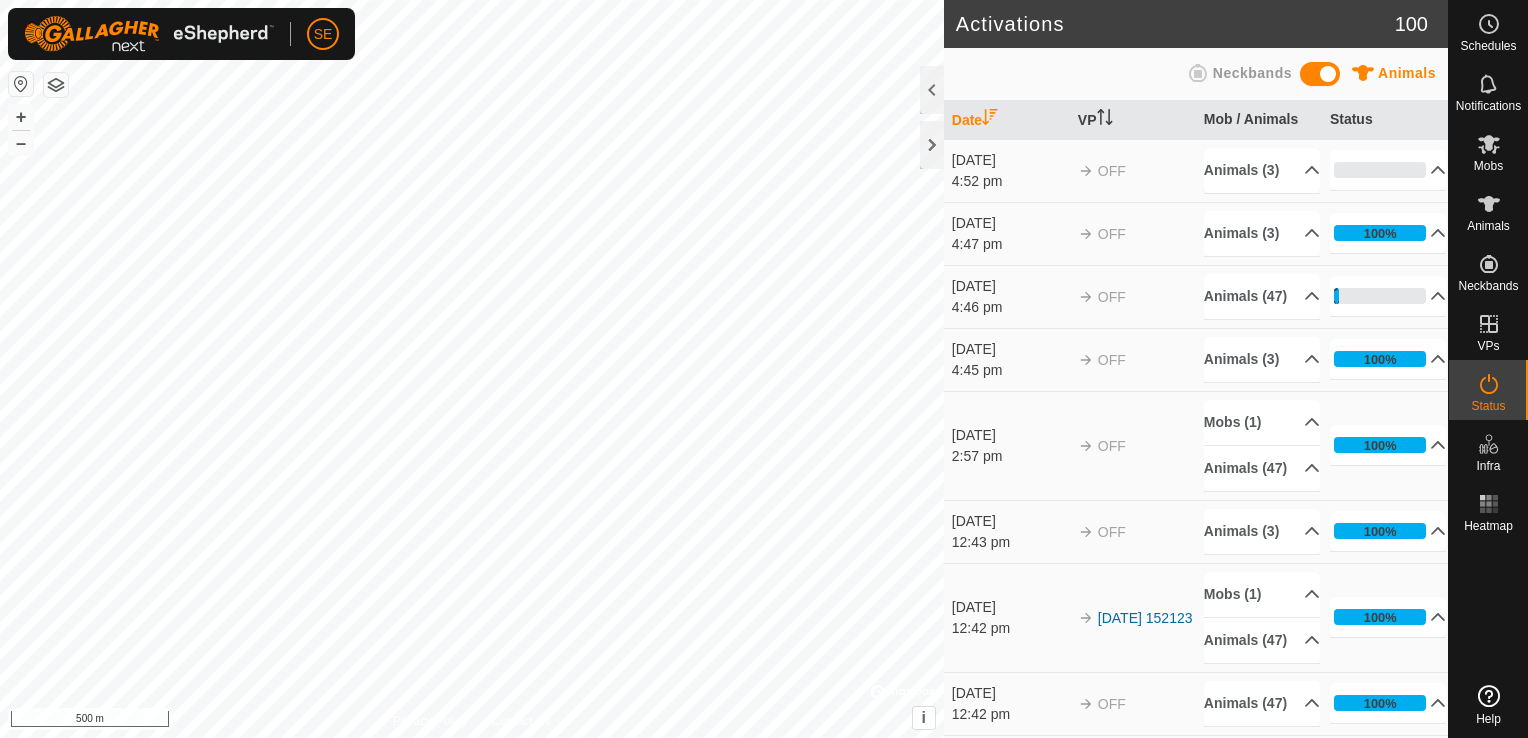 scroll, scrollTop: 0, scrollLeft: 0, axis: both 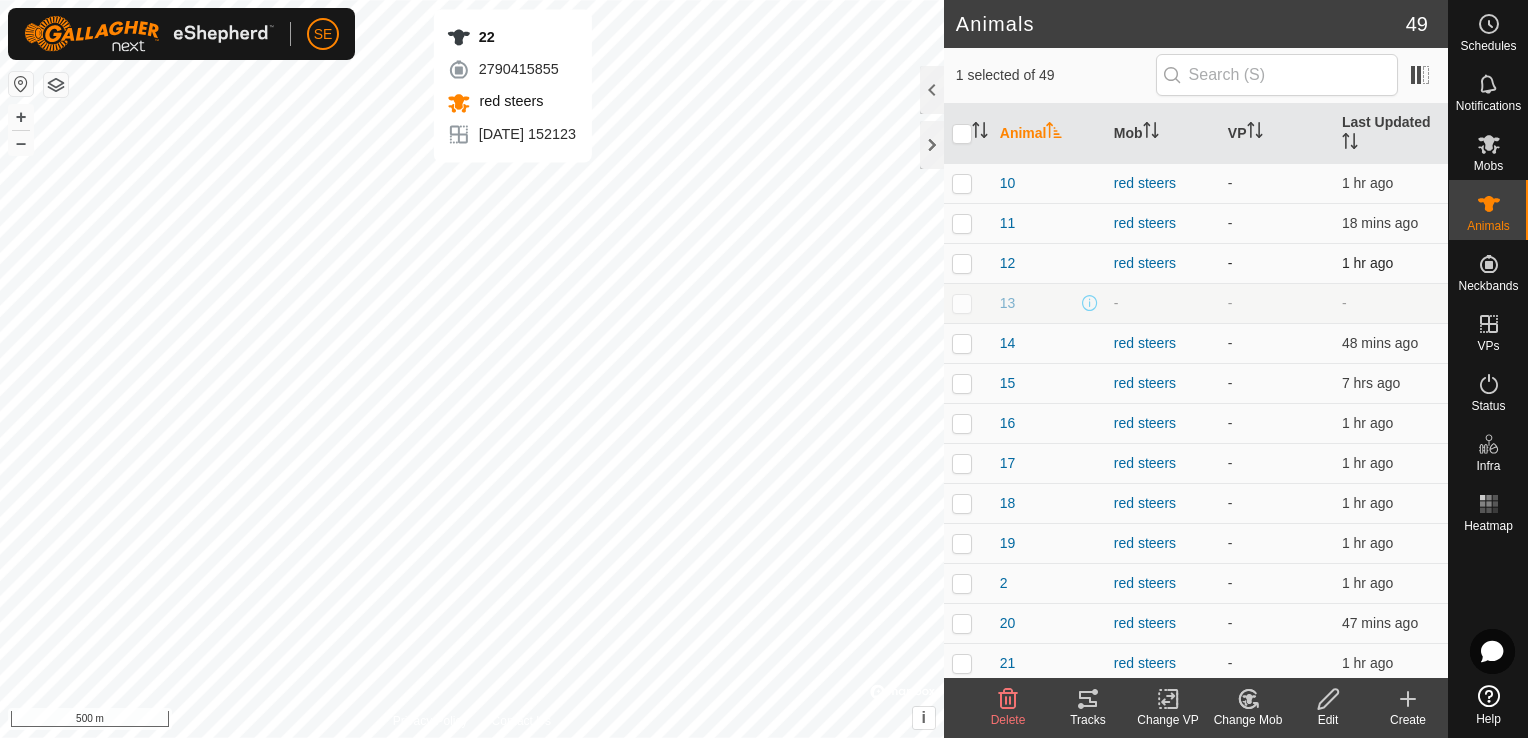 checkbox on "true" 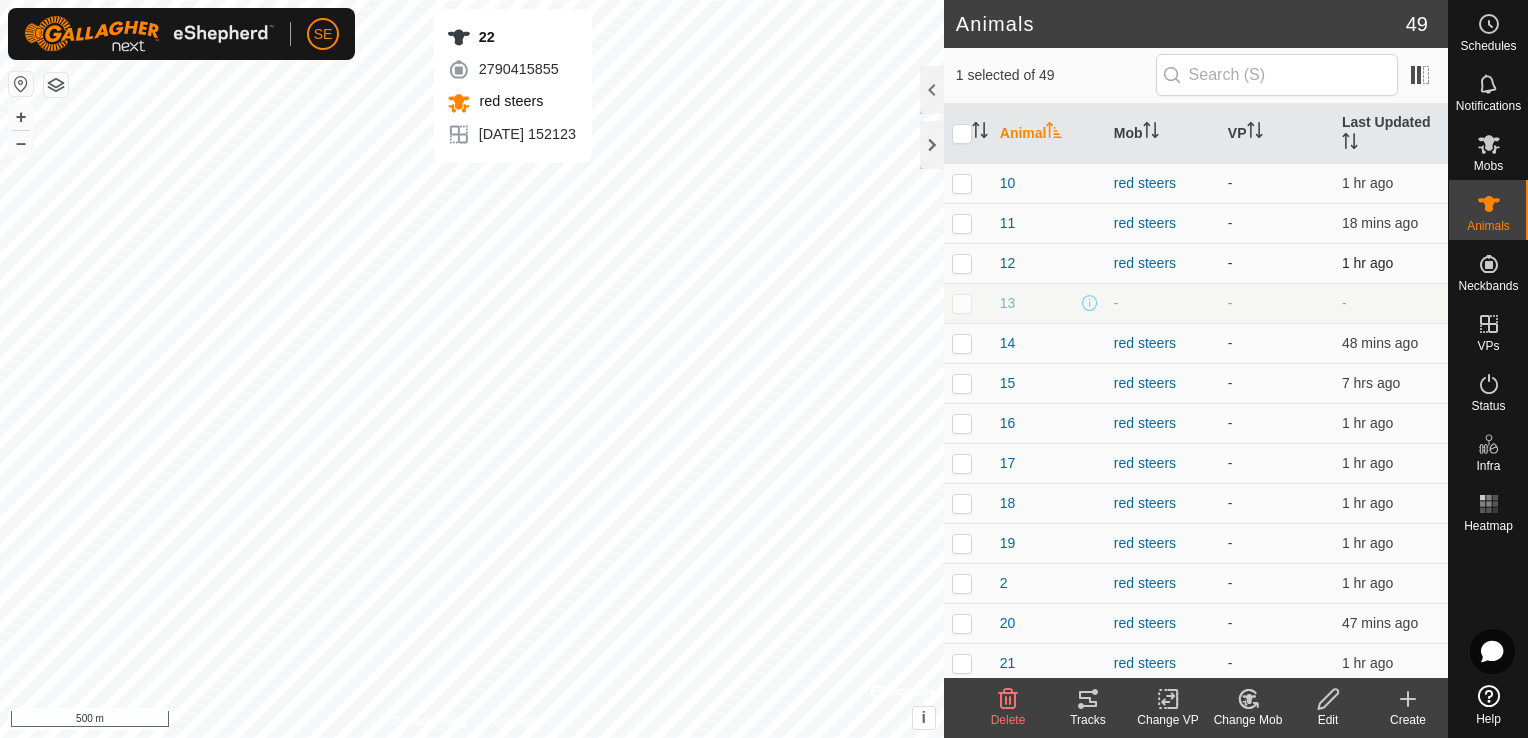 checkbox on "false" 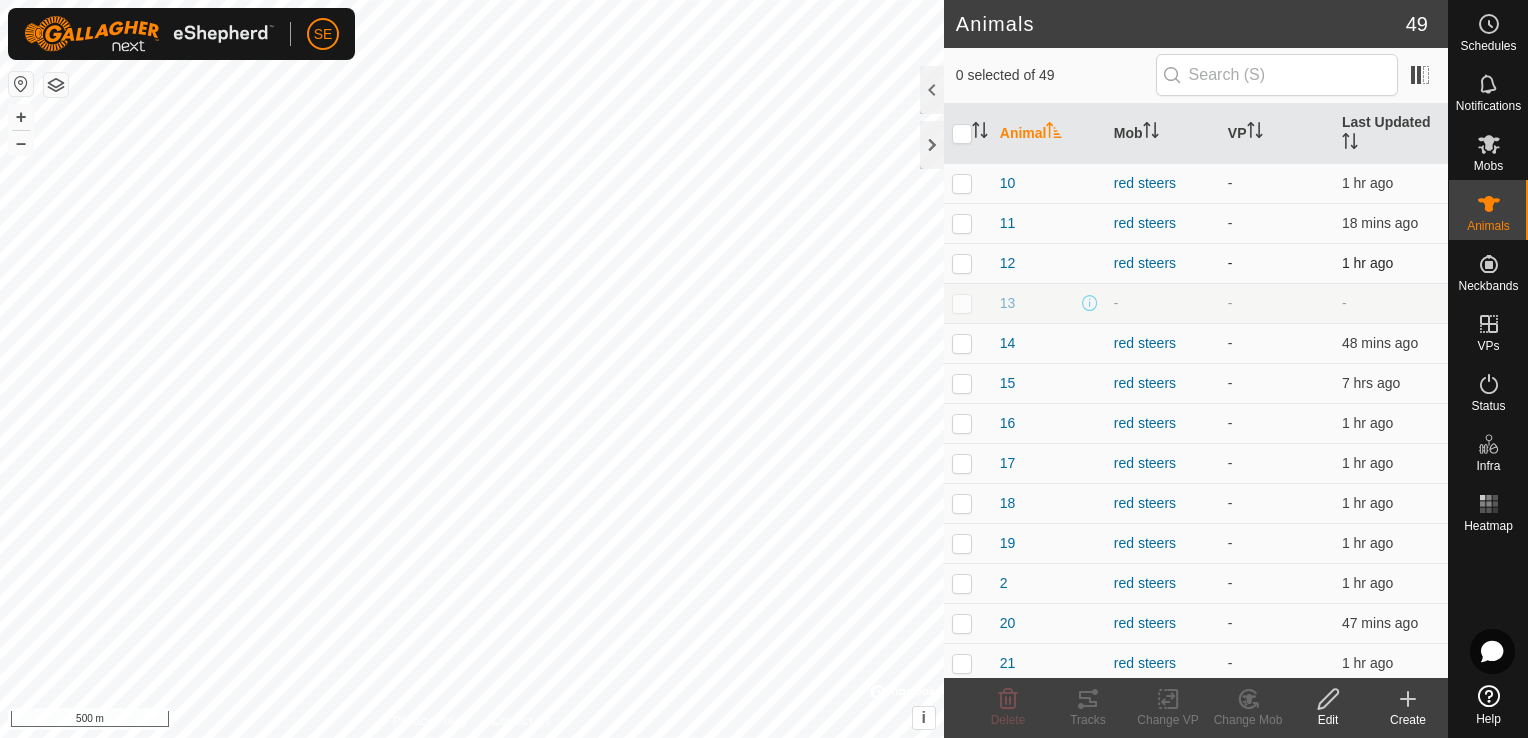 checkbox on "true" 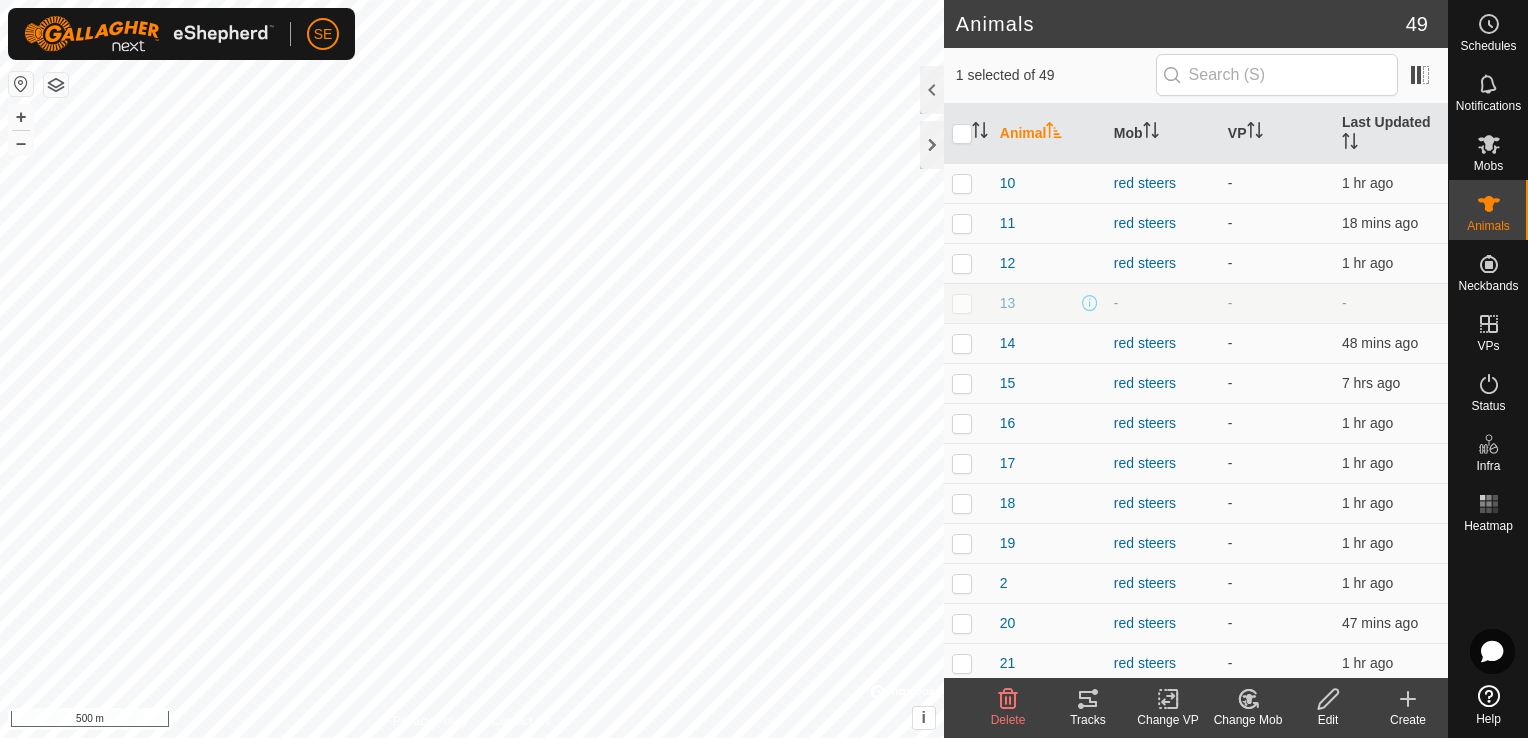 click 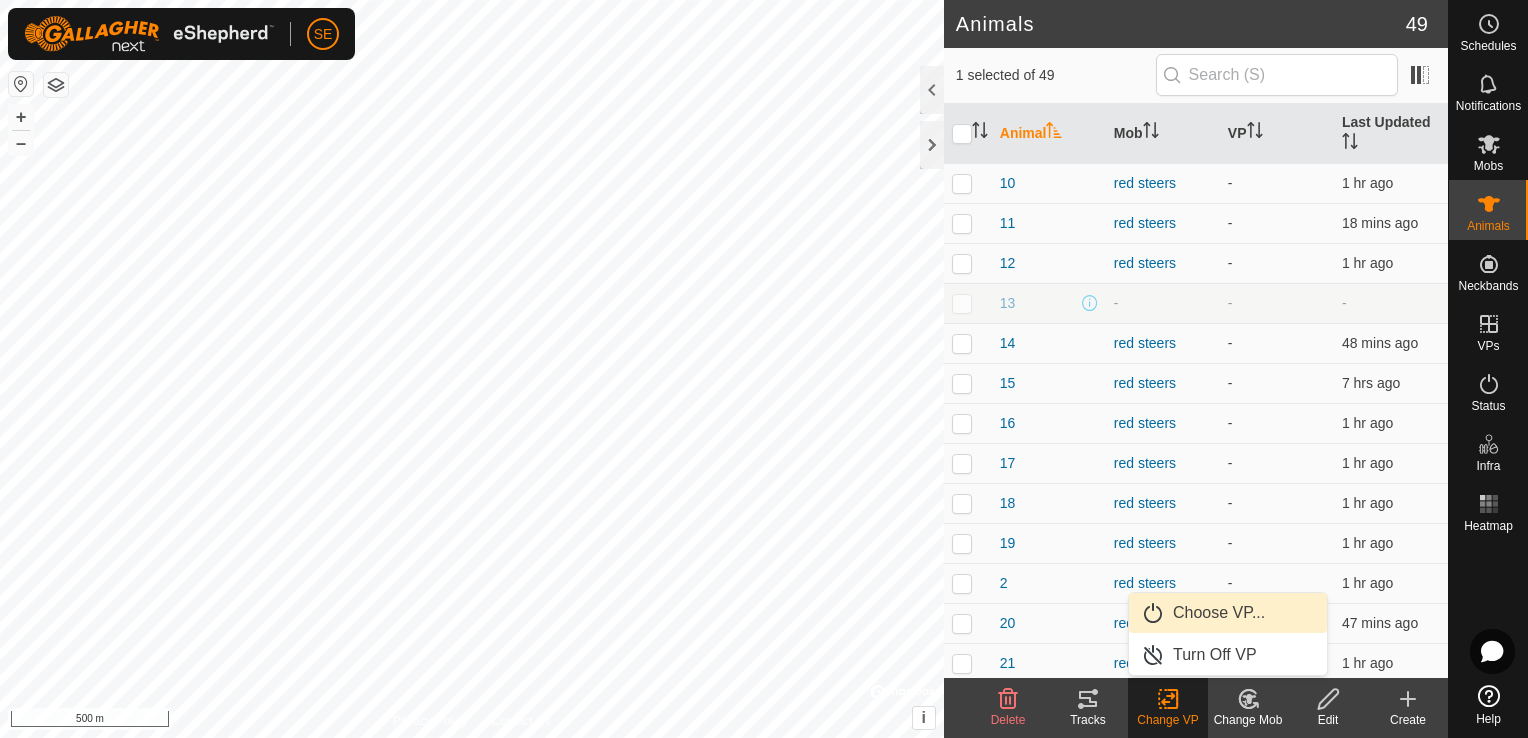 click on "Choose VP..." at bounding box center (1228, 613) 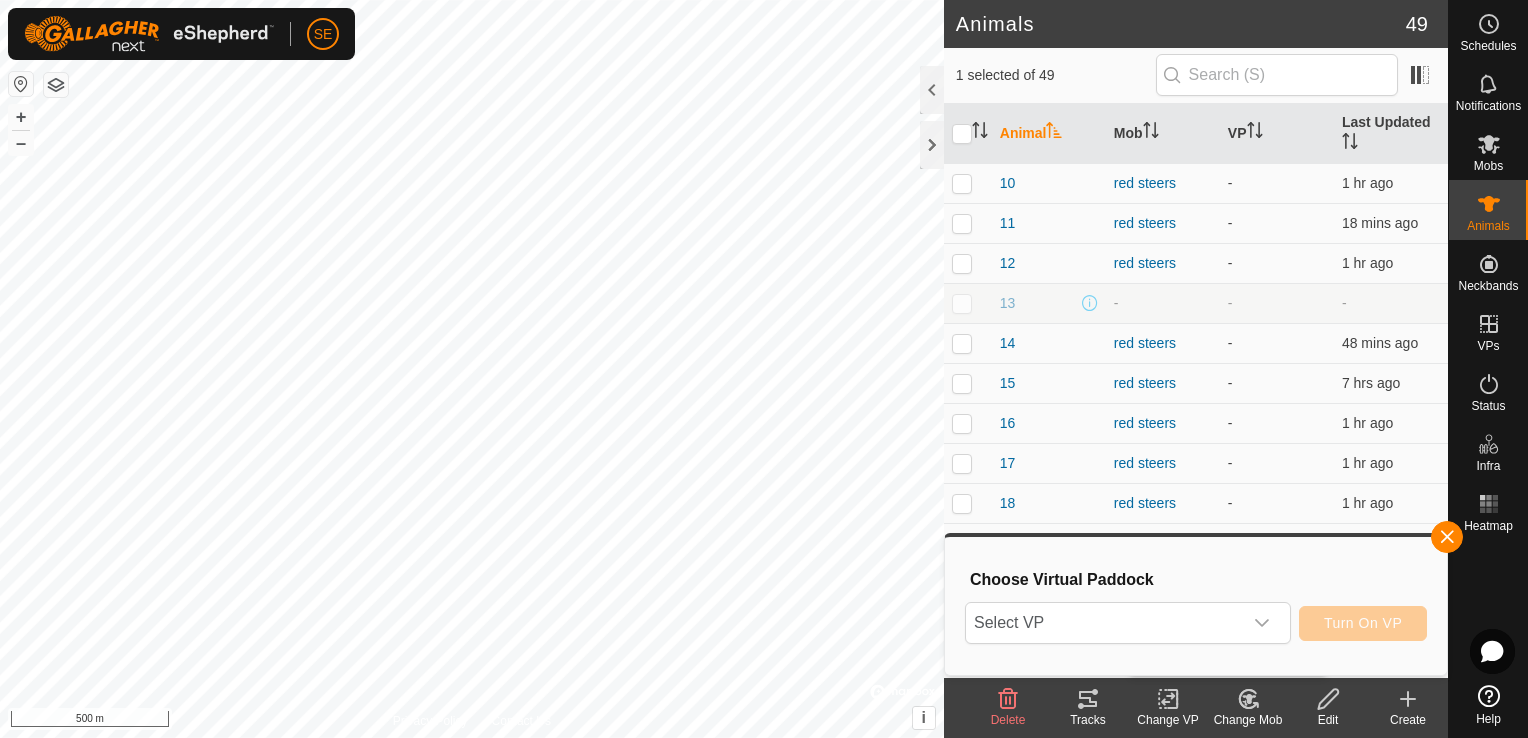 click on "Select VP" at bounding box center [1104, 624] 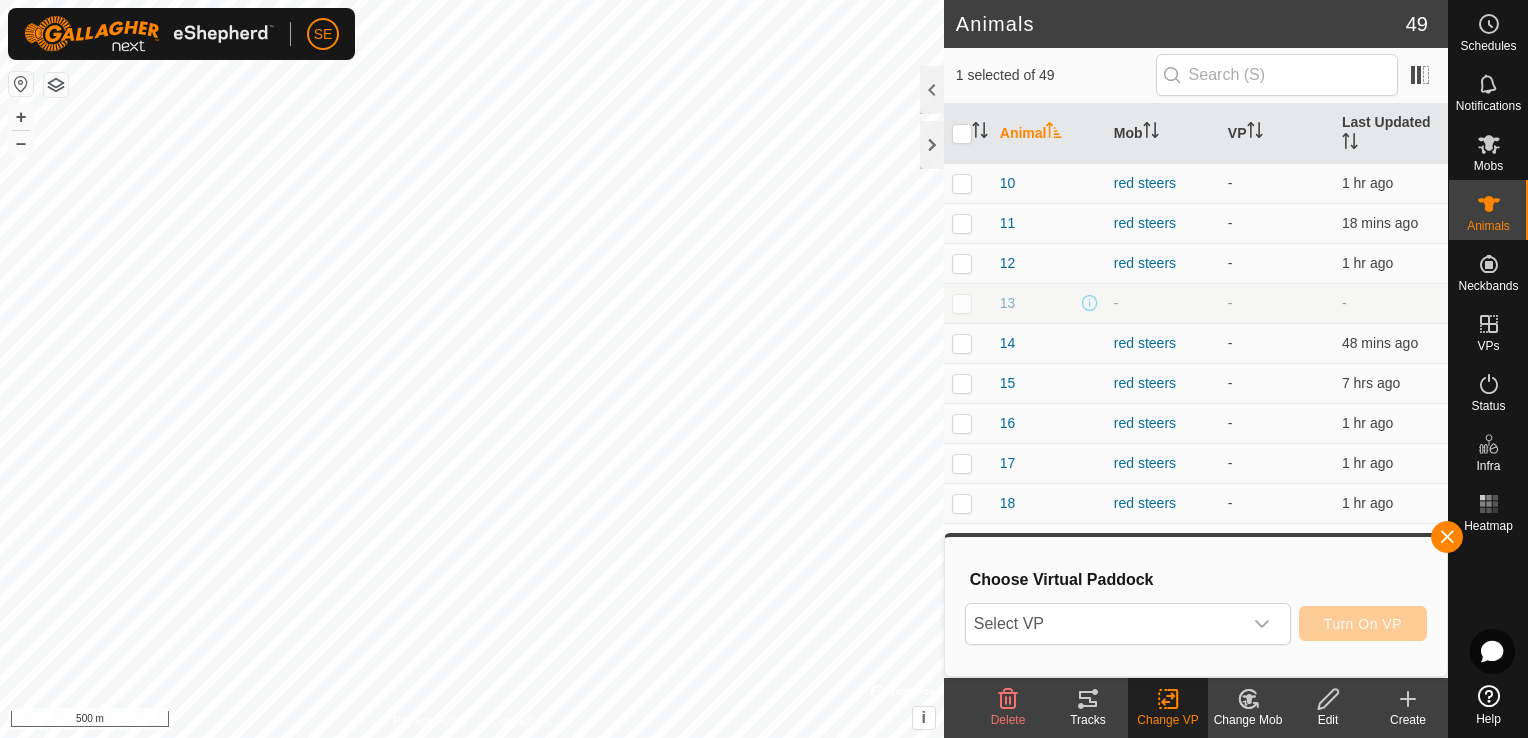 click on "SE Schedules Notifications Mobs Animals Neckbands VPs Status Infra Heatmap Help Animals 49  1 selected of 49   Animal   Mob   VP   Last Updated   10   red steers  -  1 hr ago  11   red steers  -  18 mins ago  12   red steers  -  1 hr ago  13   -  -  -  14   red steers  -  48 mins ago  15   red steers  -  7 hrs ago  16   red steers  -  1 hr ago  17   red steers  -  1 hr ago  18   red steers  -  1 hr ago  19   red steers  -  1 hr ago  2   red steers  -  1 hr ago  20   red steers  -  47 mins ago  21   red steers  -  1 hr ago  22   red steers  [DATE] 152123 OFF  1 hr ago  23   red steers  [DATE] 152123 OFF  2 hrs ago  24   red steers  -  18 mins ago  25   -  -  -  26   red steers  -  1 hr ago  27   red steers  -  1 hr ago  28   red steers  -  [DATE]  29   red steers  [DATE] 132249 OFF  [DATE]  3   red steers  -  1 hr ago  31   red steers  [DATE] 132249 OFF  [DATE]  32   red steers  -  [DATE]  33   red steers  -  1 hr ago  34   red steers  -  18 mins ago  35  -  36  - -" at bounding box center [764, 369] 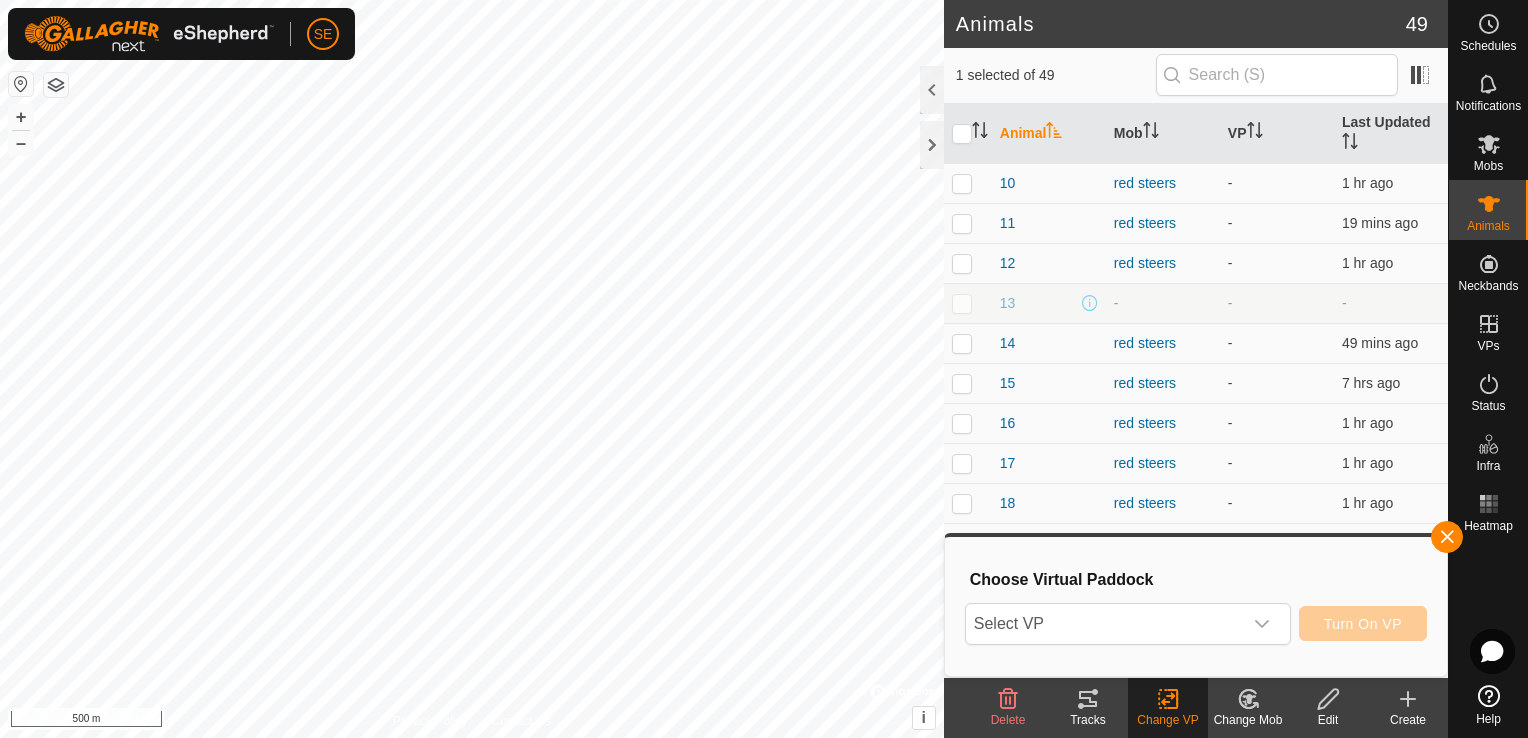 click on "SE Schedules Notifications Mobs Animals Neckbands VPs Status Infra Heatmap Help Animals 49  1 selected of 49   Animal   Mob   VP   Last Updated   10   red steers  -  1 hr ago  11   red steers  -  19 mins ago  12   red steers  -  1 hr ago  13   -  -  -  14   red steers  -  49 mins ago  15   red steers  -  7 hrs ago  16   red steers  -  1 hr ago  17   red steers  -  1 hr ago  18   red steers  -  1 hr ago  19   red steers  -  1 hr ago  2   red steers  -  1 hr ago  20   red steers  -  48 mins ago  21   red steers  -  1 hr ago  22   red steers  [DATE] 152123 OFF  1 hr ago  23   red steers  [DATE] 152123 OFF  2 hrs ago  24   red steers  -  19 mins ago  25   -  -  -  26   red steers  -  1 hr ago  27   red steers  -  1 hr ago  28   red steers  -  [DATE]  29   red steers  [DATE] 132249 OFF  [DATE]  3   red steers  -  1 hr ago  31   red steers  [DATE] 132249 OFF  [DATE]  32   red steers  -  [DATE]  33   red steers  -  1 hr ago  34   red steers  -  19 mins ago  35  -  36  - -" at bounding box center [764, 369] 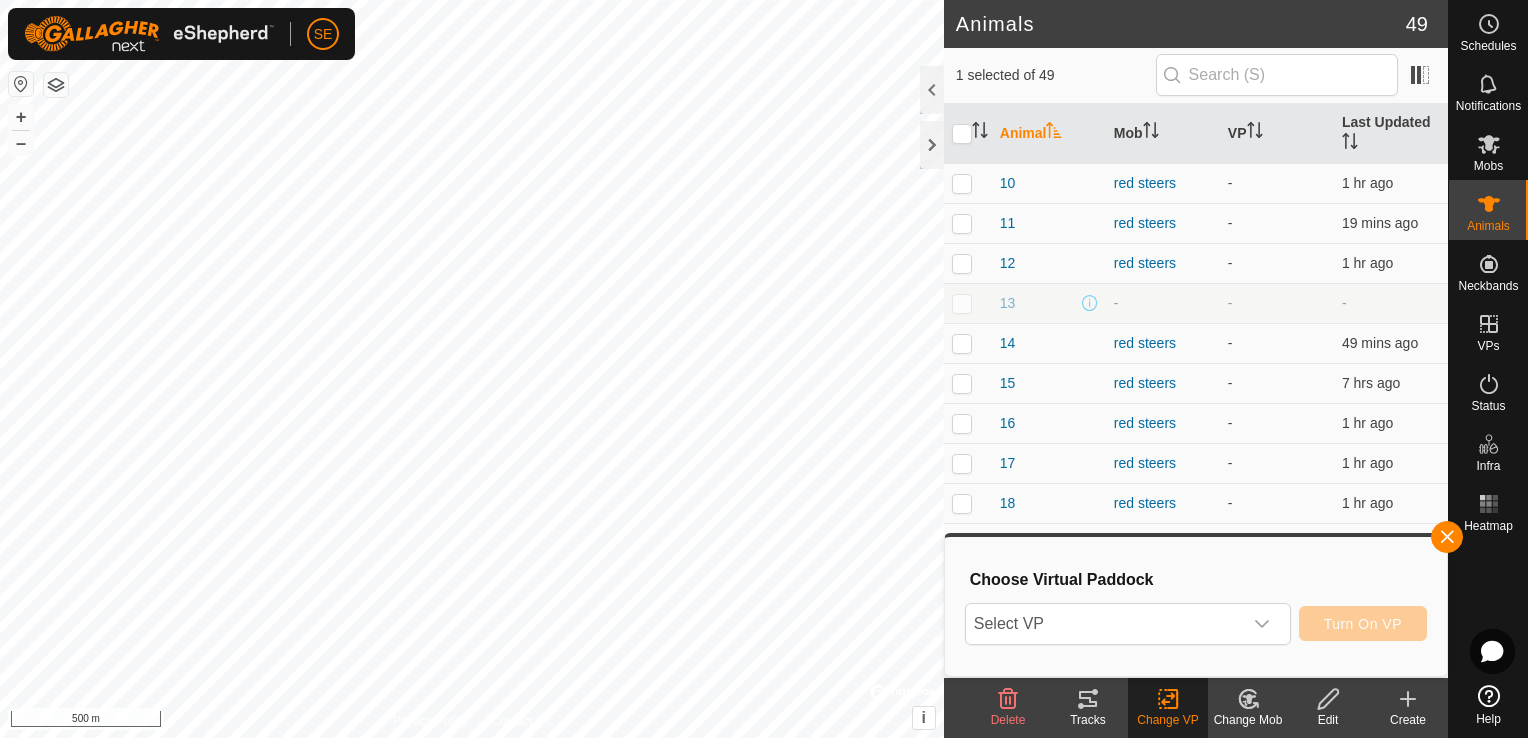 click on "SE Schedules Notifications Mobs Animals Neckbands VPs Status Infra Heatmap Help Animals 49  1 selected of 49   Animal   Mob   VP   Last Updated   10   red steers  -  1 hr ago  11   red steers  -  19 mins ago  12   red steers  -  1 hr ago  13   -  -  -  14   red steers  -  49 mins ago  15   red steers  -  7 hrs ago  16   red steers  -  1 hr ago  17   red steers  -  1 hr ago  18   red steers  -  1 hr ago  19   red steers  -  1 hr ago  2   red steers  -  1 hr ago  20   red steers  -  48 mins ago  21   red steers  -  1 hr ago  22   red steers  [DATE] 152123 OFF  1 hr ago  23   red steers  [DATE] 152123 OFF  2 hrs ago  24   red steers  -  19 mins ago  25   -  -  -  26   red steers  -  1 hr ago  27   red steers  -  1 hr ago  28   red steers  -  [DATE]  29   red steers  [DATE] 132249 OFF  [DATE]  3   red steers  -  1 hr ago  31   red steers  [DATE] 132249 OFF  [DATE]  32   red steers  -  [DATE]  33   red steers  -  1 hr ago  34   red steers  -  19 mins ago  35  -  36  - -" at bounding box center (764, 369) 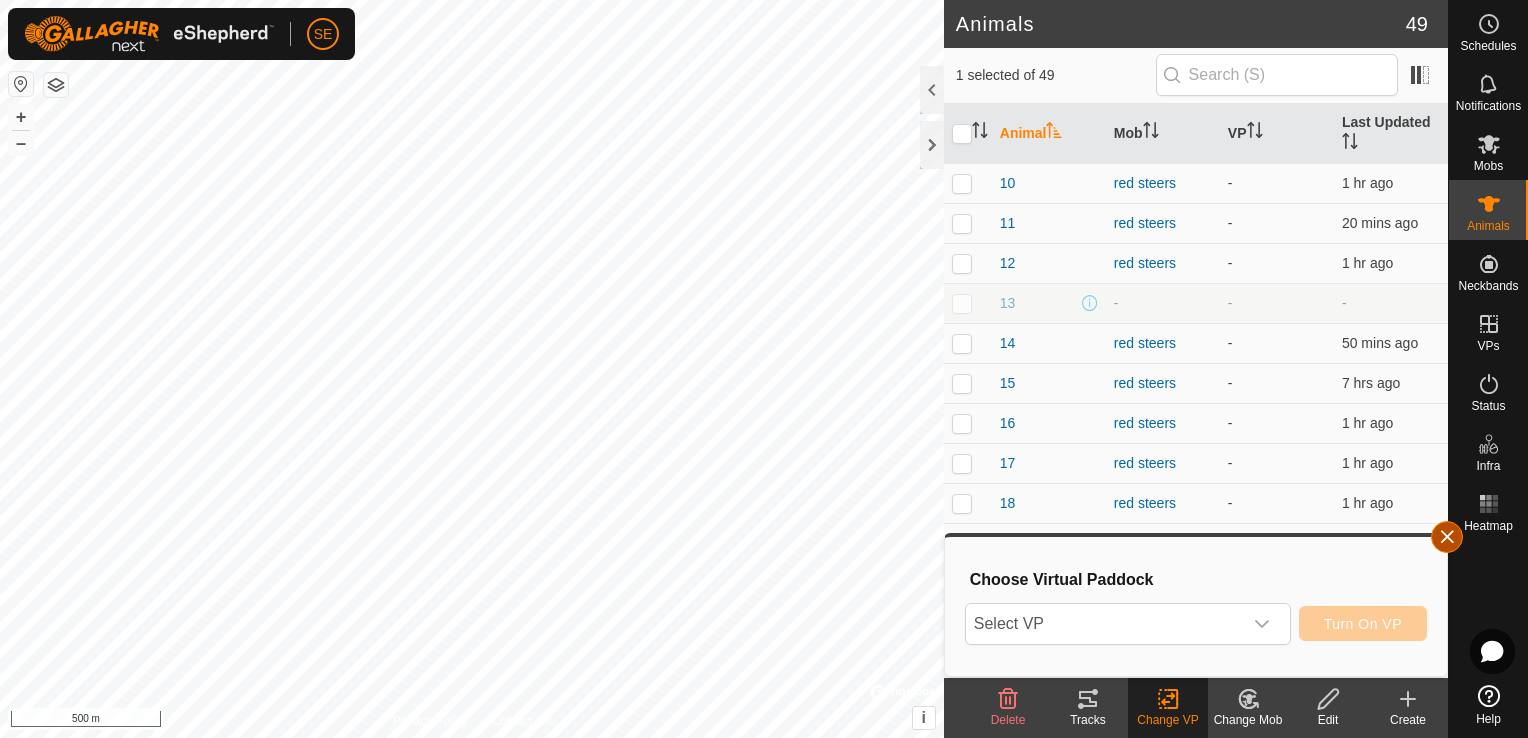 click at bounding box center (1447, 537) 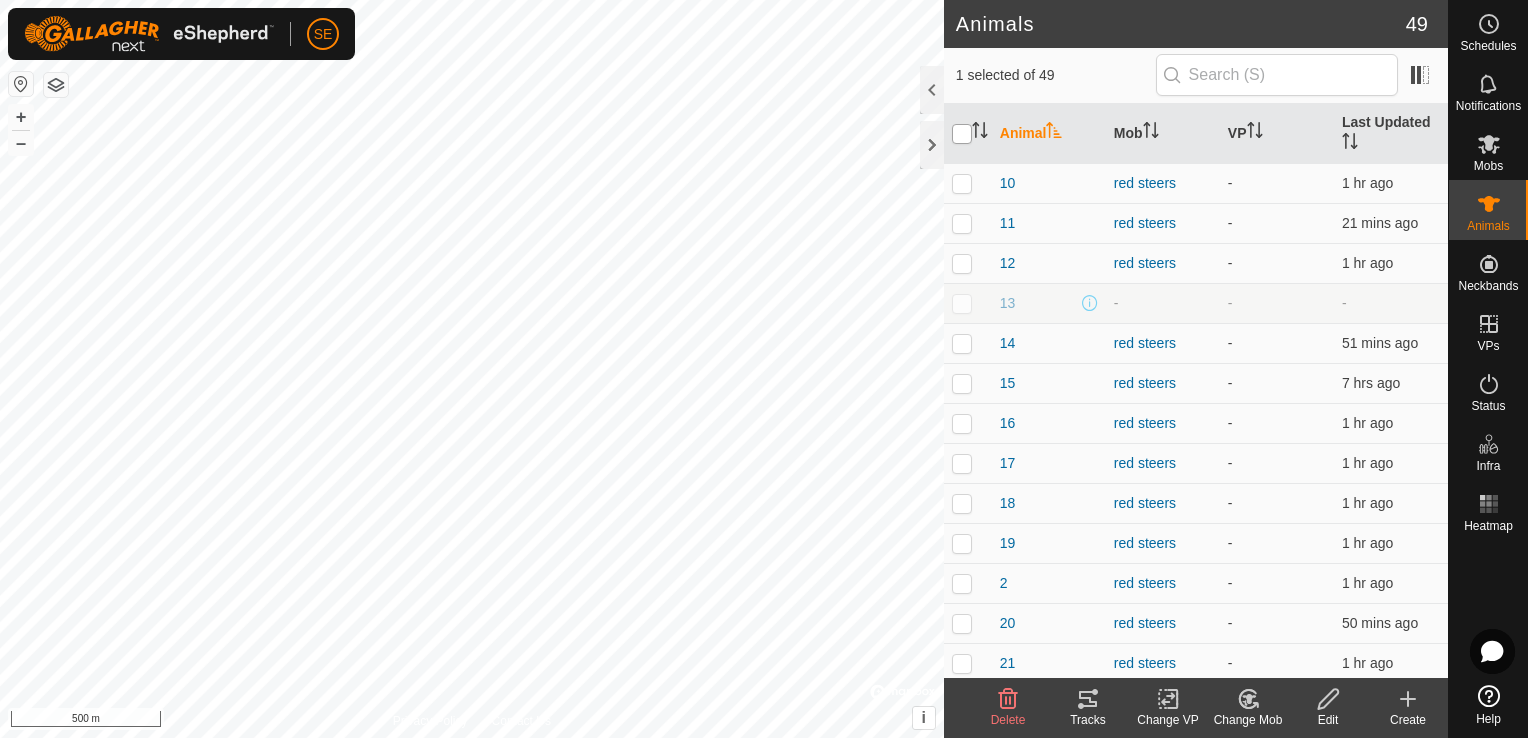 click at bounding box center [962, 134] 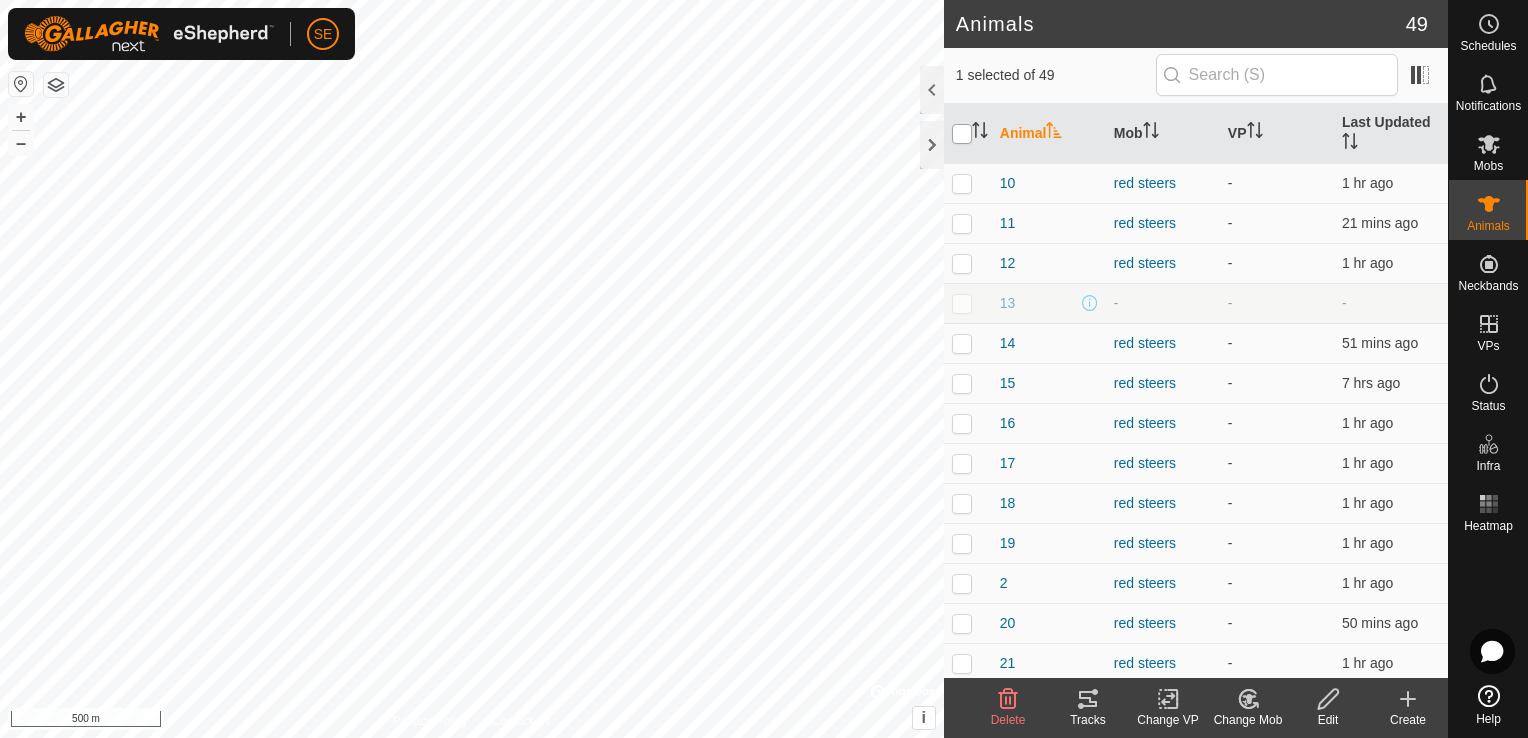 checkbox on "true" 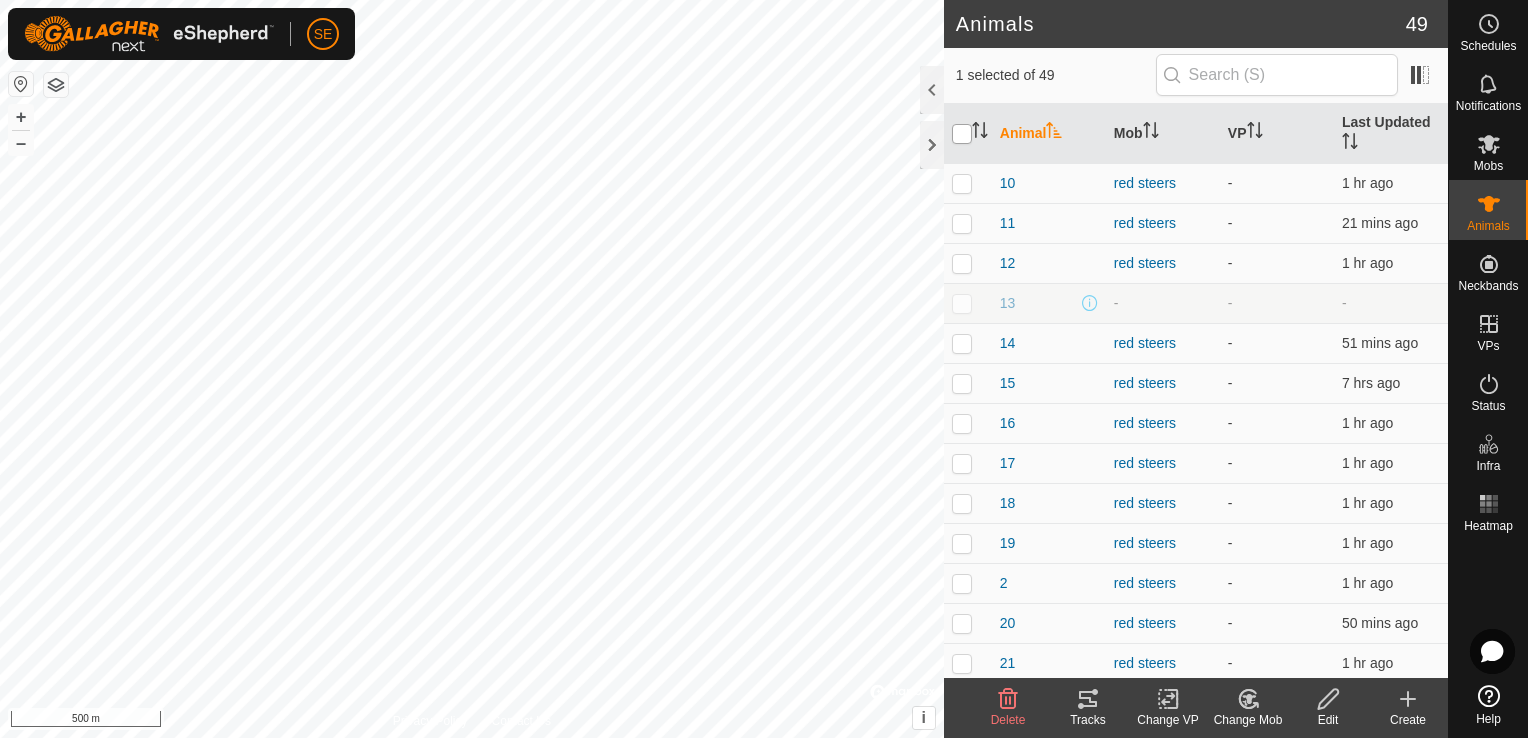 checkbox on "true" 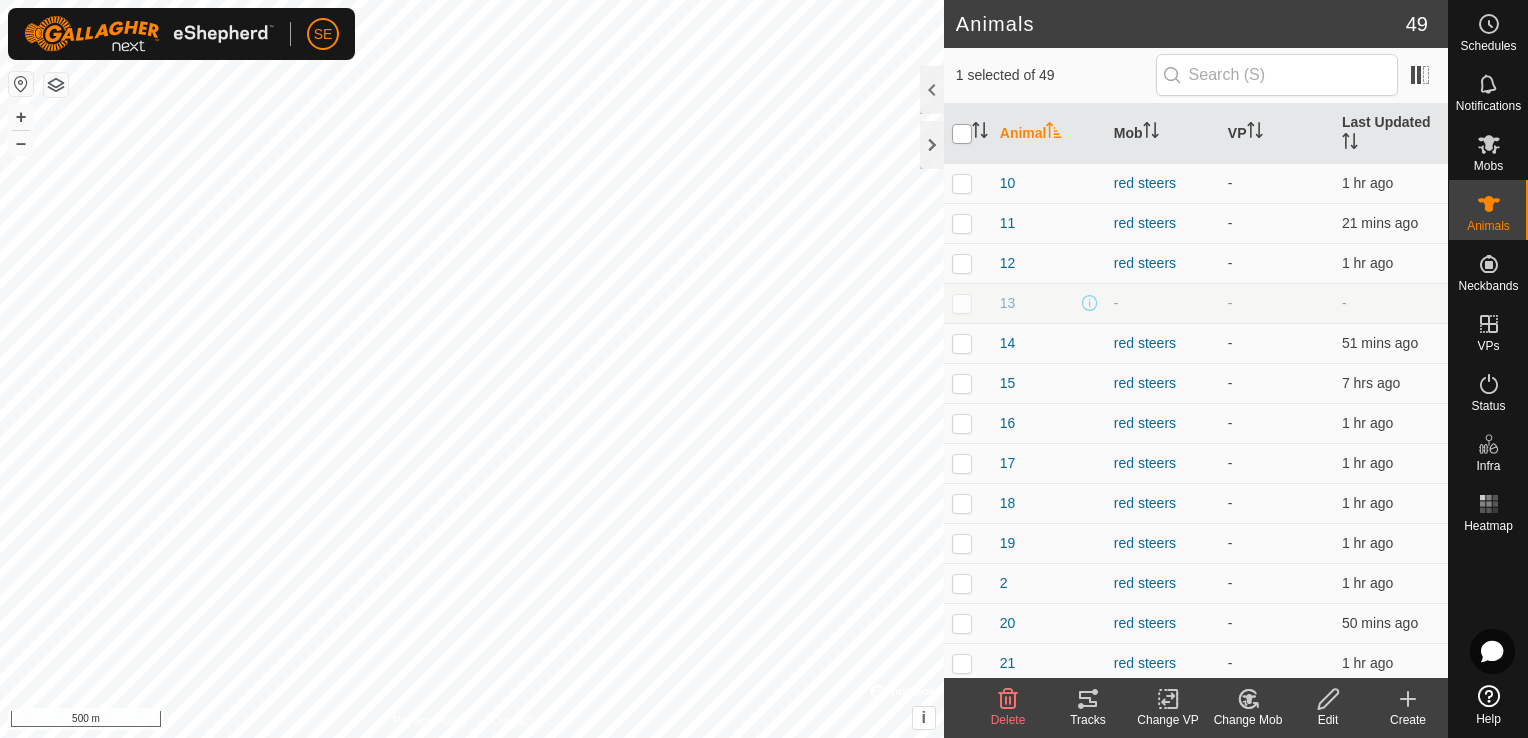 checkbox on "true" 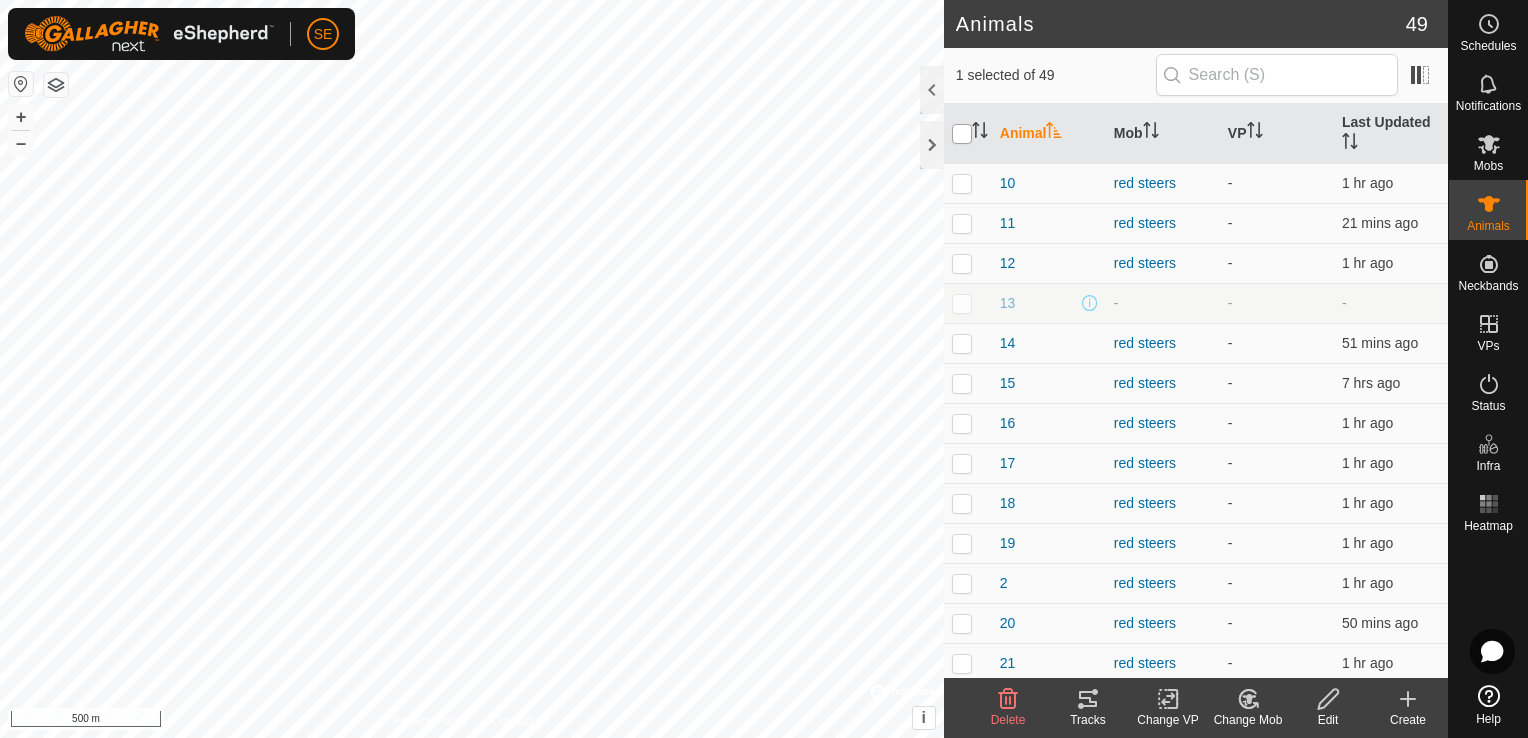 checkbox on "true" 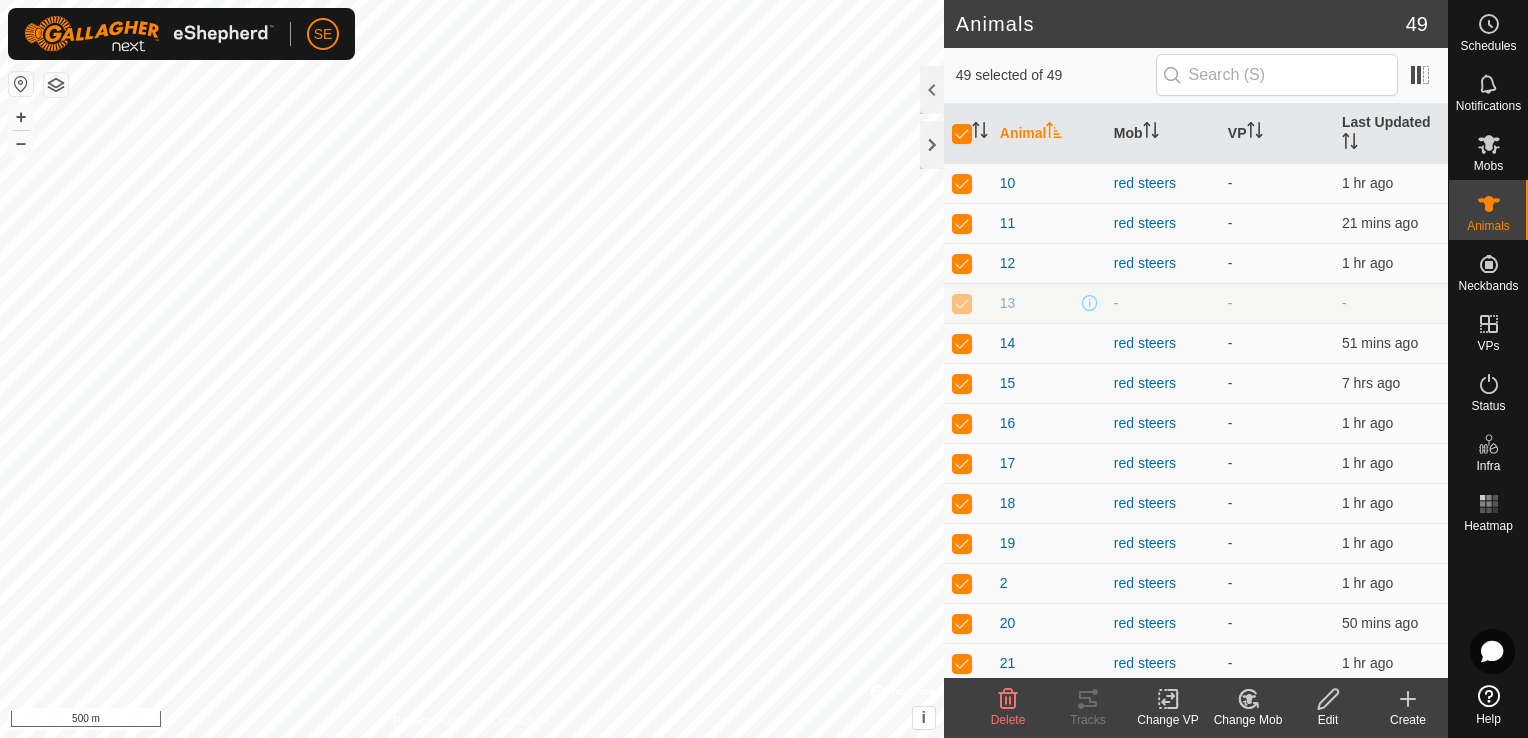 click 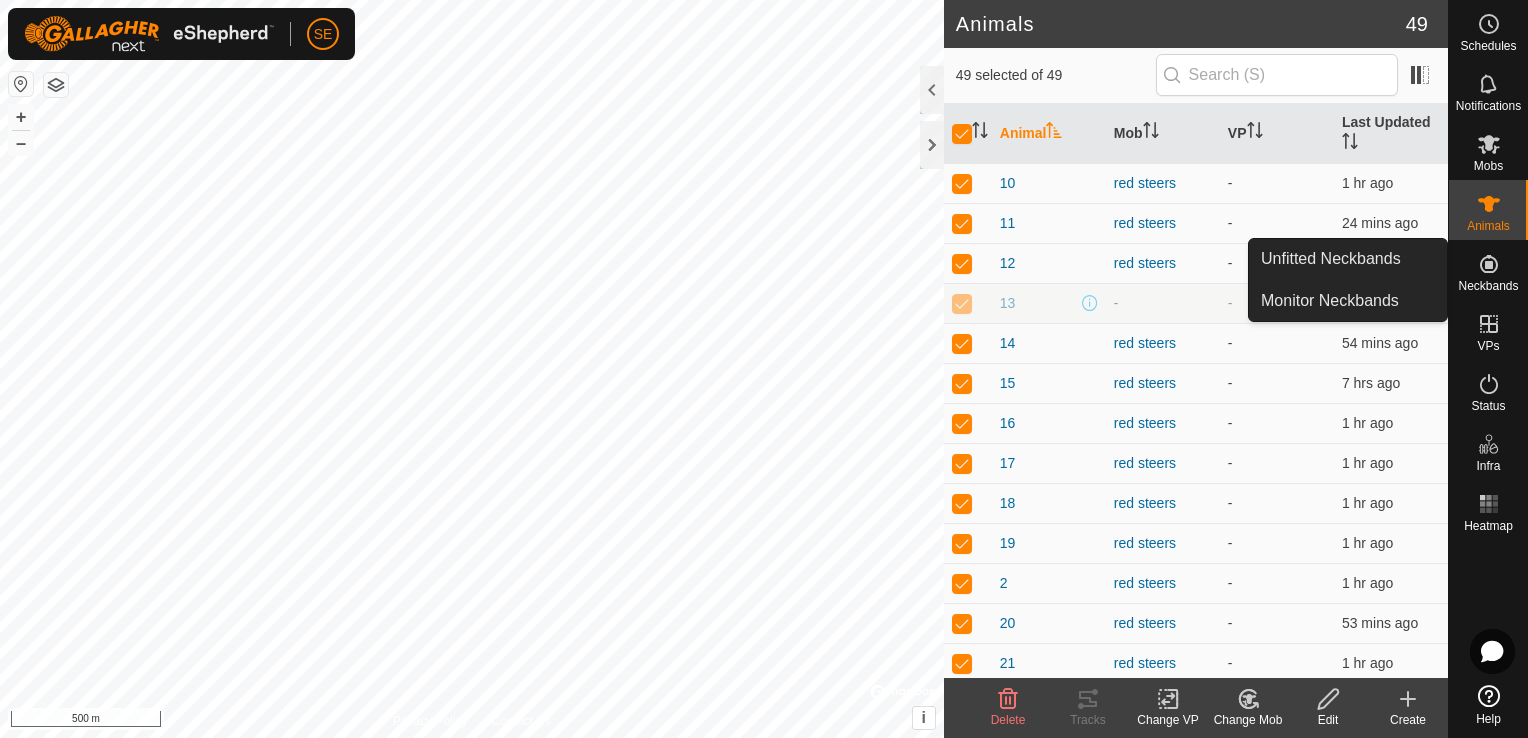 click on "Neckbands" at bounding box center (1488, 286) 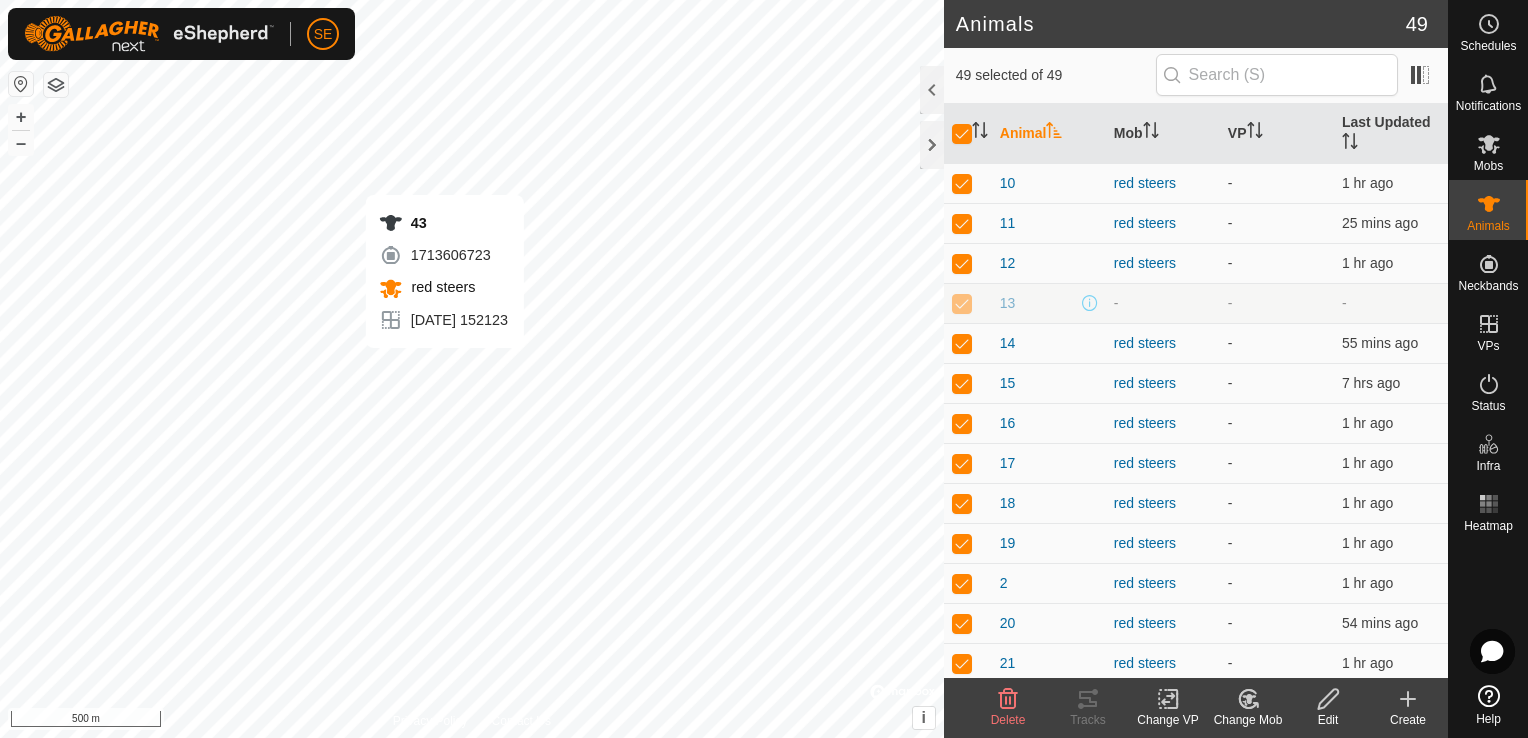 checkbox on "false" 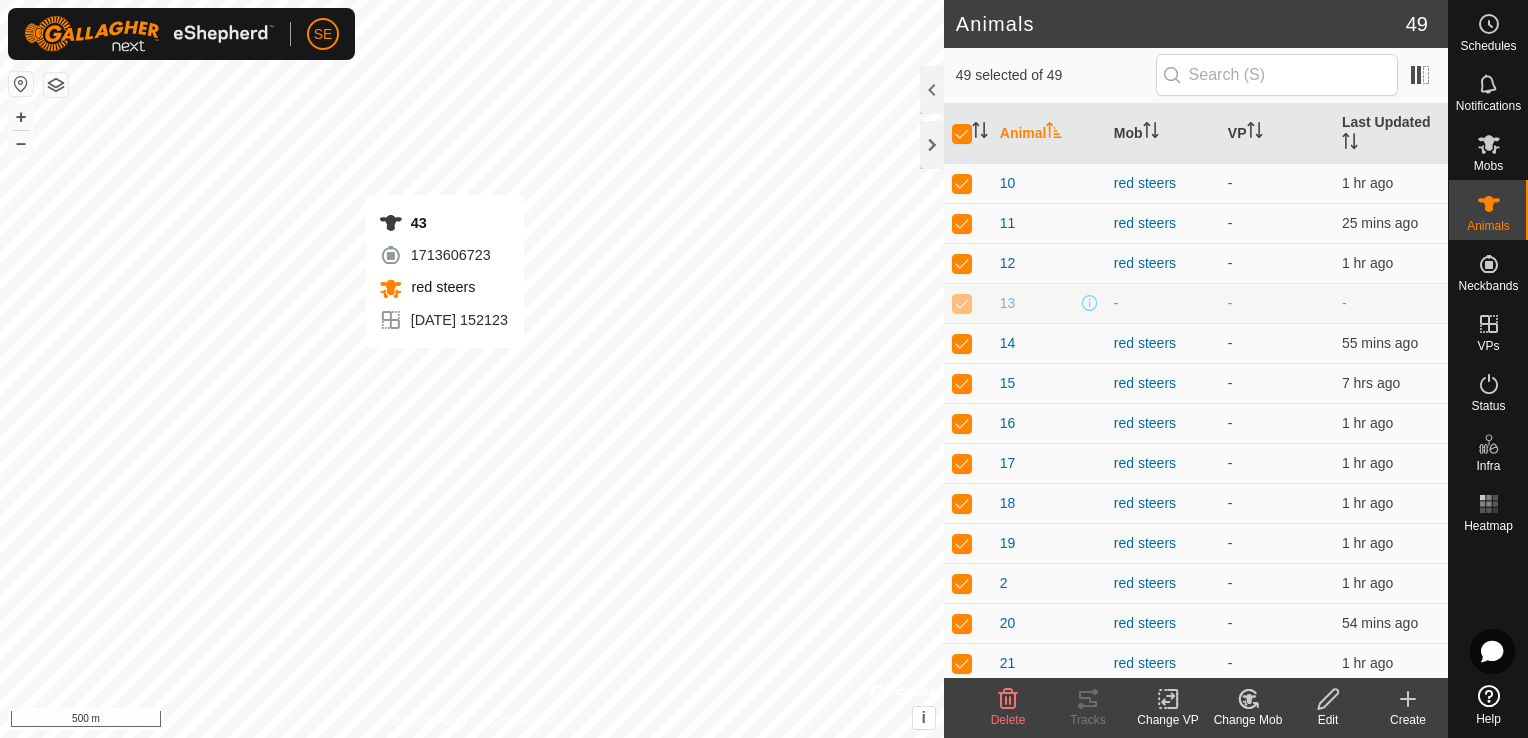 checkbox on "false" 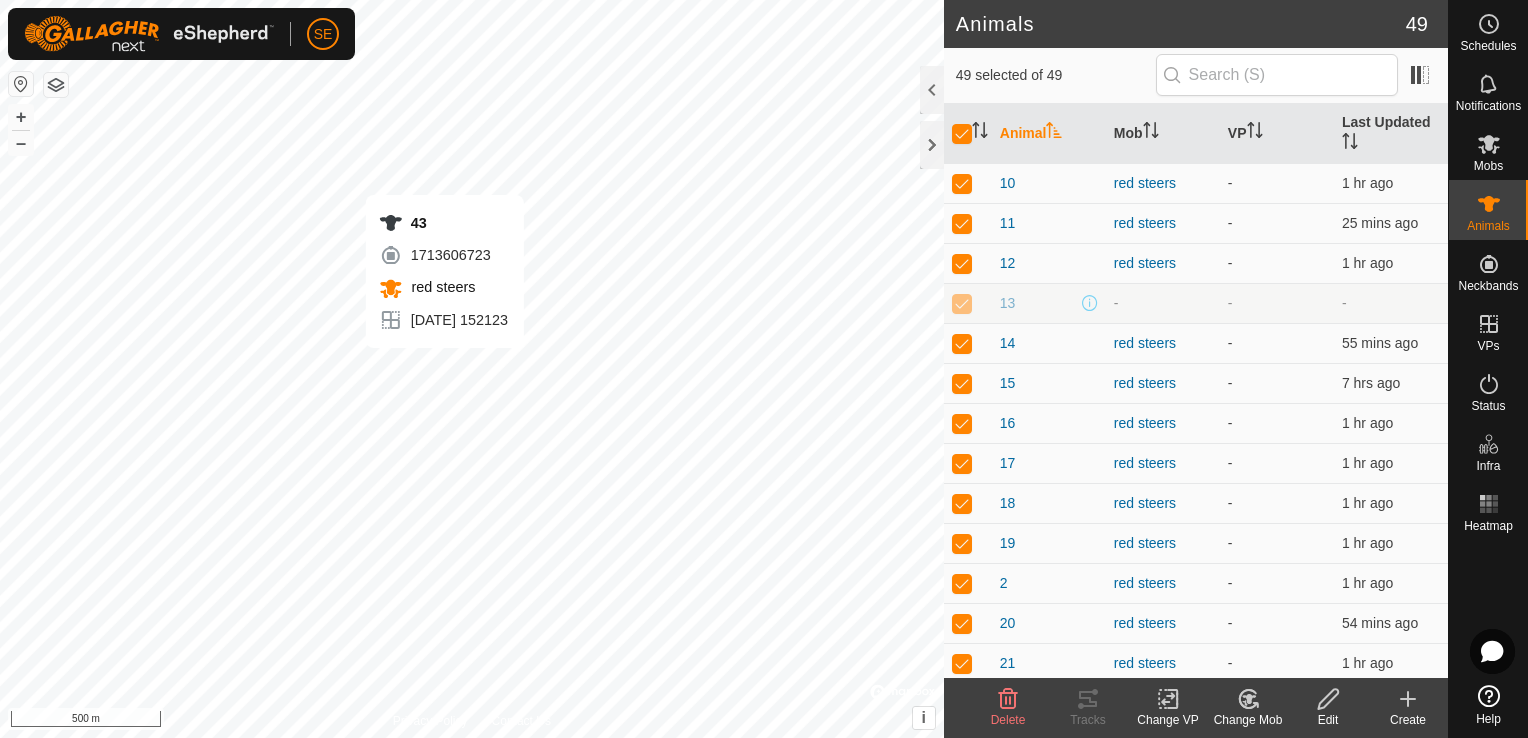 checkbox on "false" 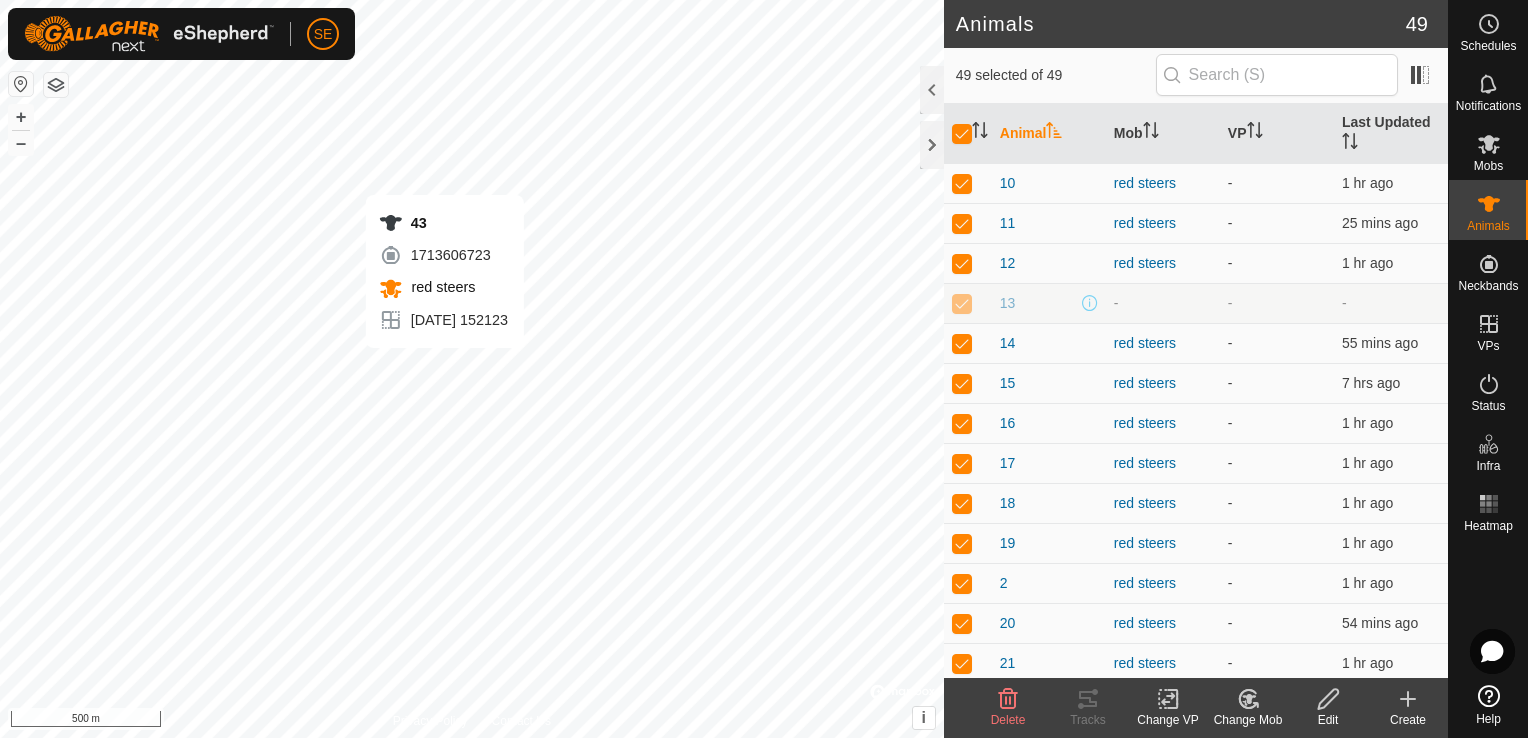 checkbox on "false" 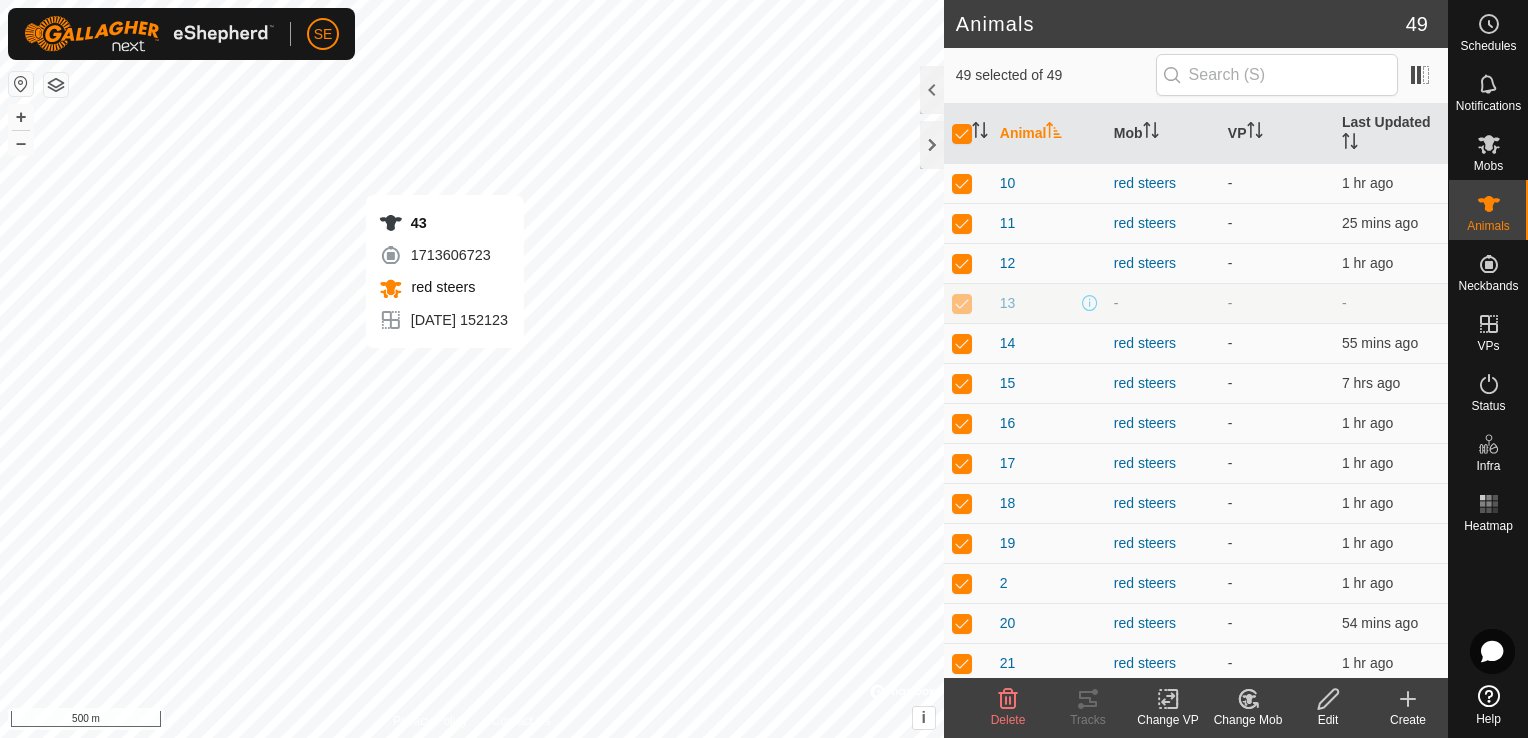 checkbox on "false" 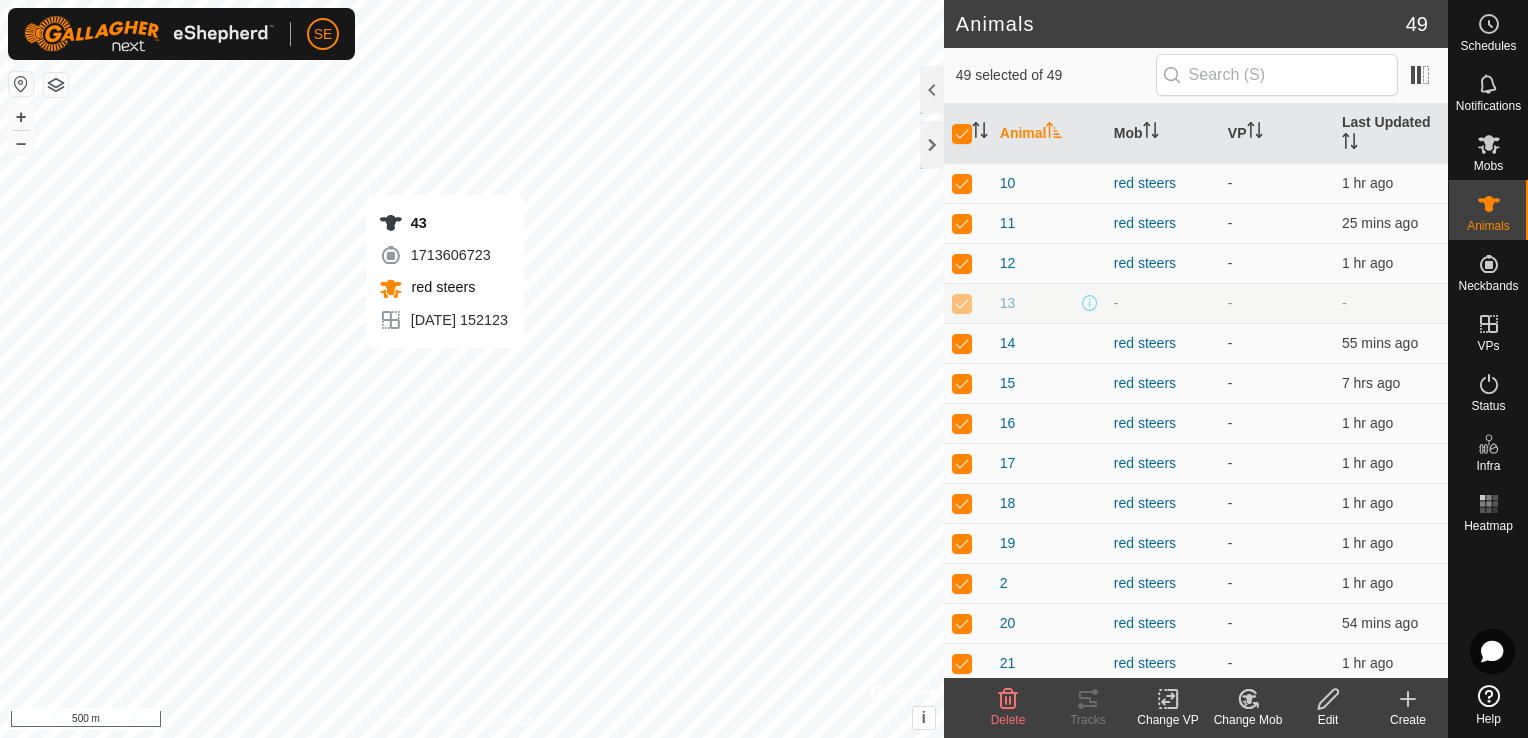 checkbox on "false" 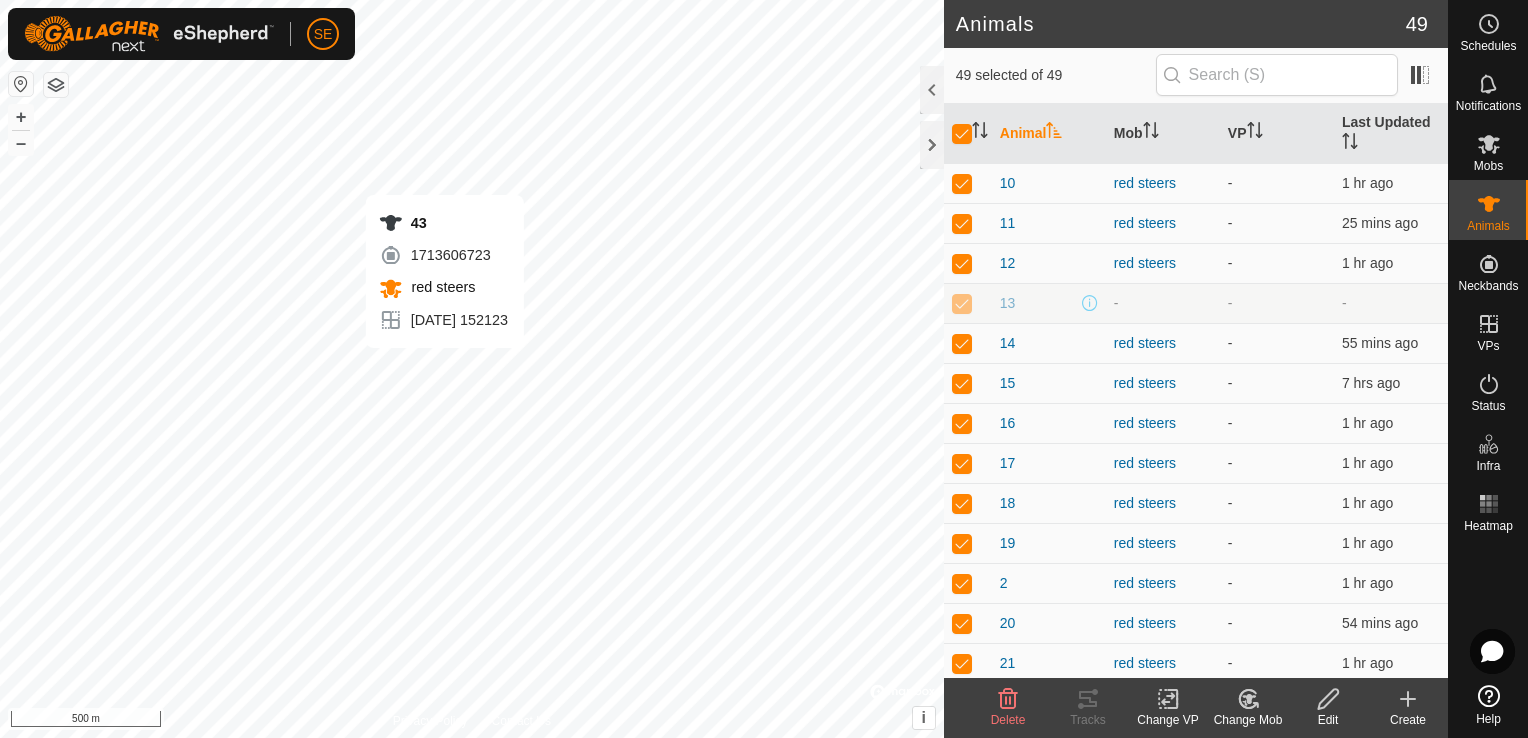 checkbox on "false" 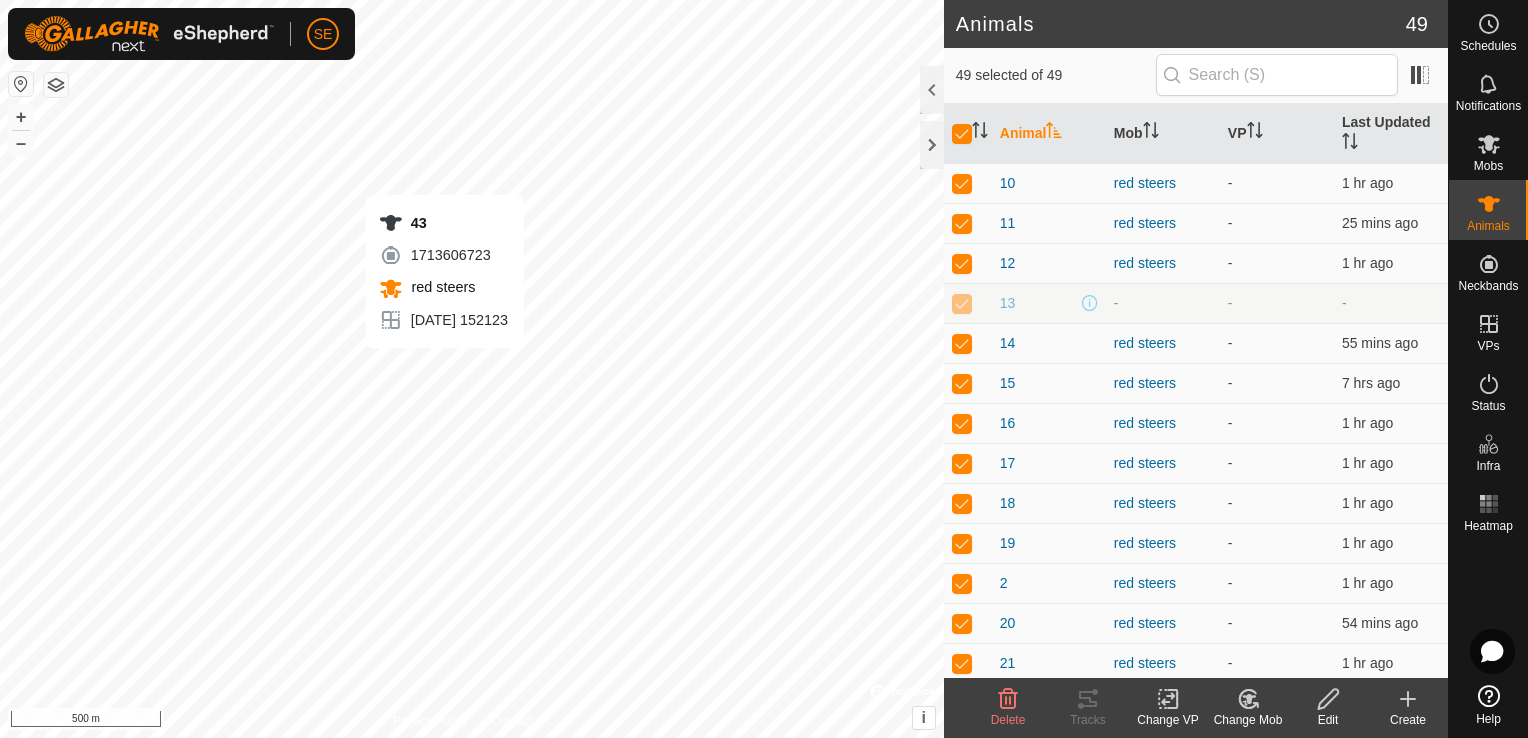 checkbox on "false" 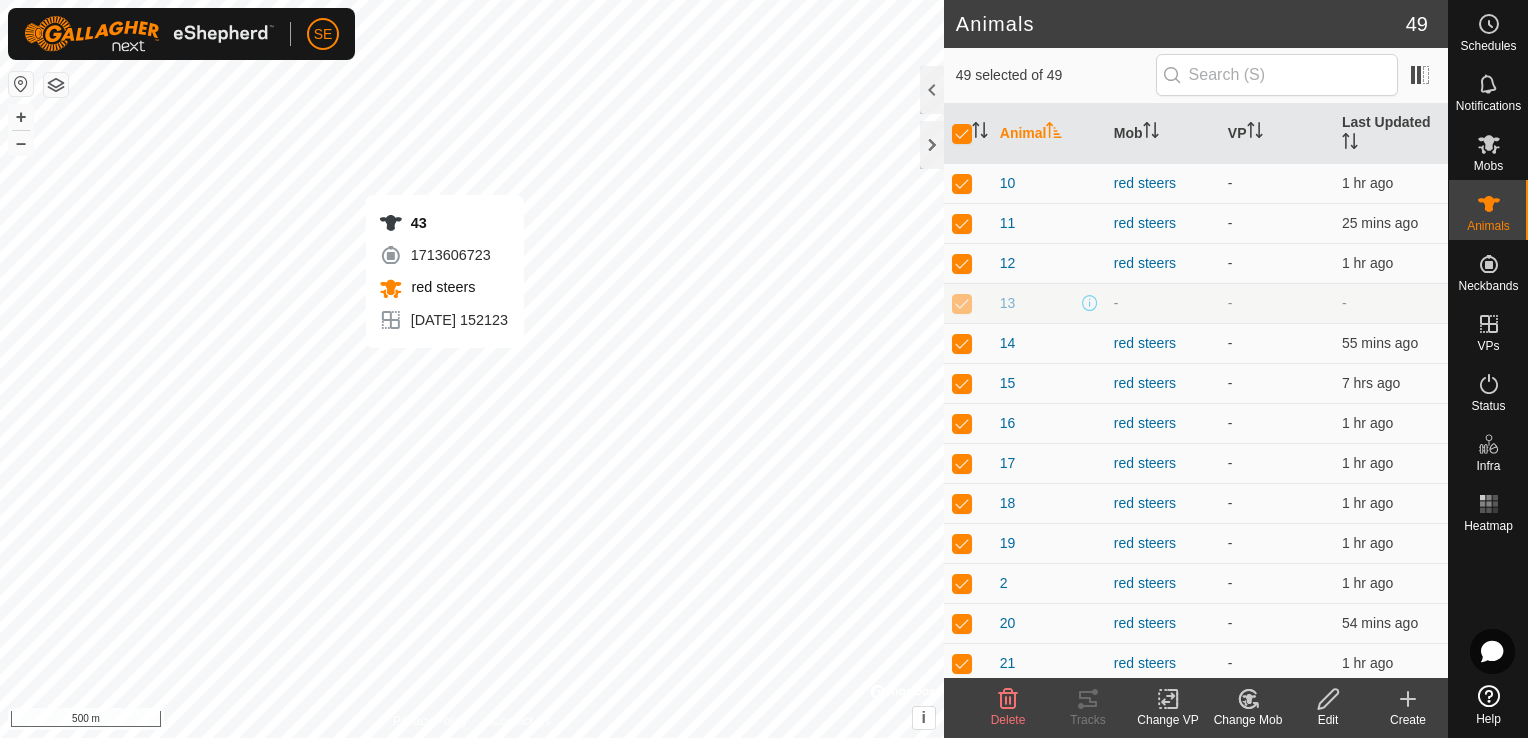 checkbox on "false" 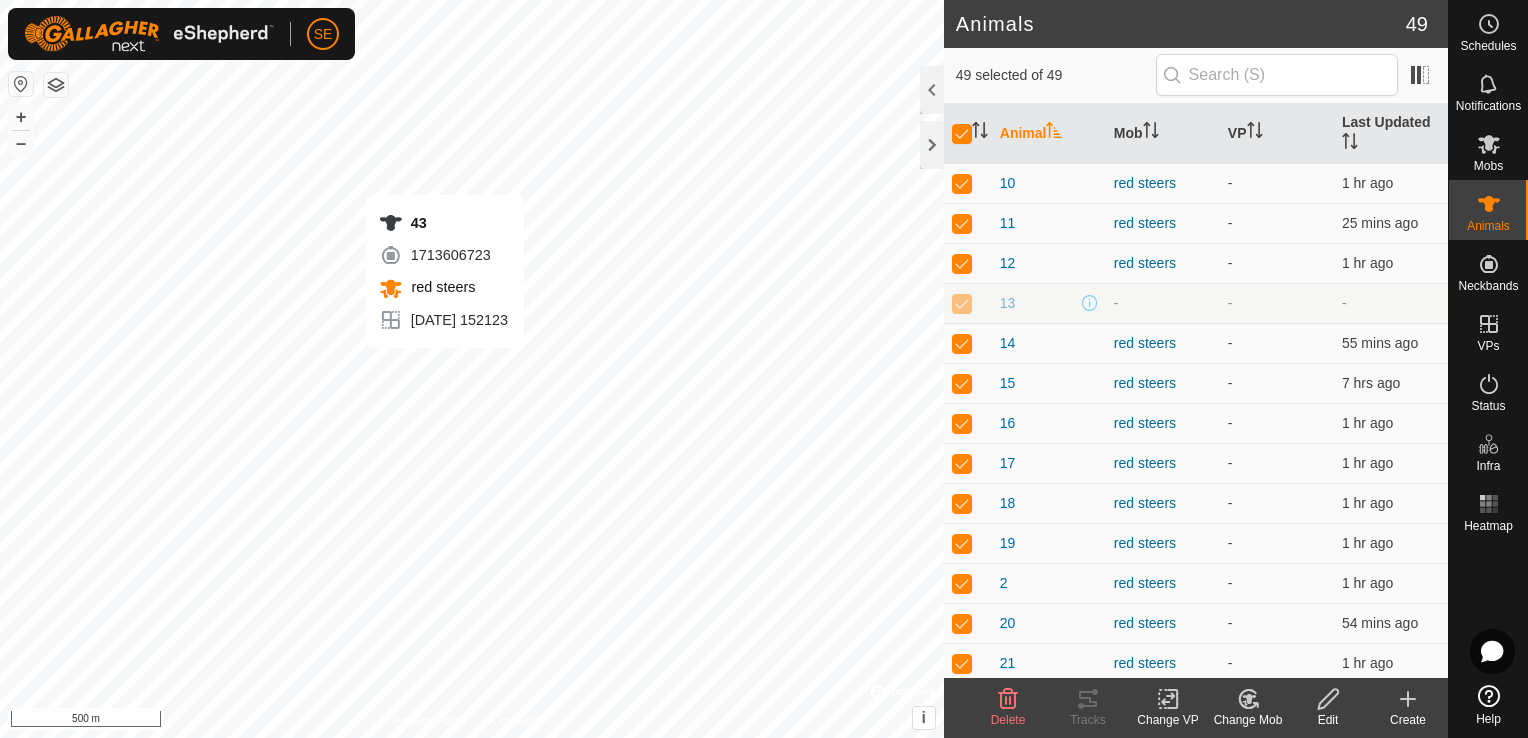 checkbox on "false" 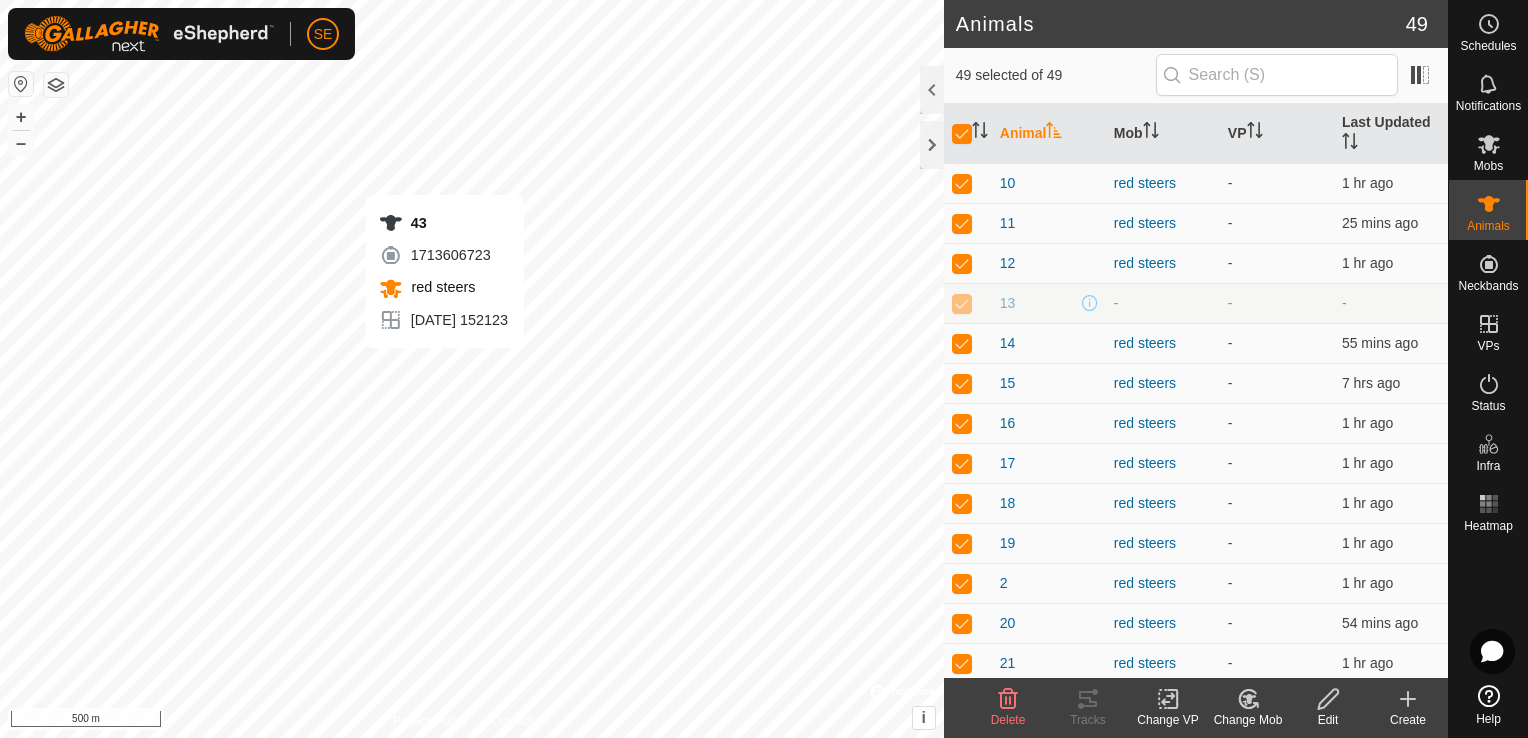 checkbox on "false" 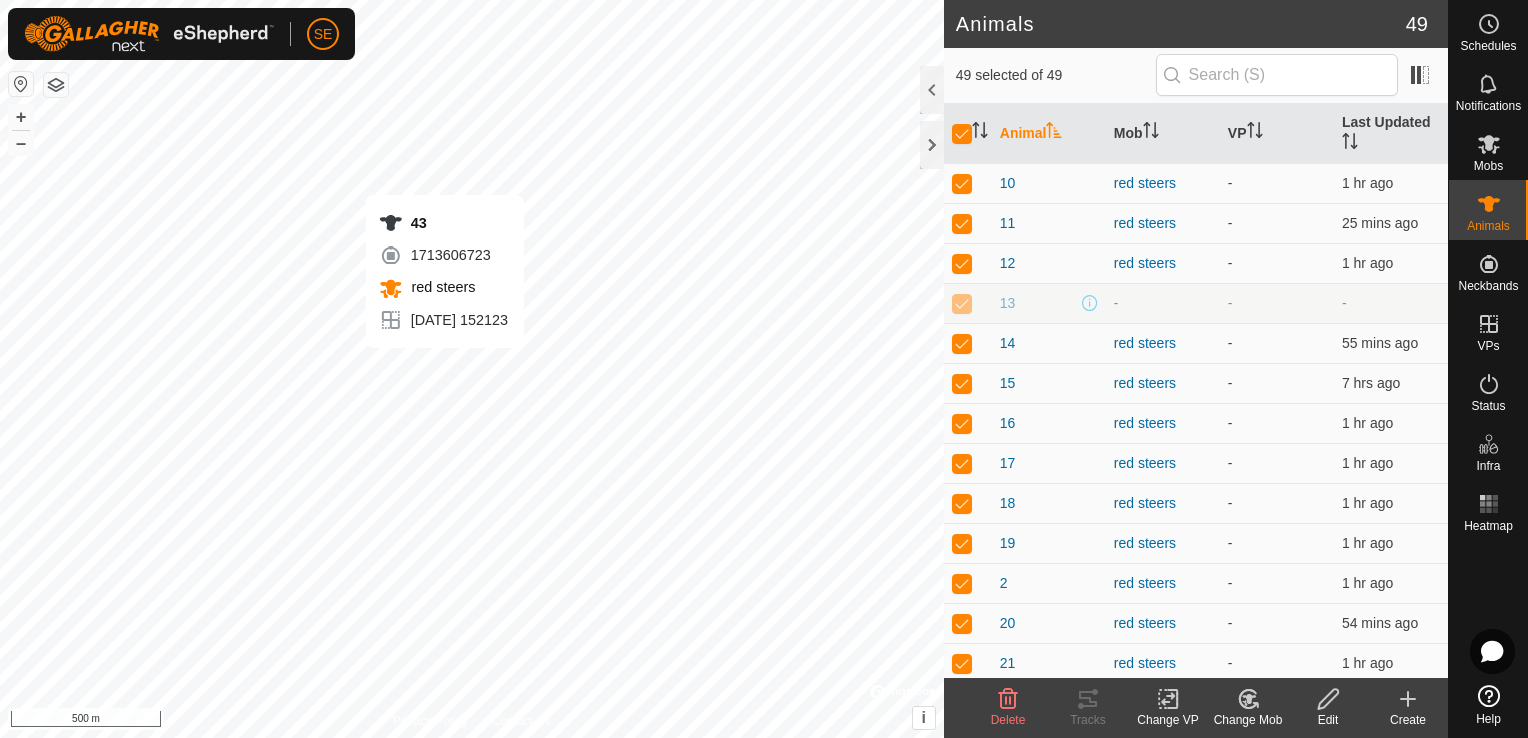 checkbox on "false" 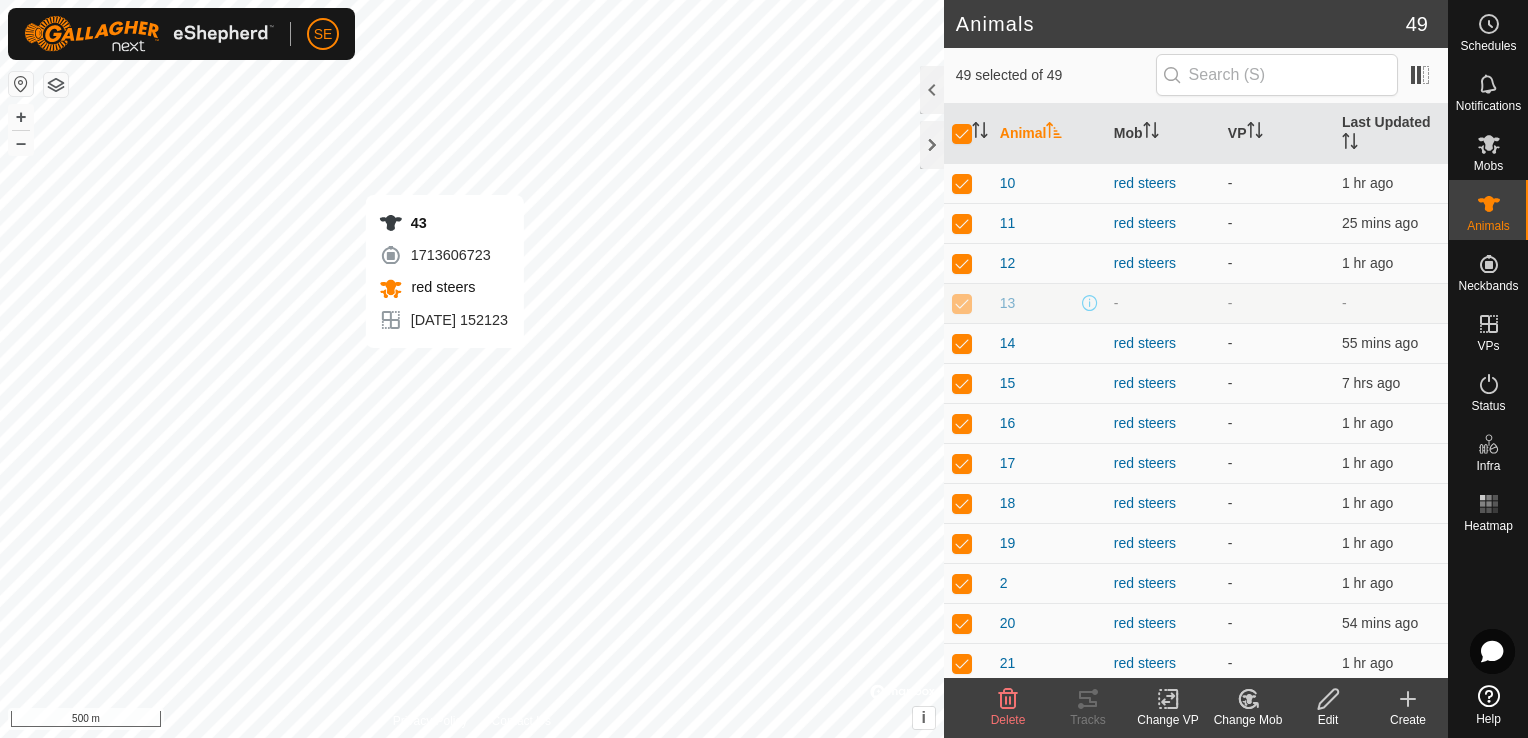 checkbox on "false" 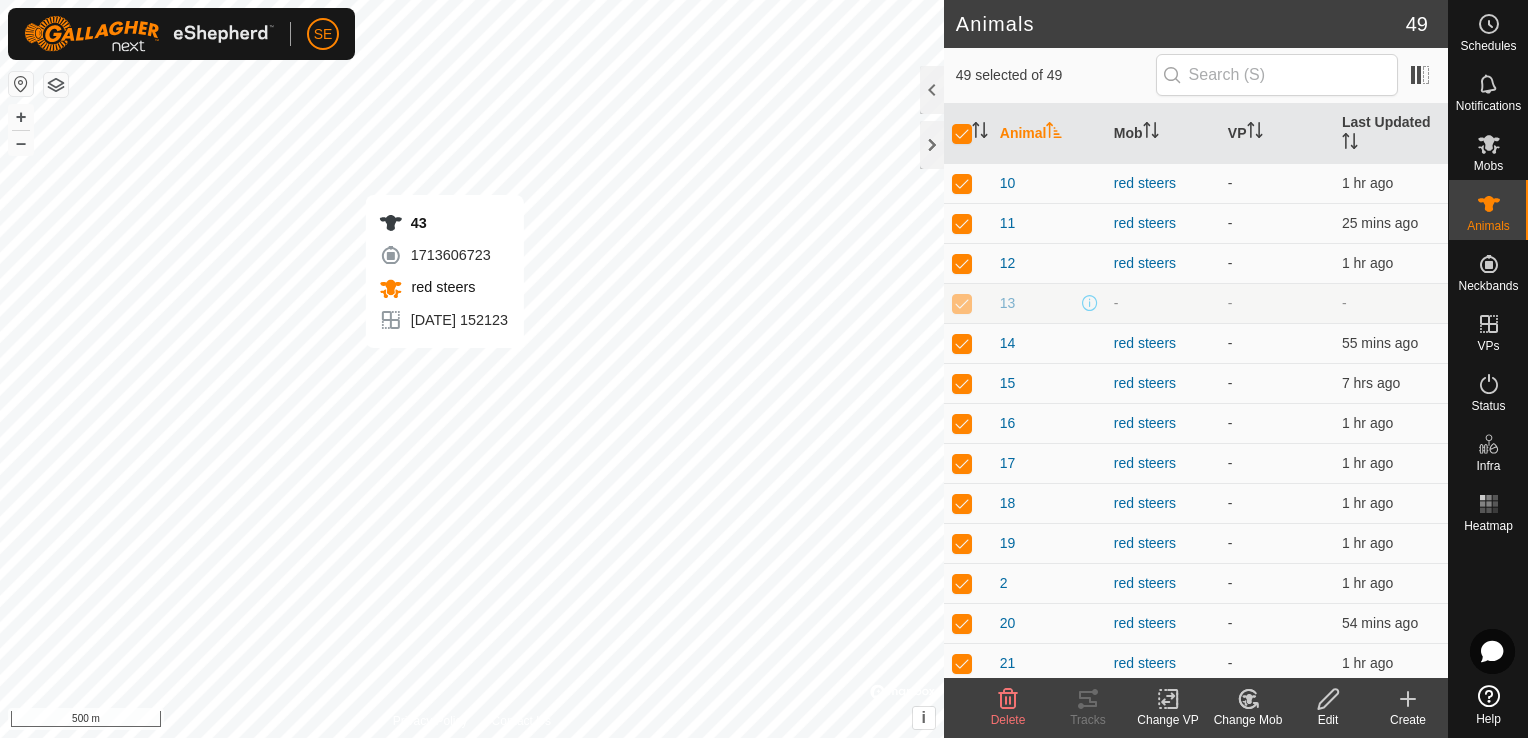 checkbox on "false" 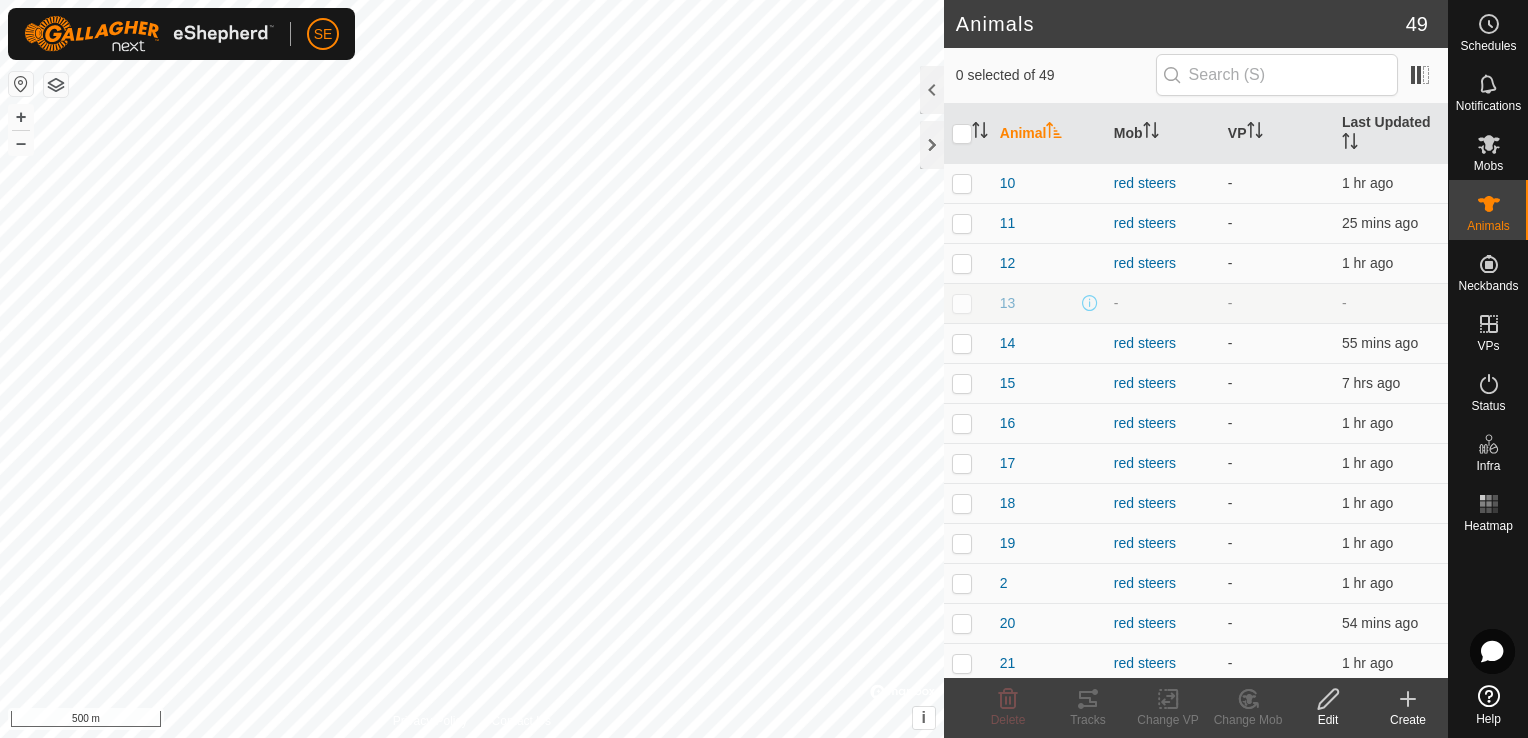 checkbox on "true" 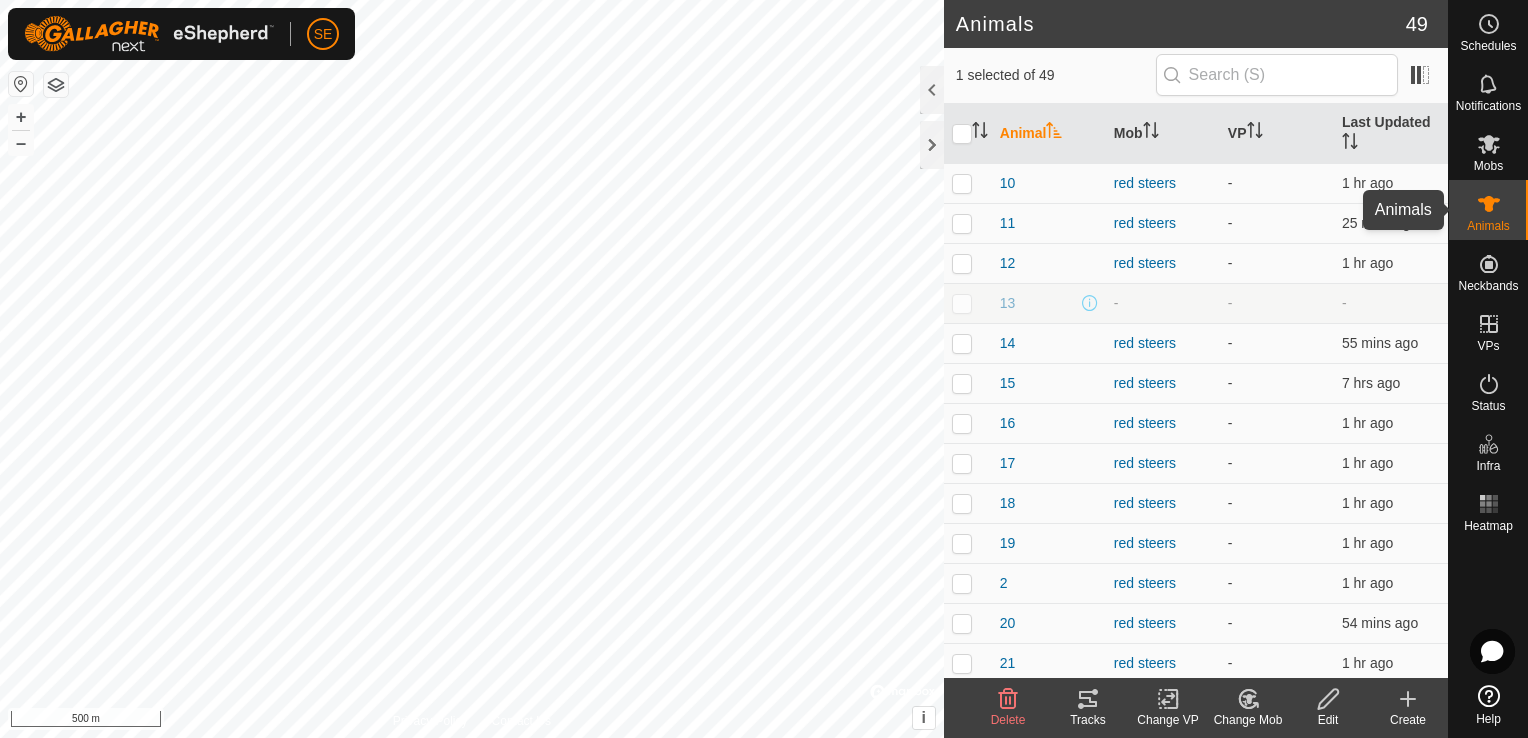 click on "Animals" at bounding box center (1488, 210) 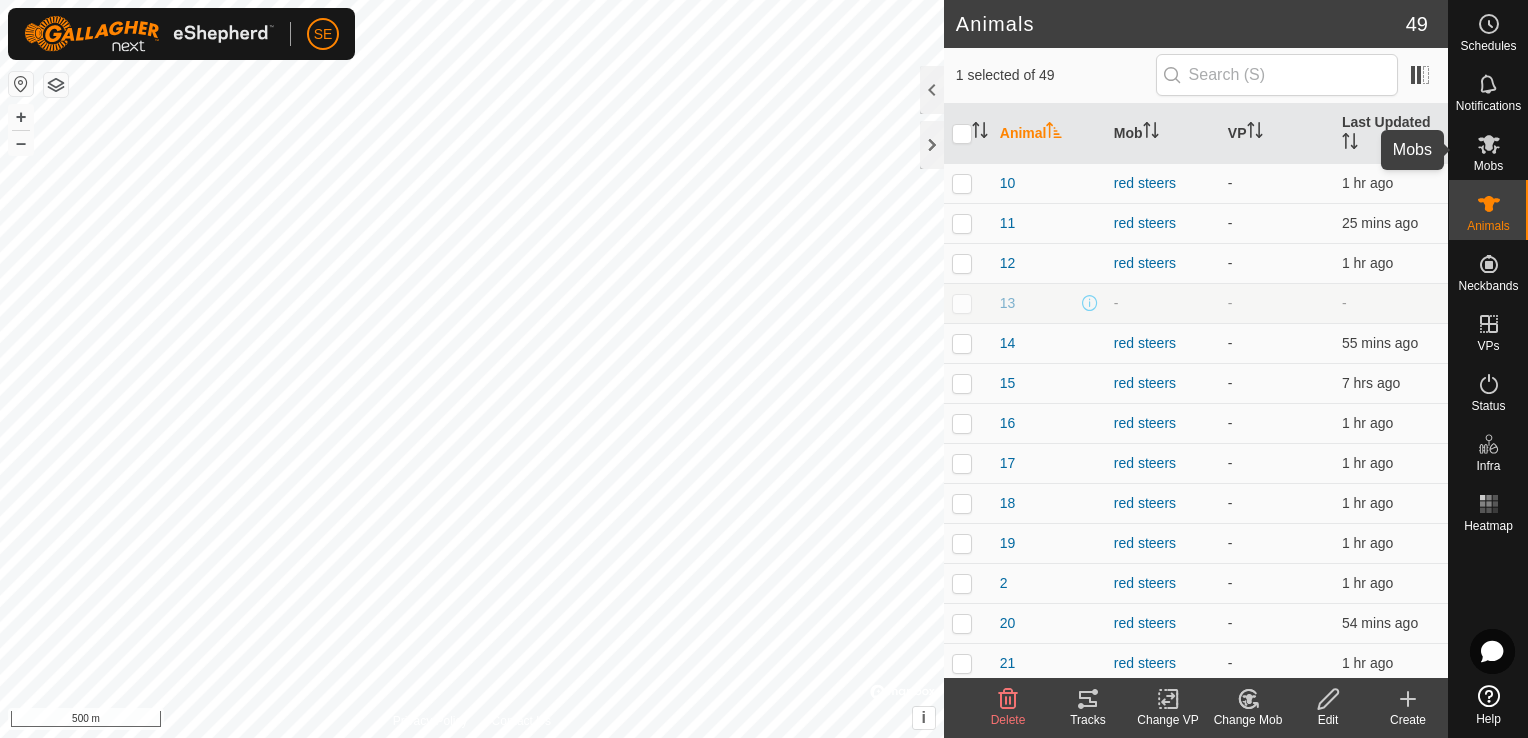 click 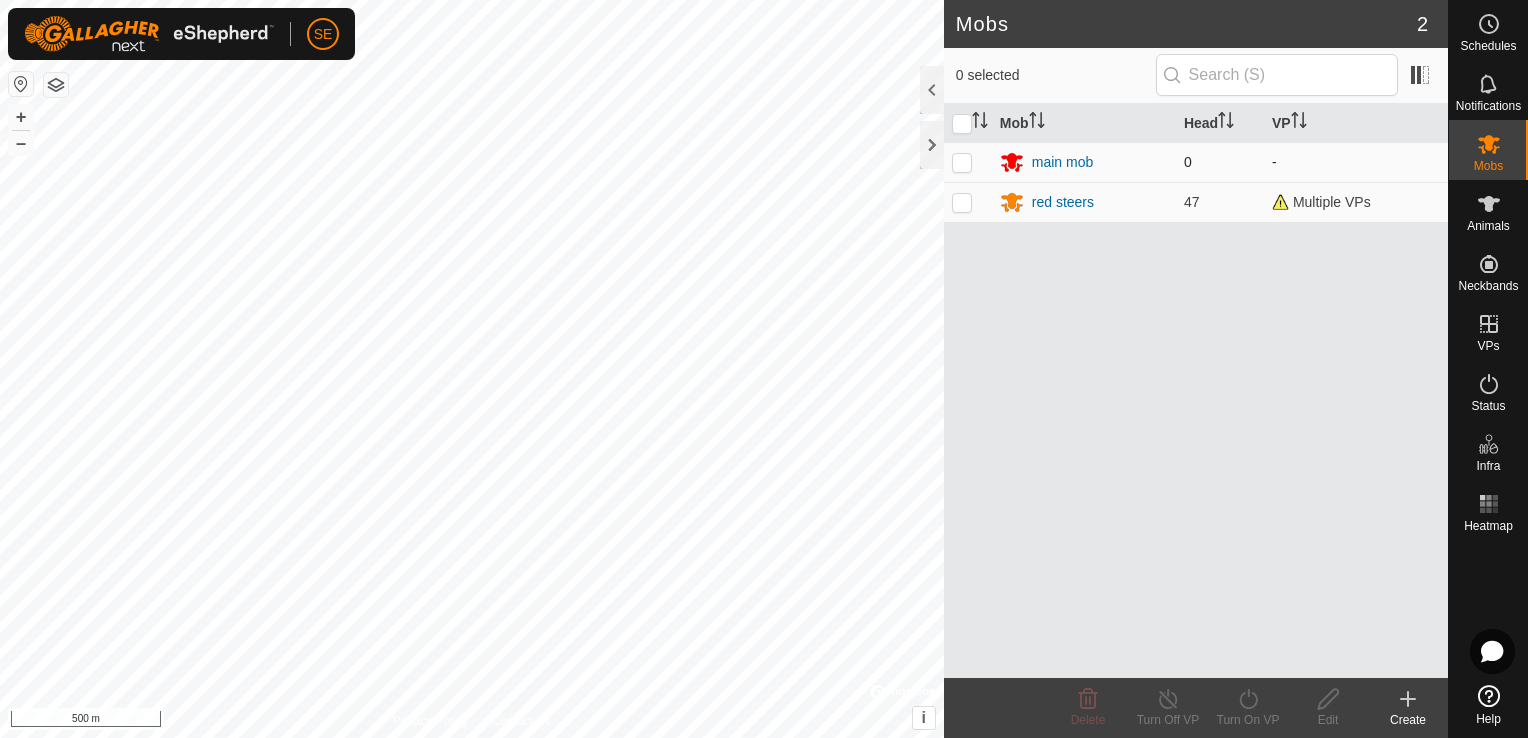 click at bounding box center (962, 162) 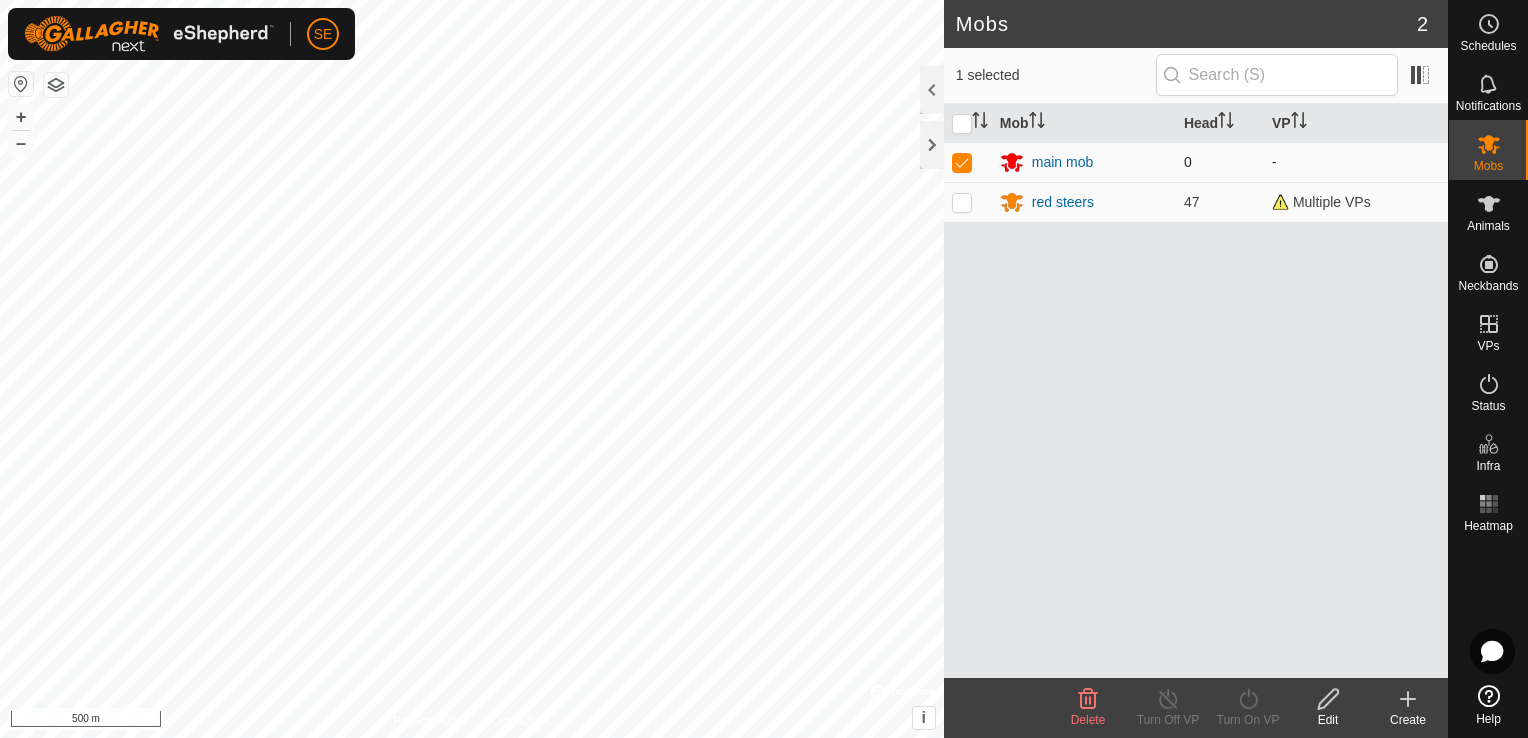 click at bounding box center (962, 162) 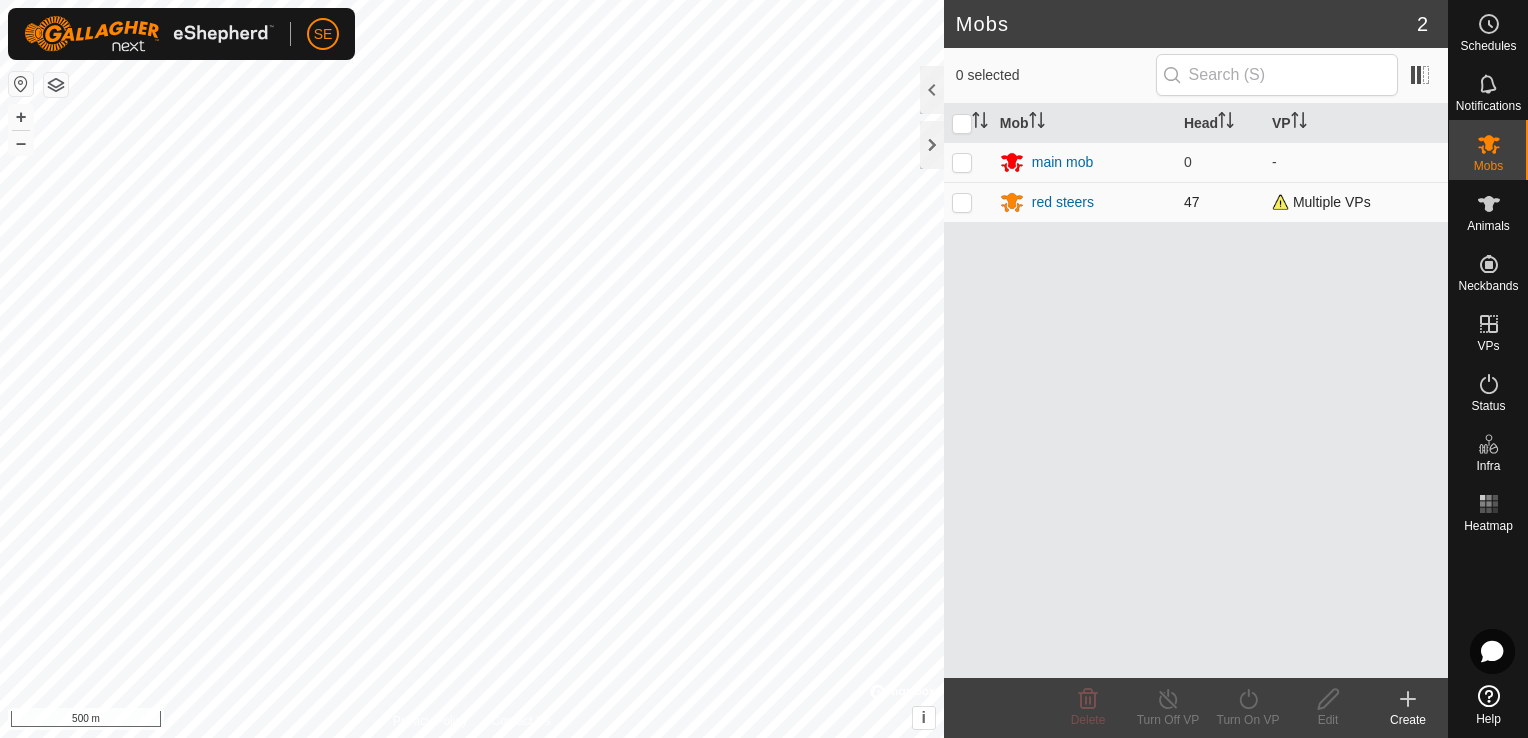 click at bounding box center [962, 202] 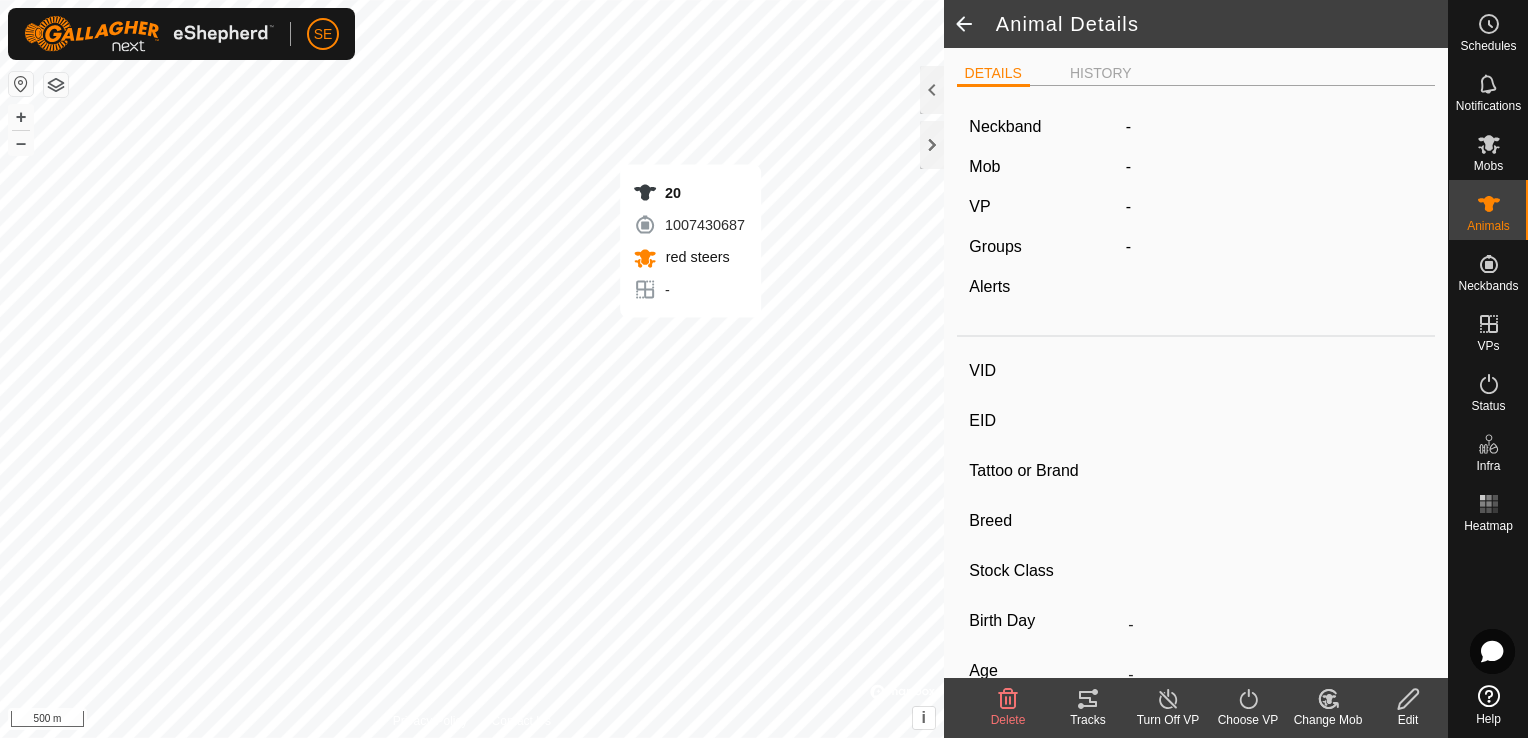 type on "20" 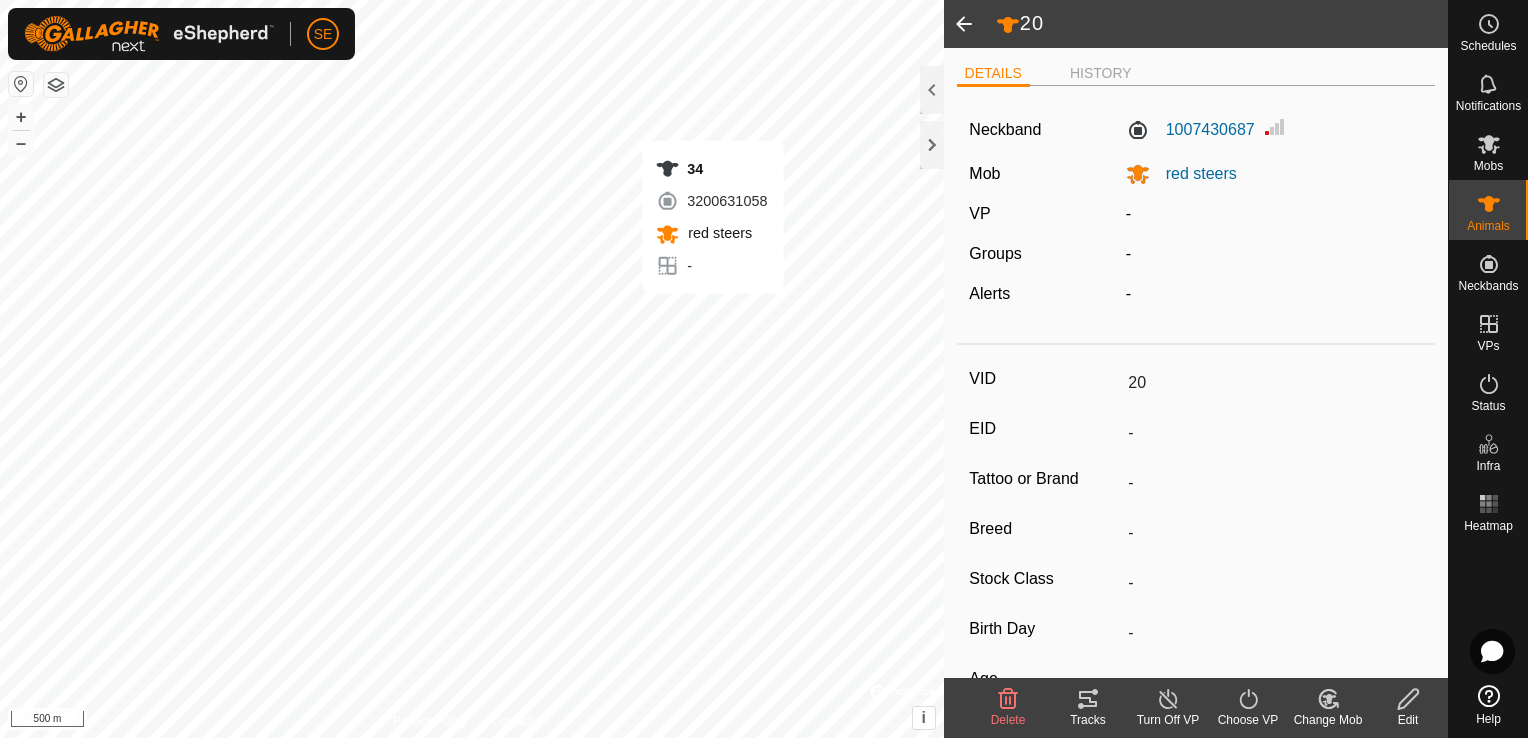 type 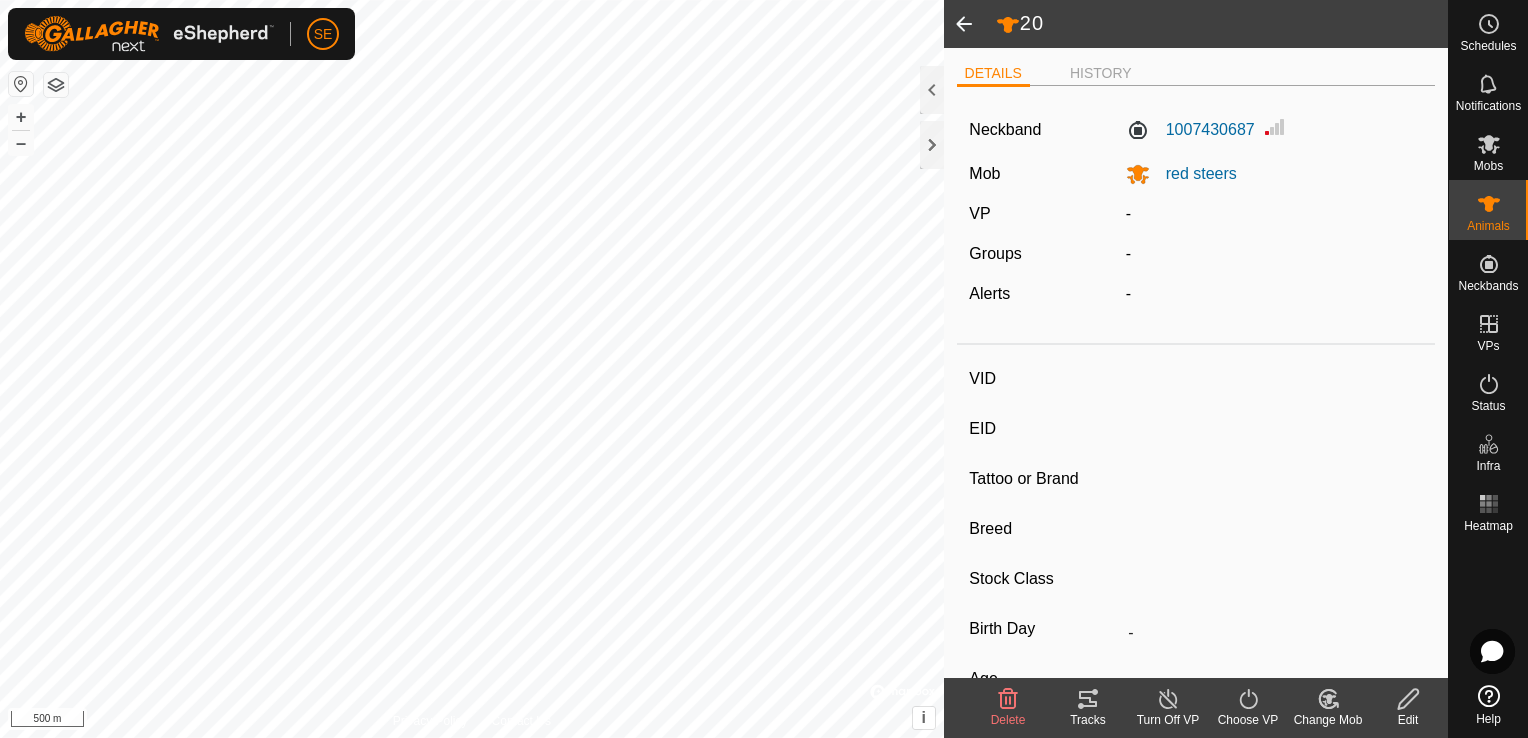 type on "34" 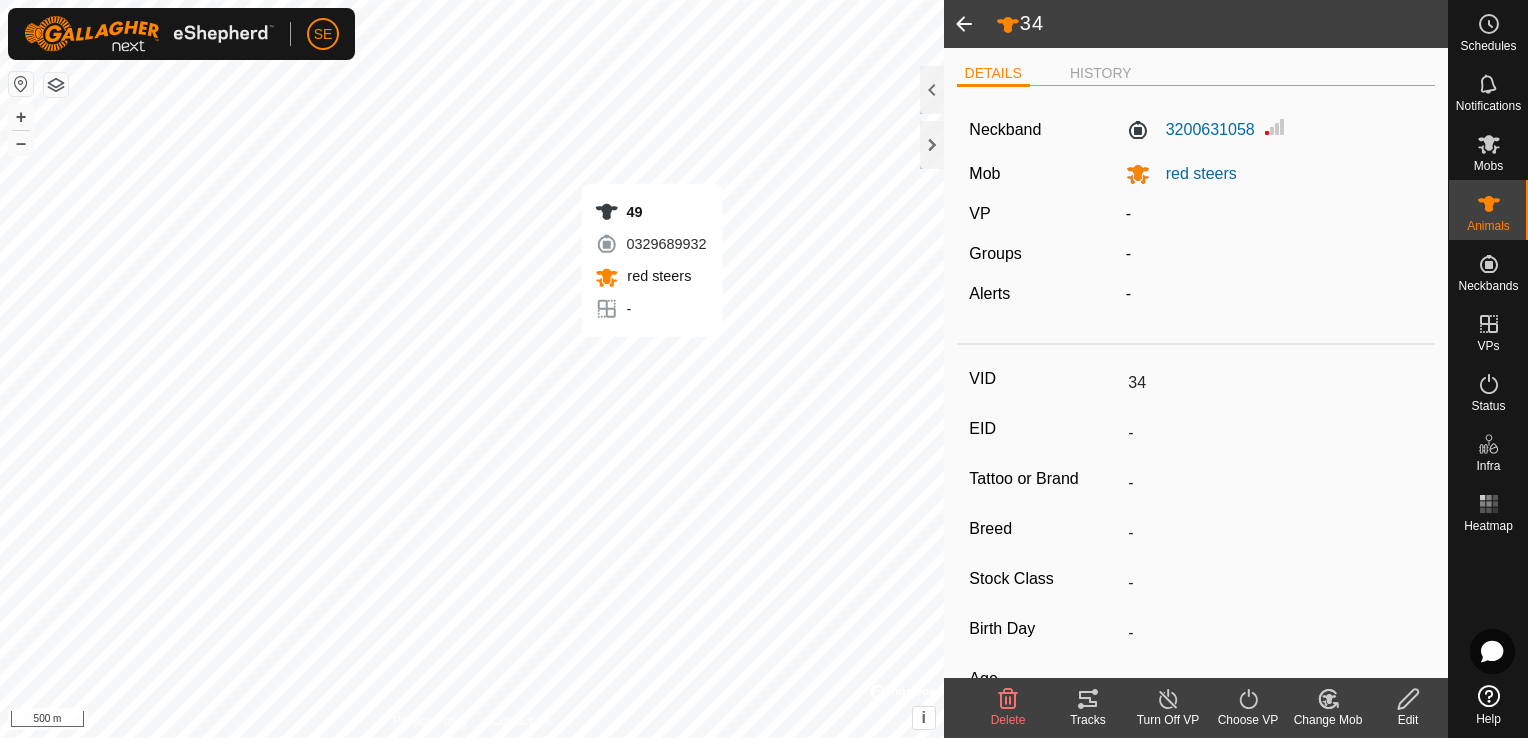 type 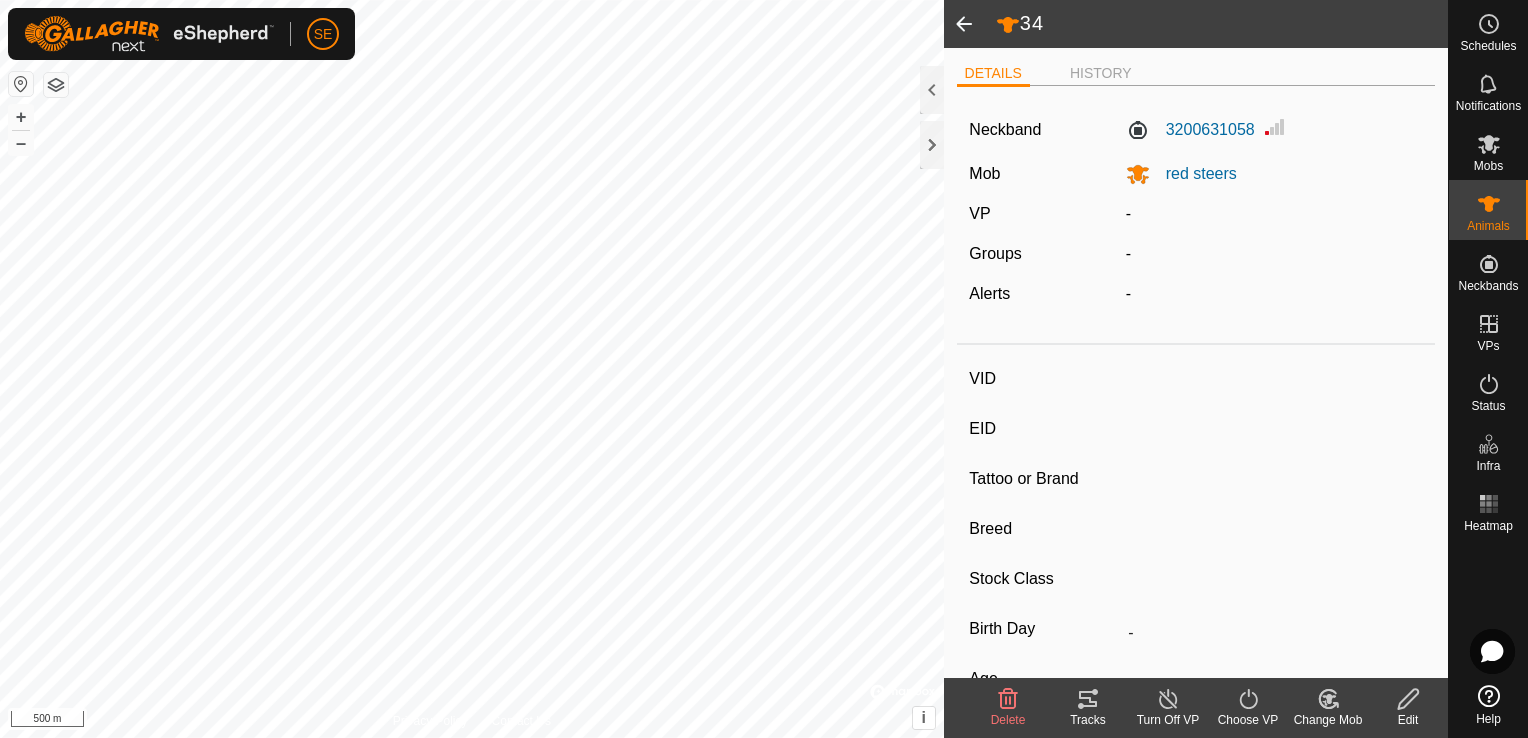 type on "49" 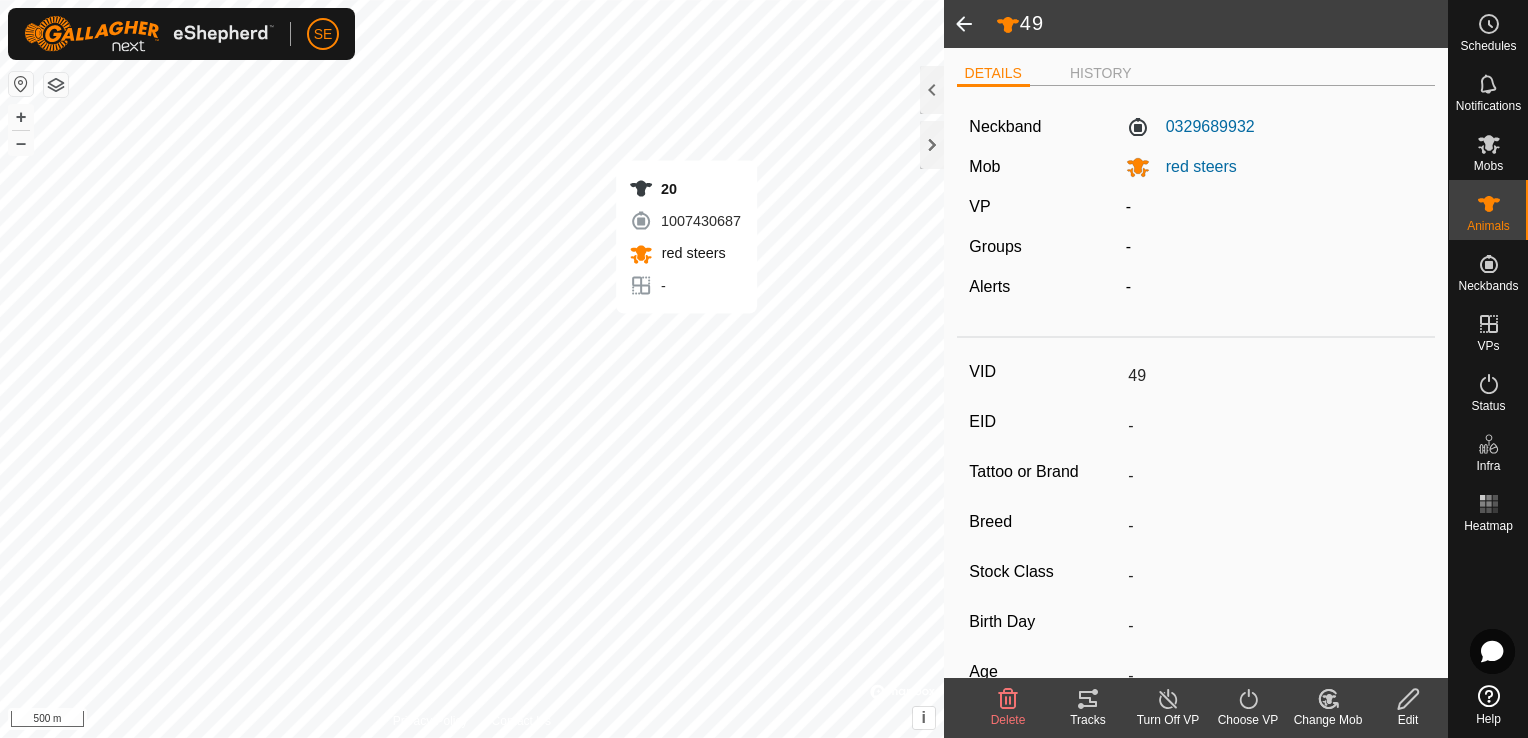 type 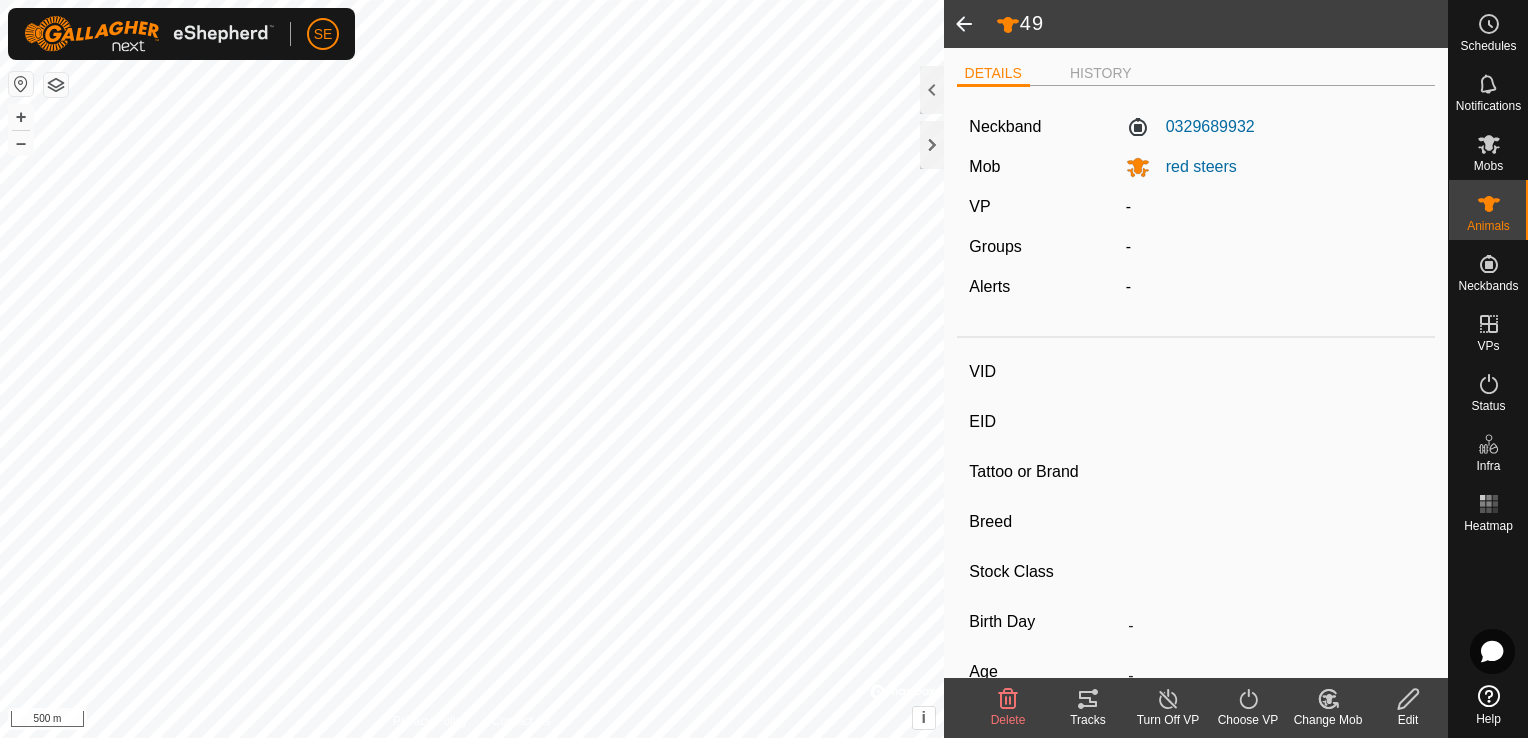 type on "20" 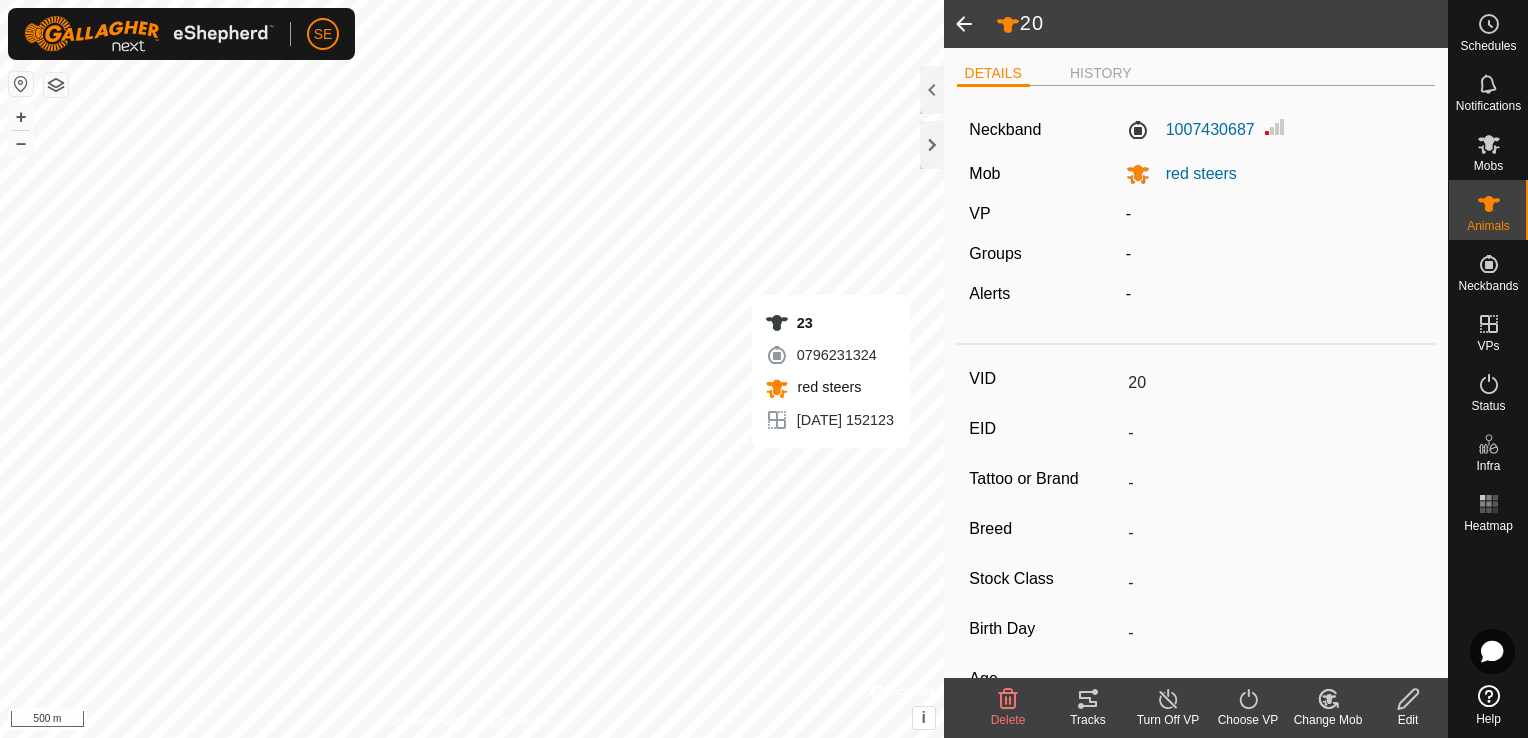type 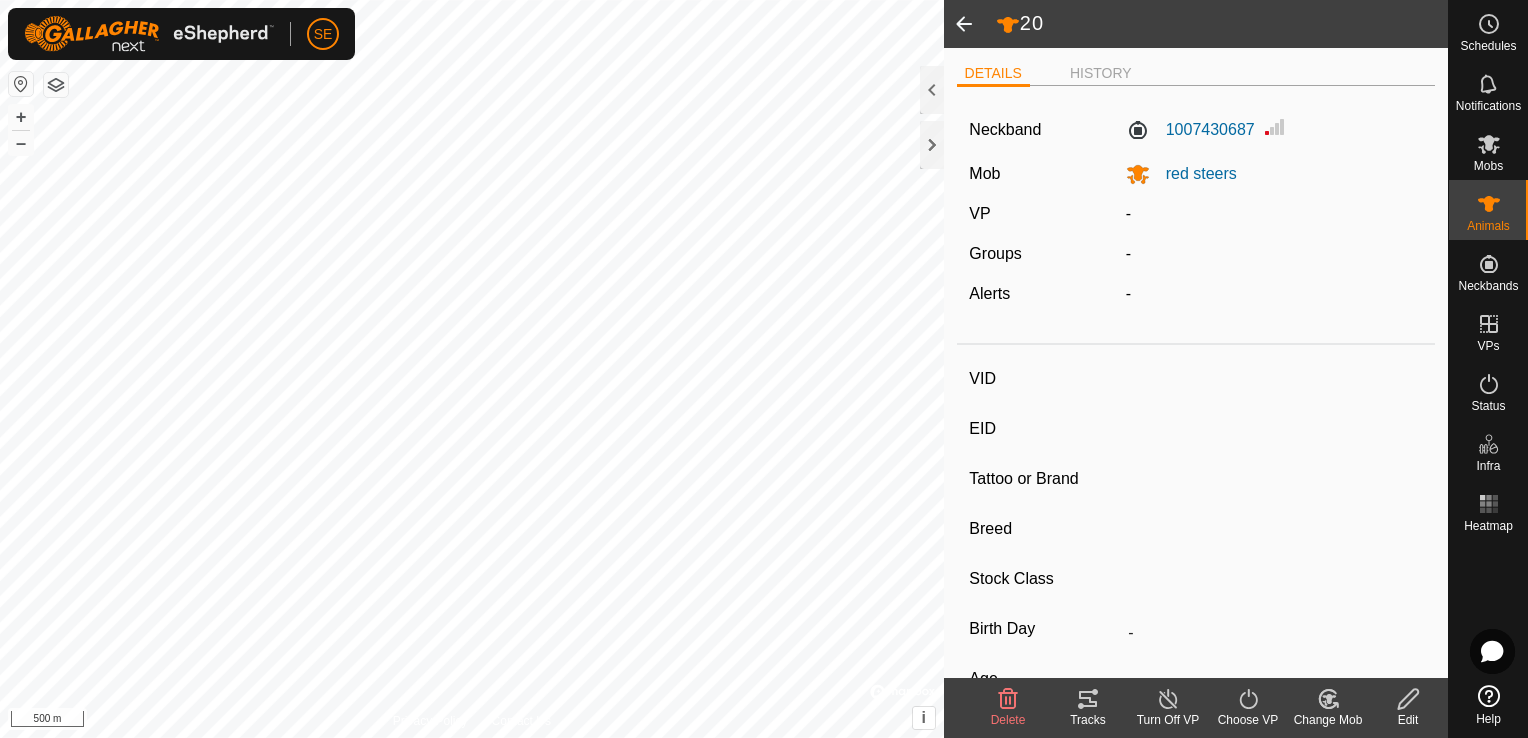 type on "23" 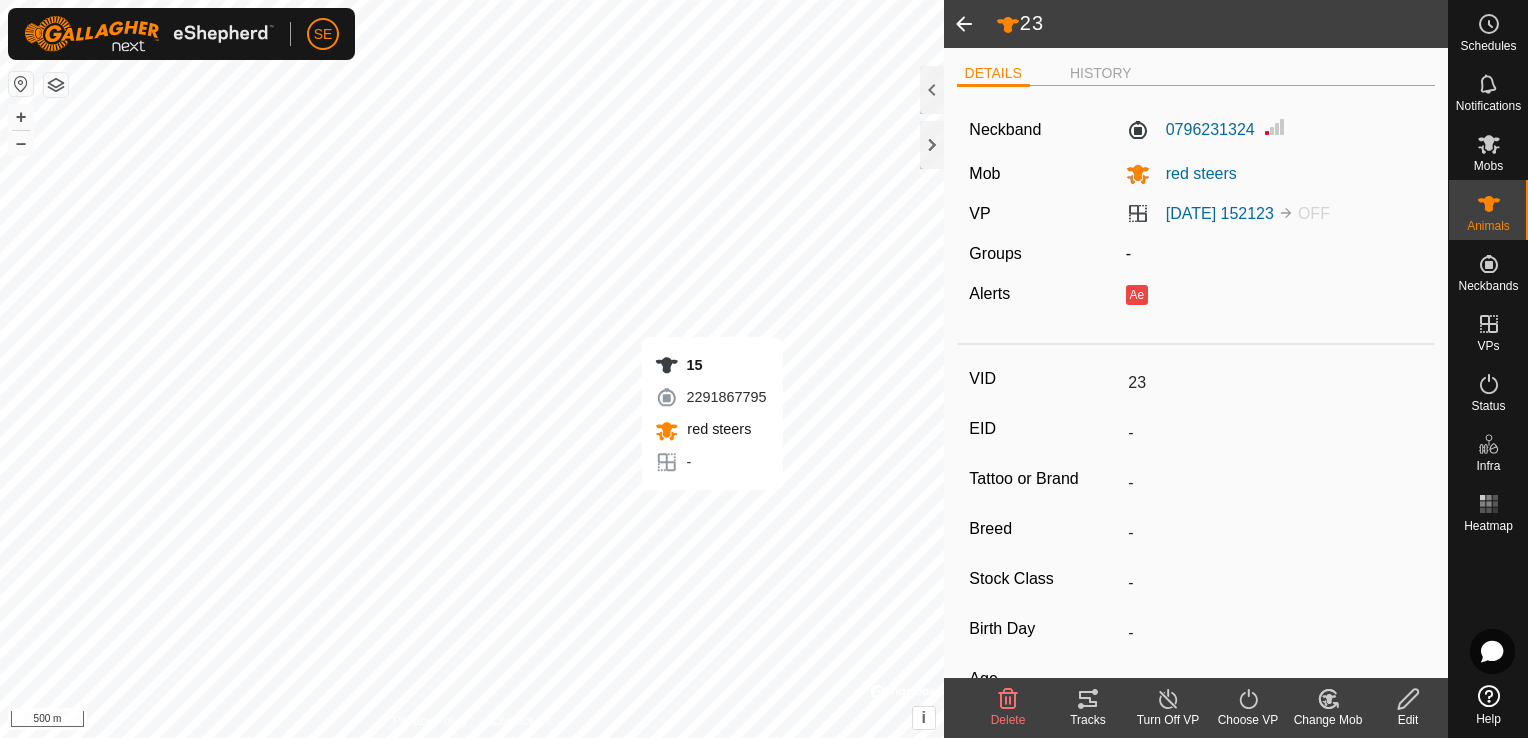 type 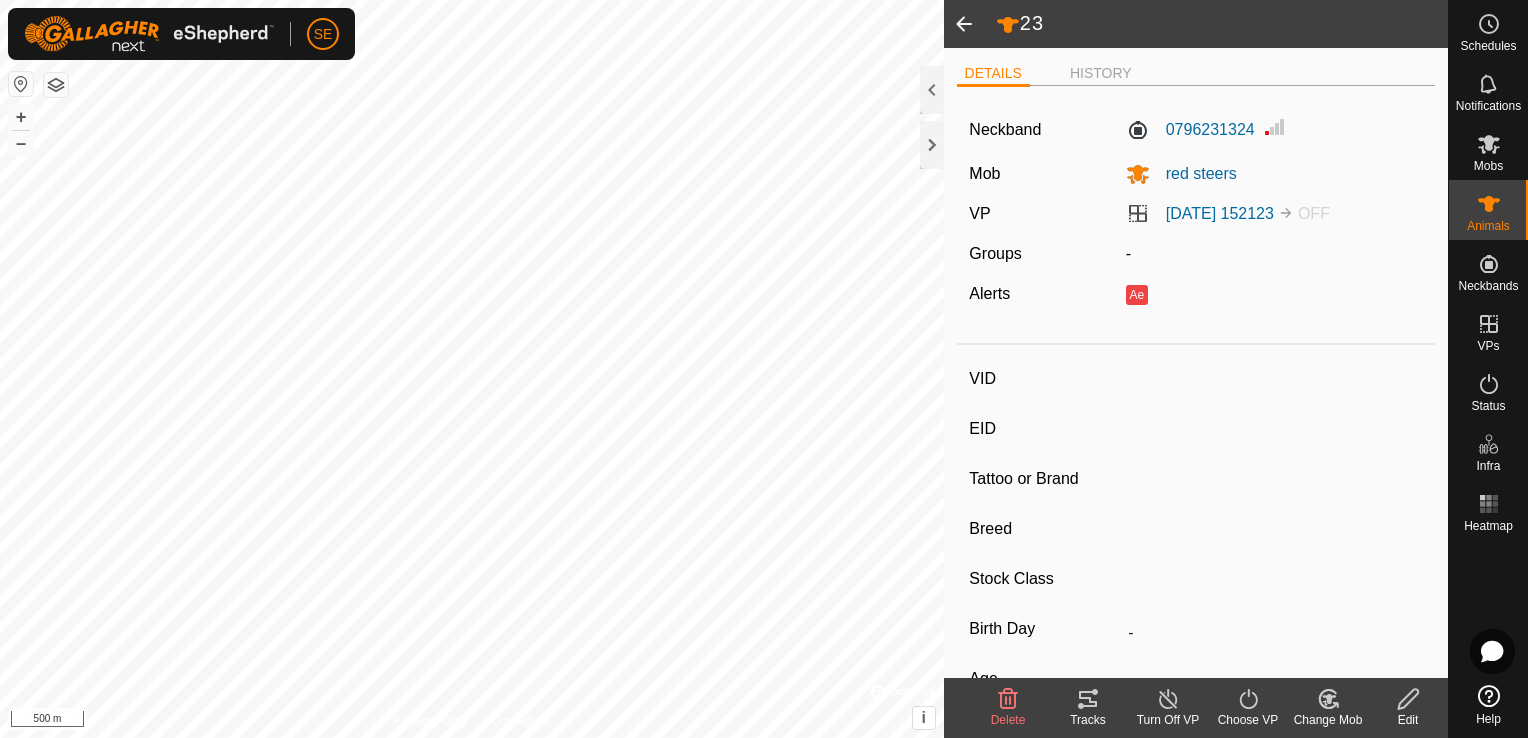 type on "15" 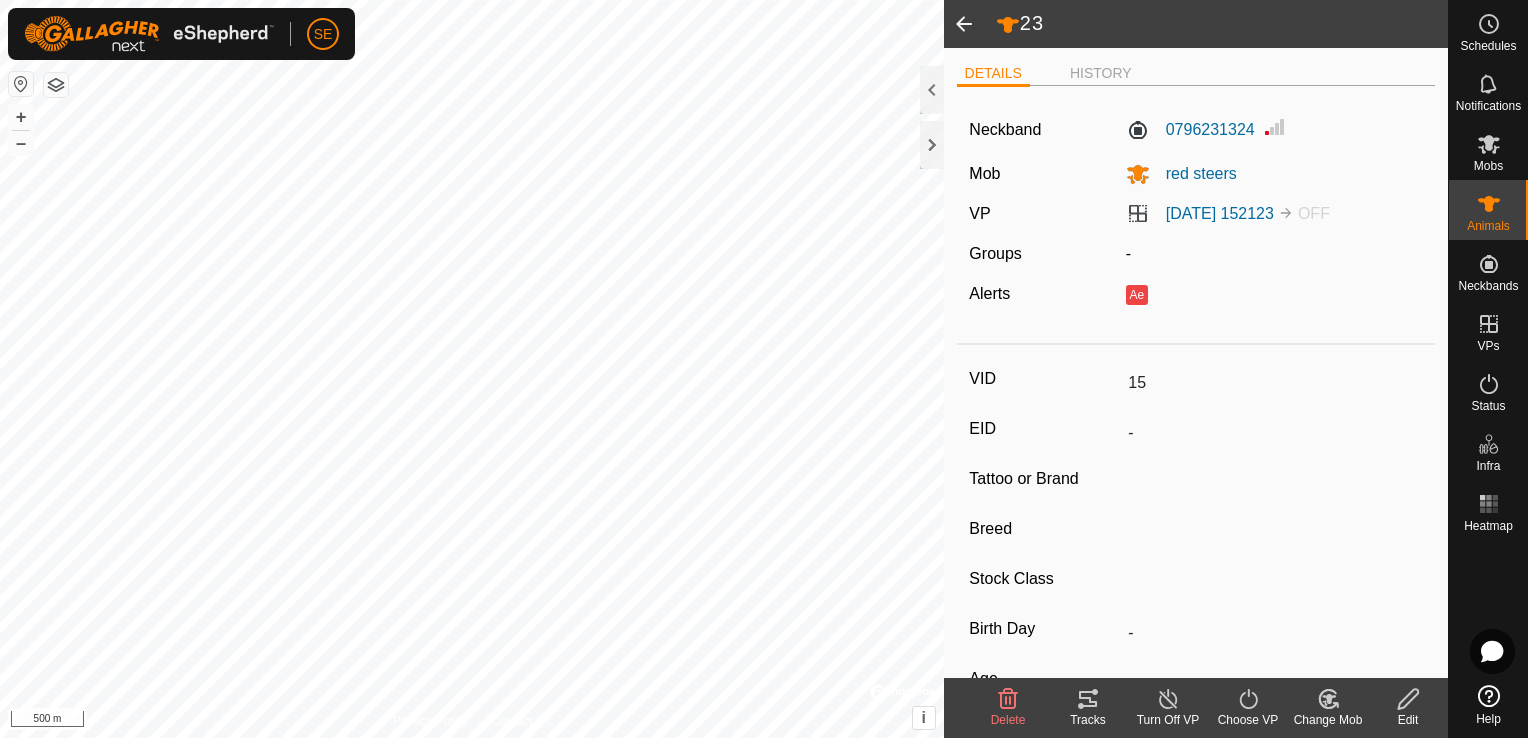 type on "-" 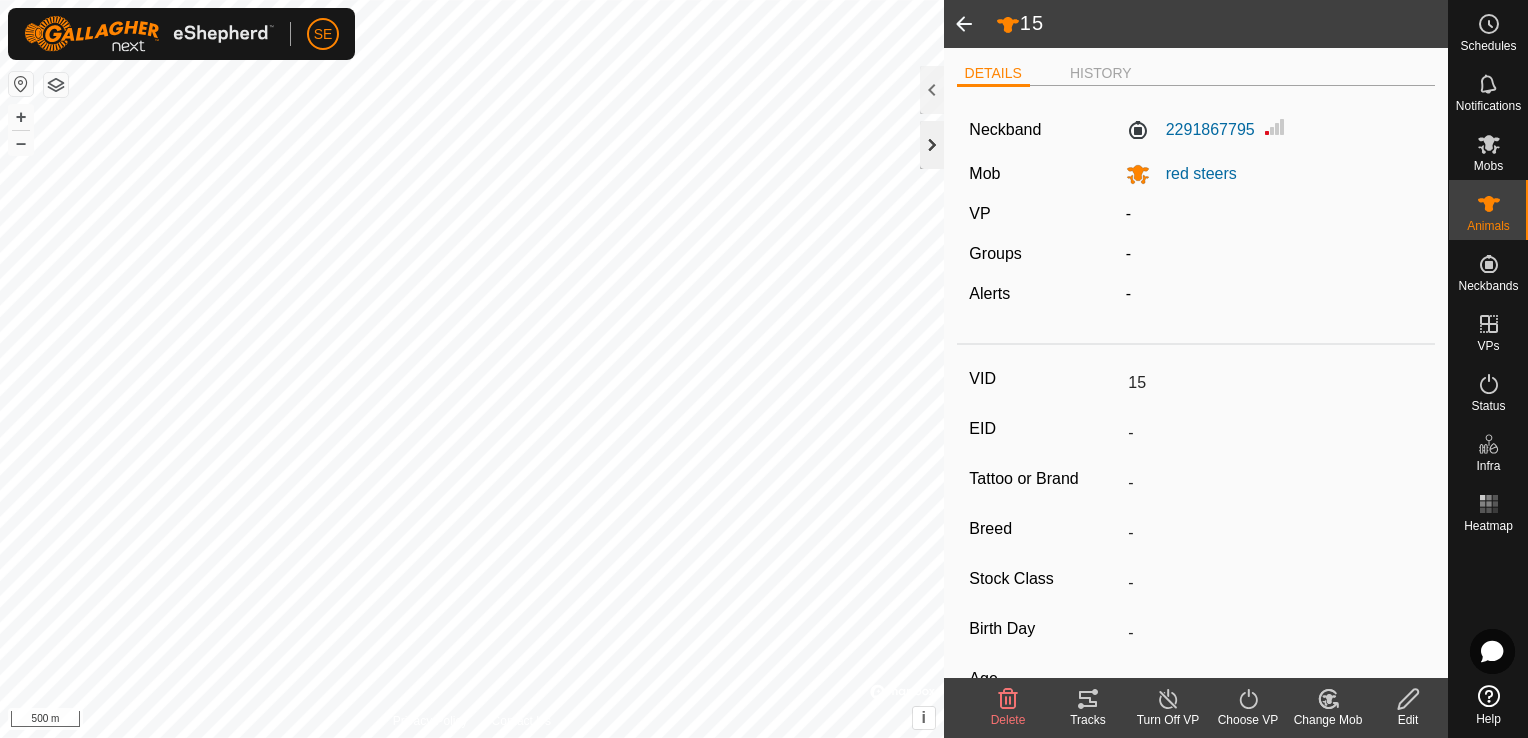 click 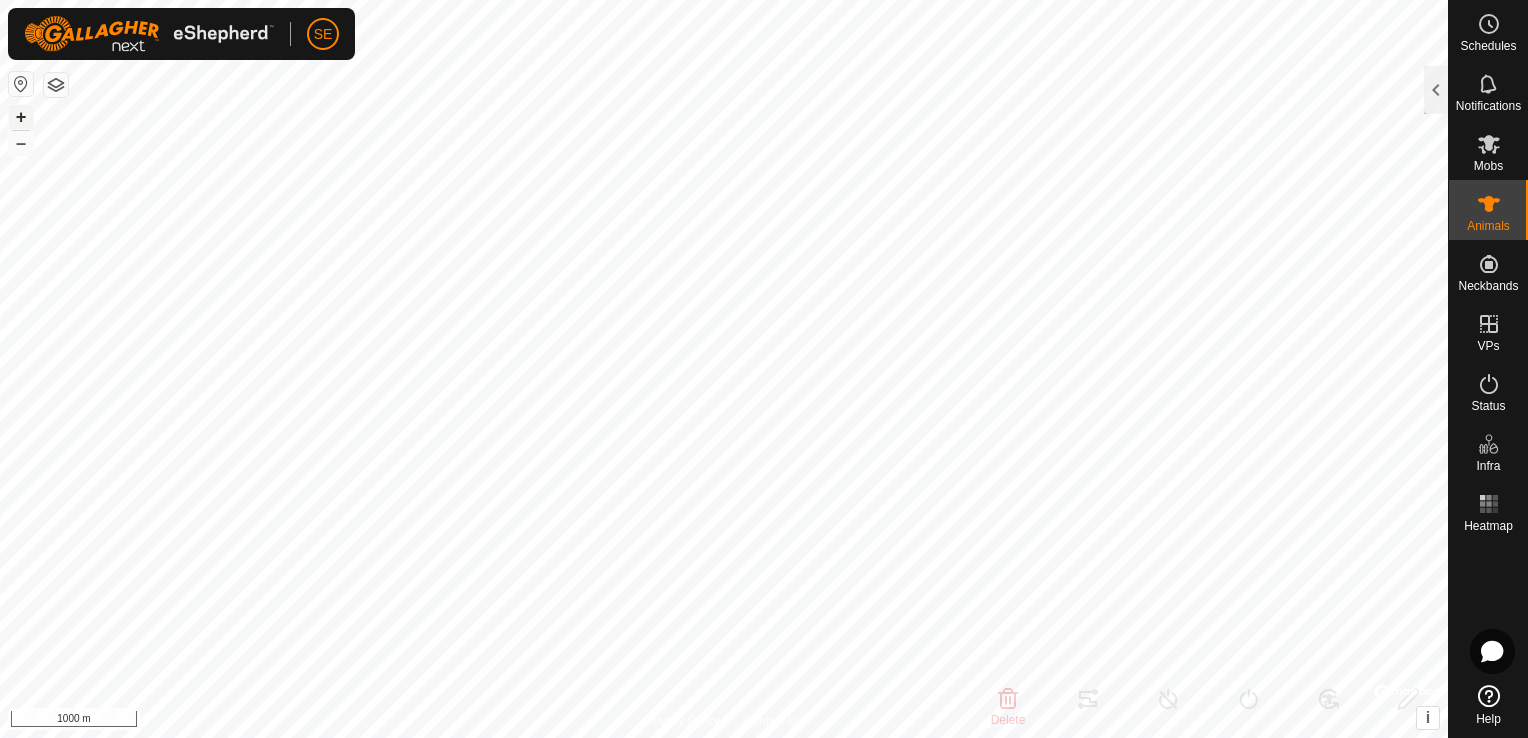 click on "+" at bounding box center (21, 117) 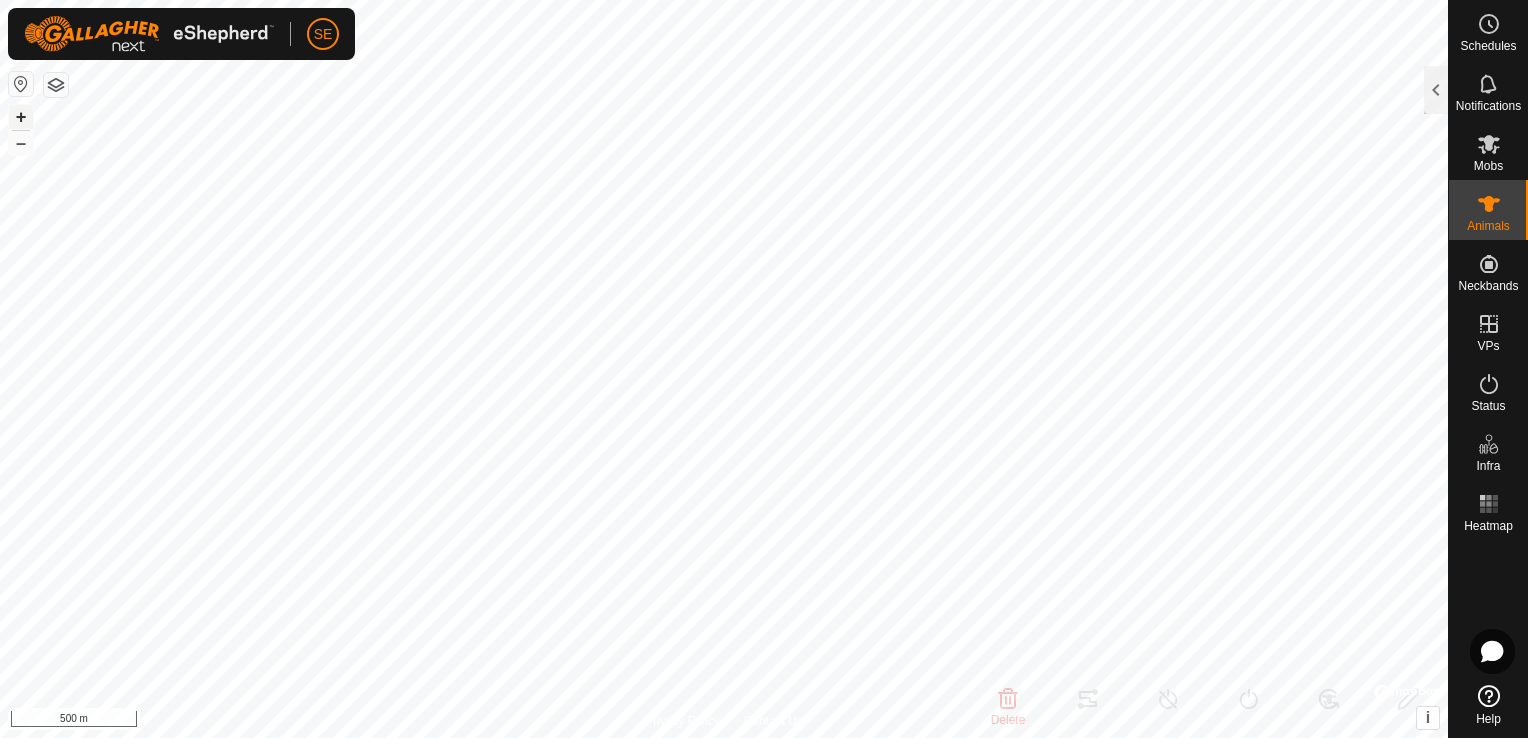 click on "+" at bounding box center (21, 117) 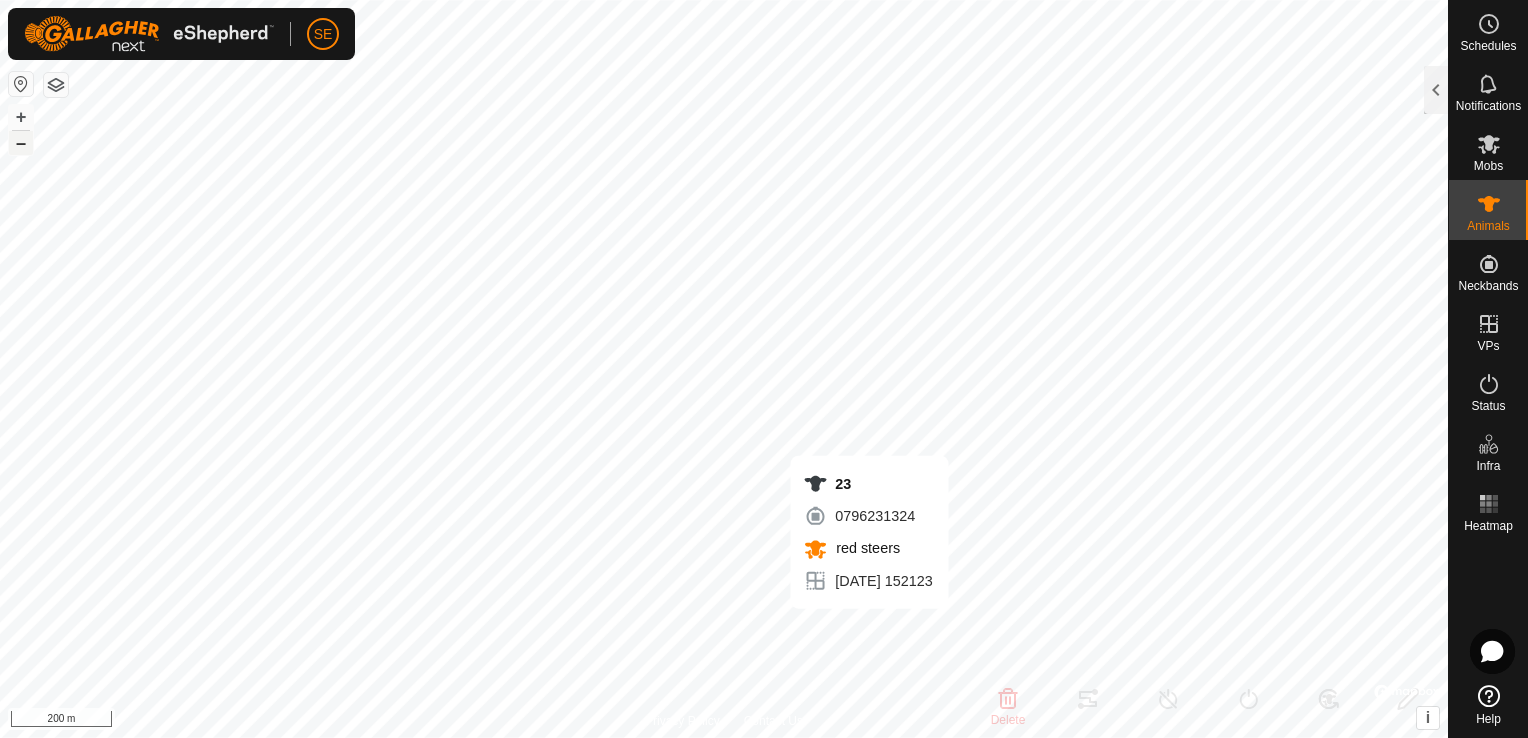 type 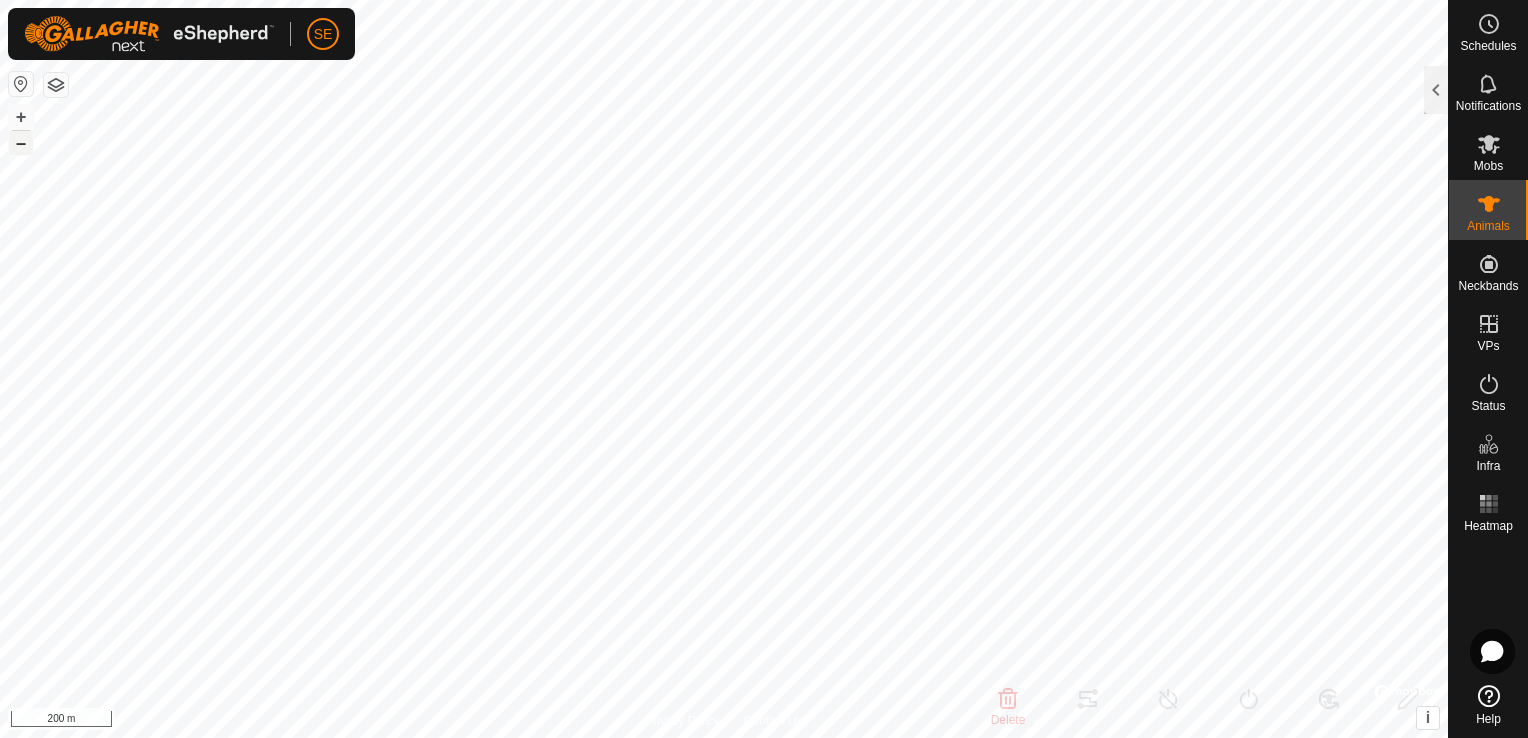 type on "23" 